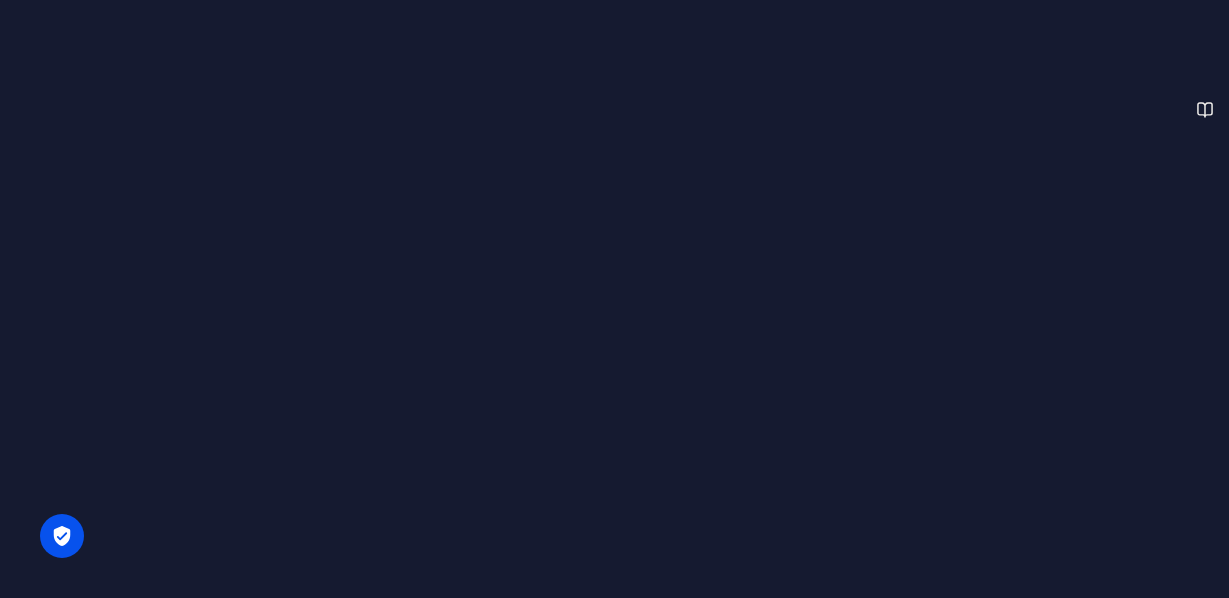 scroll, scrollTop: 0, scrollLeft: 0, axis: both 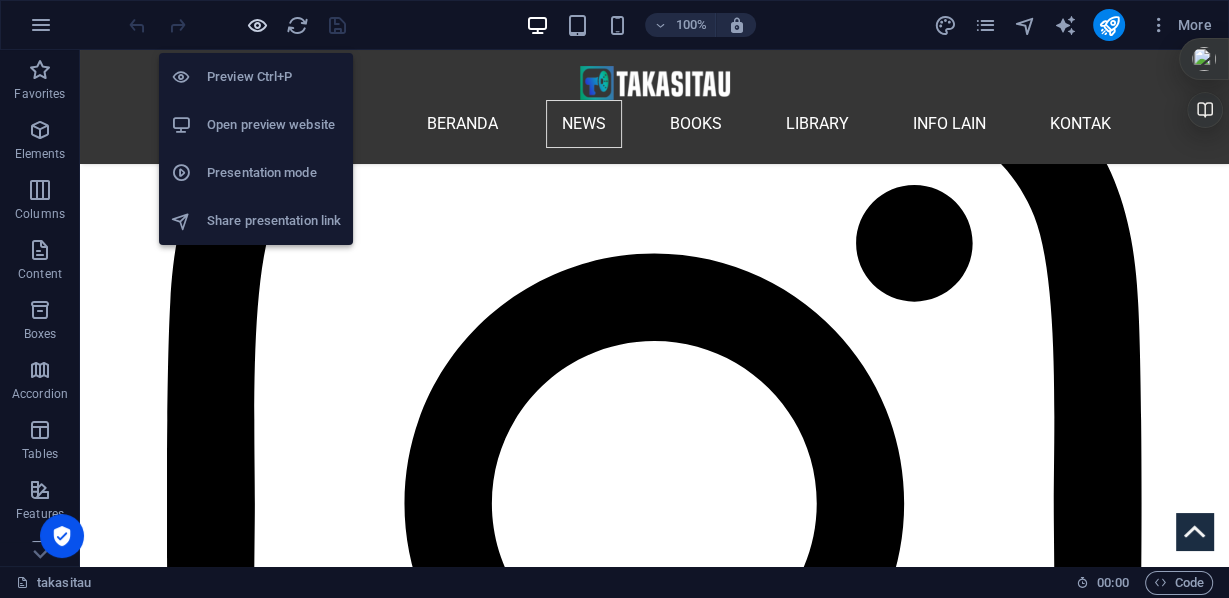 drag, startPoint x: 249, startPoint y: 25, endPoint x: 370, endPoint y: 132, distance: 161.52399 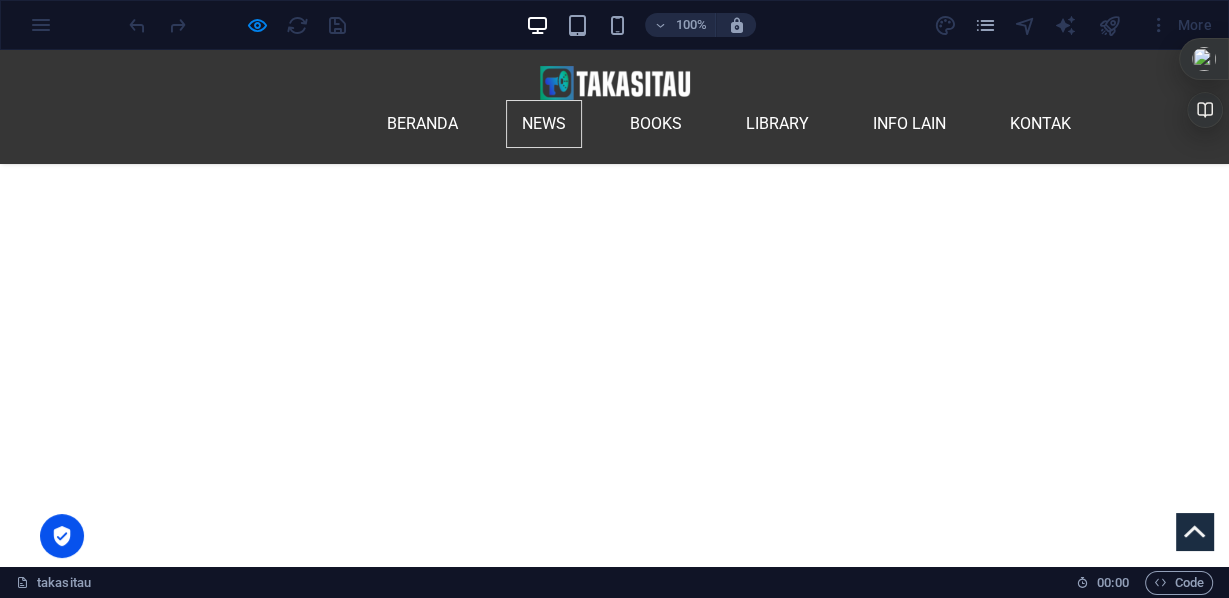 scroll, scrollTop: 3679, scrollLeft: 0, axis: vertical 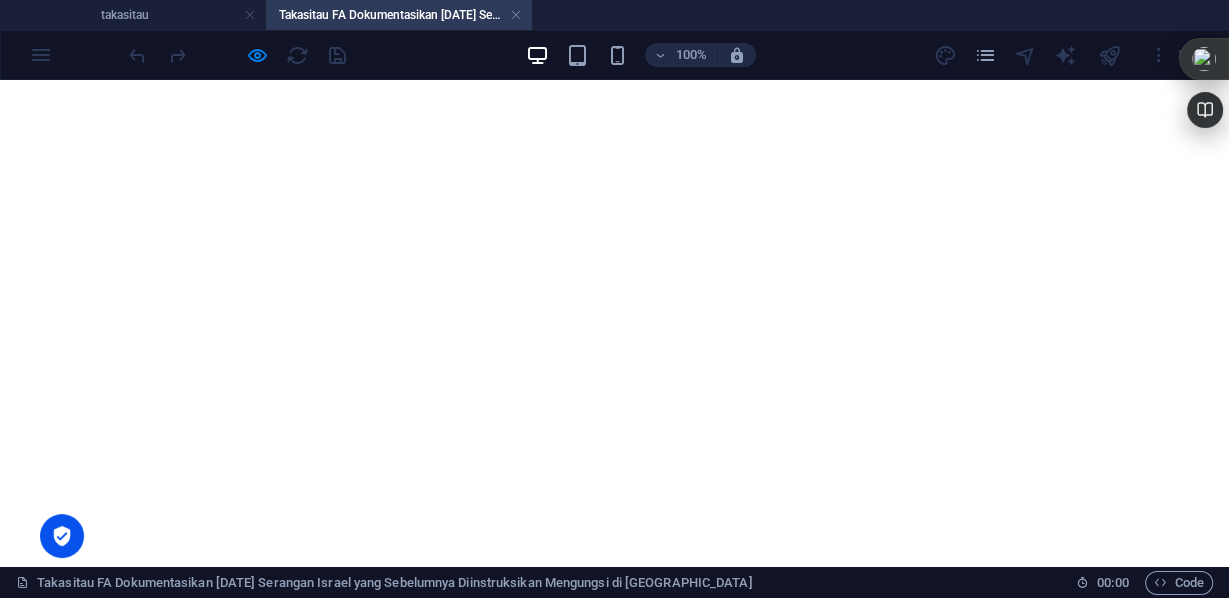 click on "FA has documented a pattern of Israeli attacks on areas into which they have previously instructed civilians in [GEOGRAPHIC_DATA] to evacuate. Our research confirms that the [DEMOGRAPHIC_DATA] military carried out multiple attacks in areas towards which civilians had been directed, either on the same…  [DOMAIN_NAME][URL] — Forensic Architecture (@ForensicArchi)  [DATE]" at bounding box center (614, 4323) 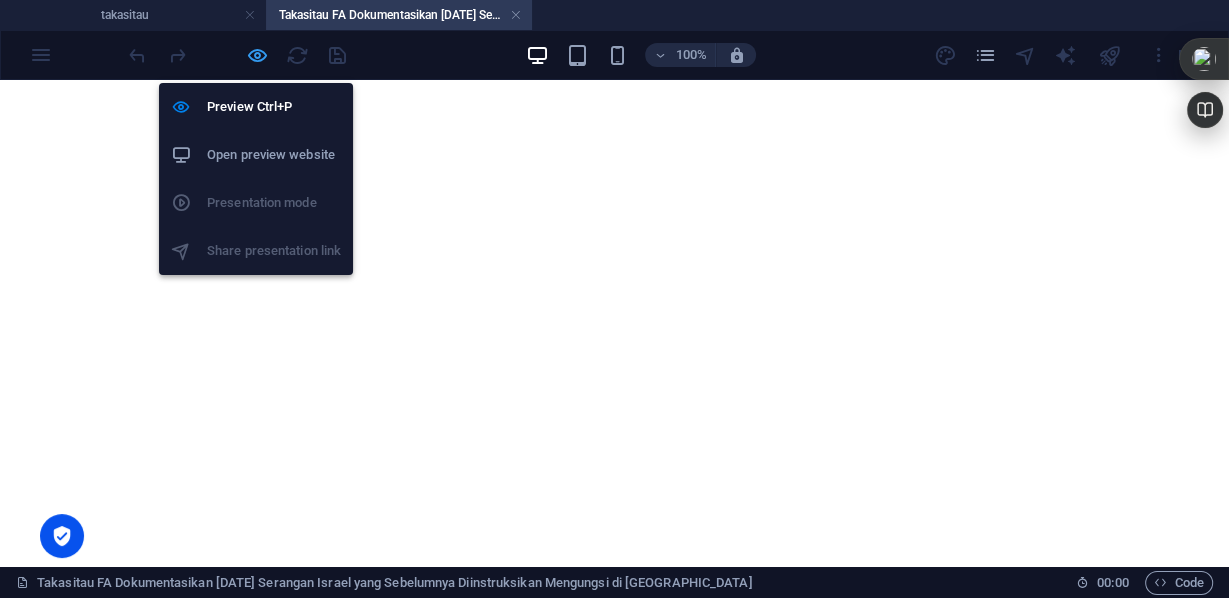 click at bounding box center [257, 55] 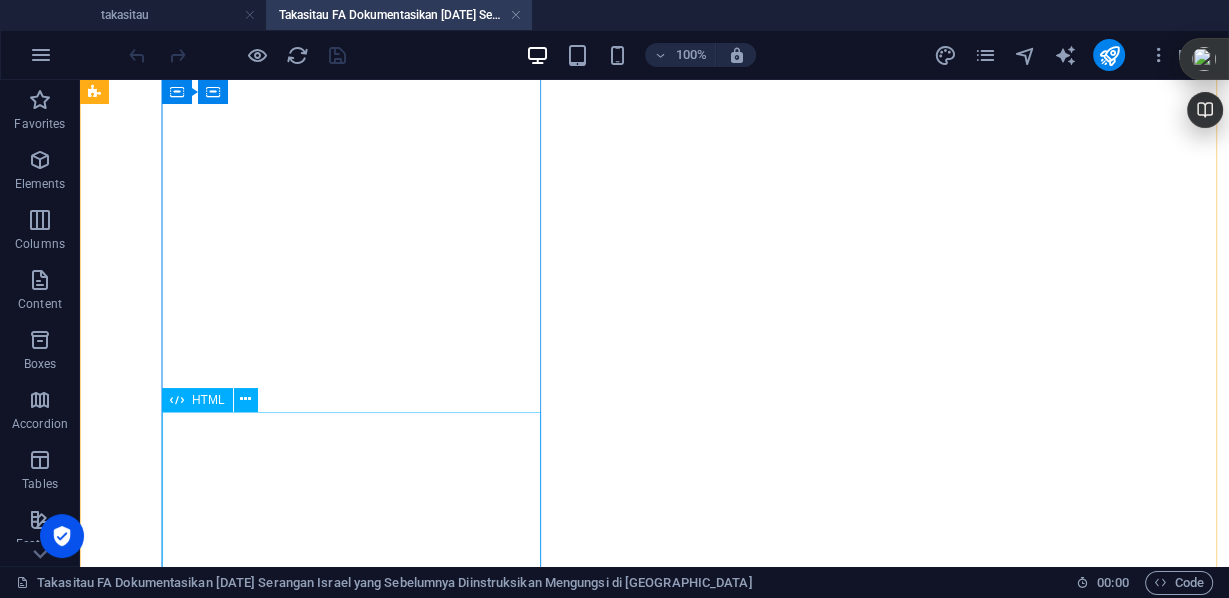 scroll, scrollTop: 800, scrollLeft: 0, axis: vertical 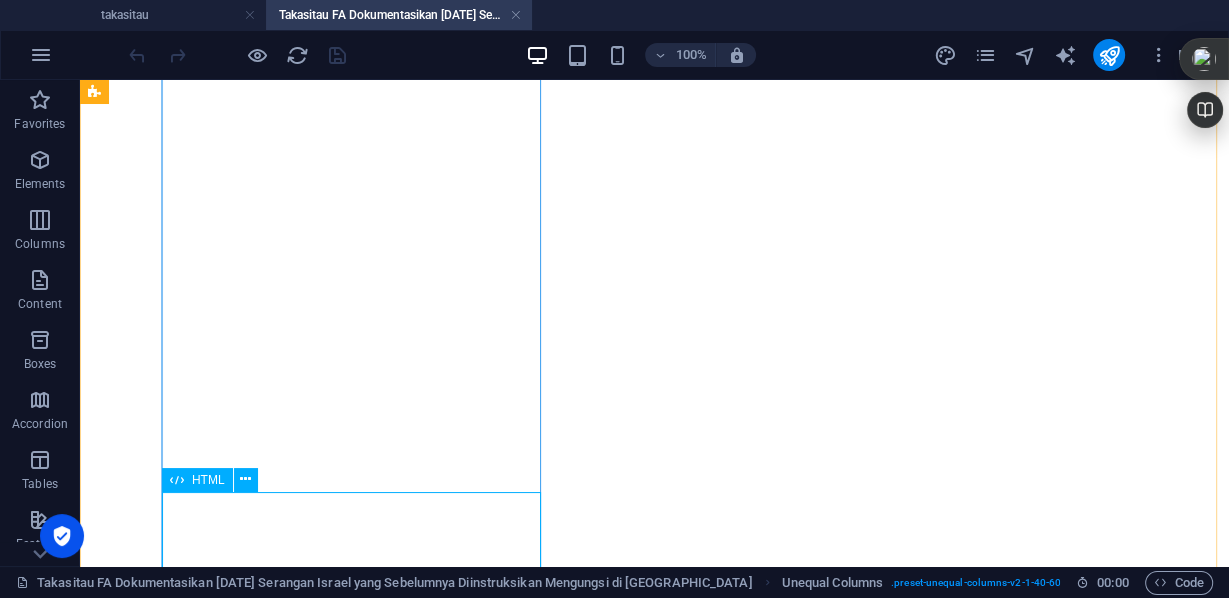 click on "FA has documented a pattern of Israeli attacks on areas into which they have previously instructed civilians in [GEOGRAPHIC_DATA] to evacuate. Our research confirms that the [DEMOGRAPHIC_DATA] military carried out multiple attacks in areas towards which civilians had been directed, either on the same…  [DOMAIN_NAME][URL] — Forensic Architecture (@ForensicArchi)  [DATE]" at bounding box center [654, 4392] 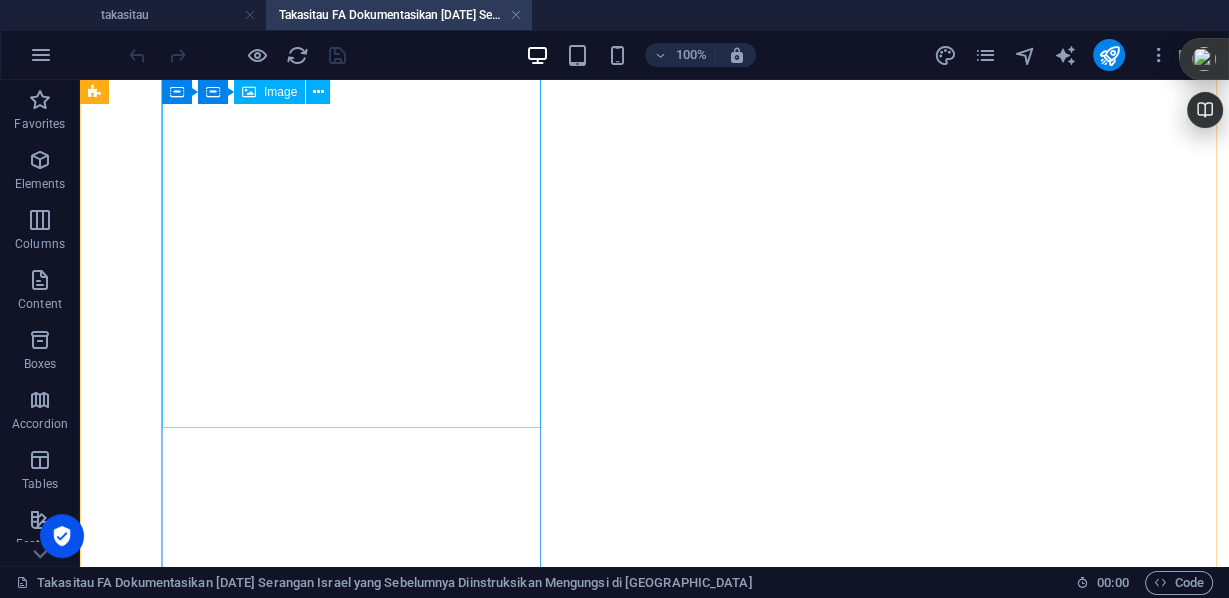 scroll, scrollTop: 720, scrollLeft: 0, axis: vertical 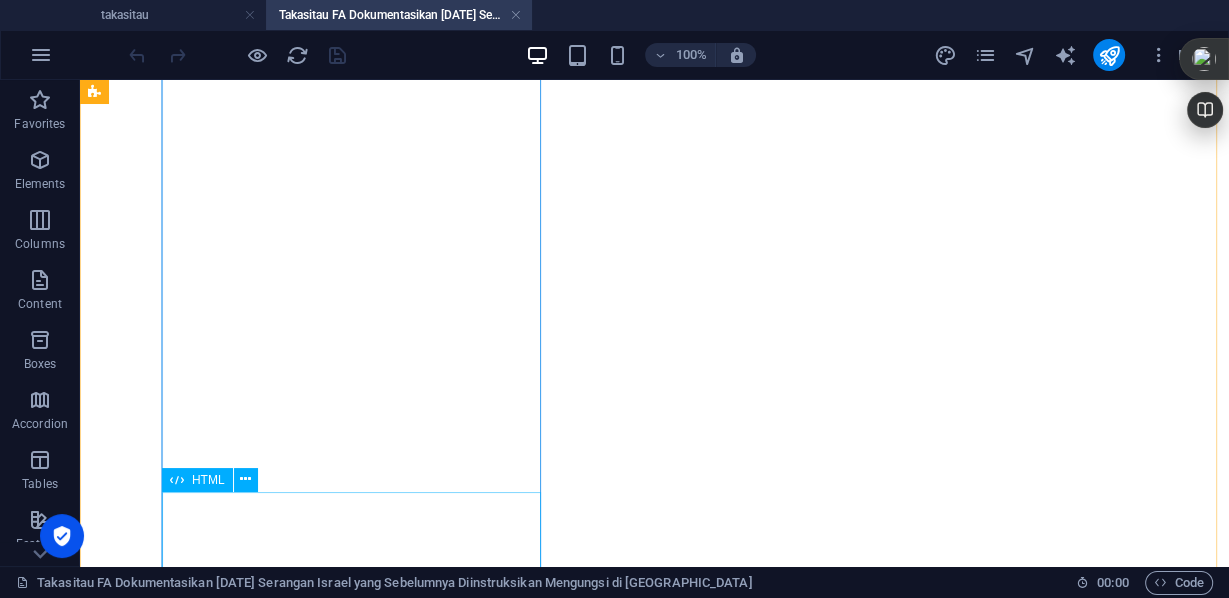 click on "FA has documented a pattern of Israeli attacks on areas into which they have previously instructed civilians in [GEOGRAPHIC_DATA] to evacuate. Our research confirms that the [DEMOGRAPHIC_DATA] military carried out multiple attacks in areas towards which civilians had been directed, either on the same…  [DOMAIN_NAME][URL] — Forensic Architecture (@ForensicArchi)  [DATE]" at bounding box center [654, 4392] 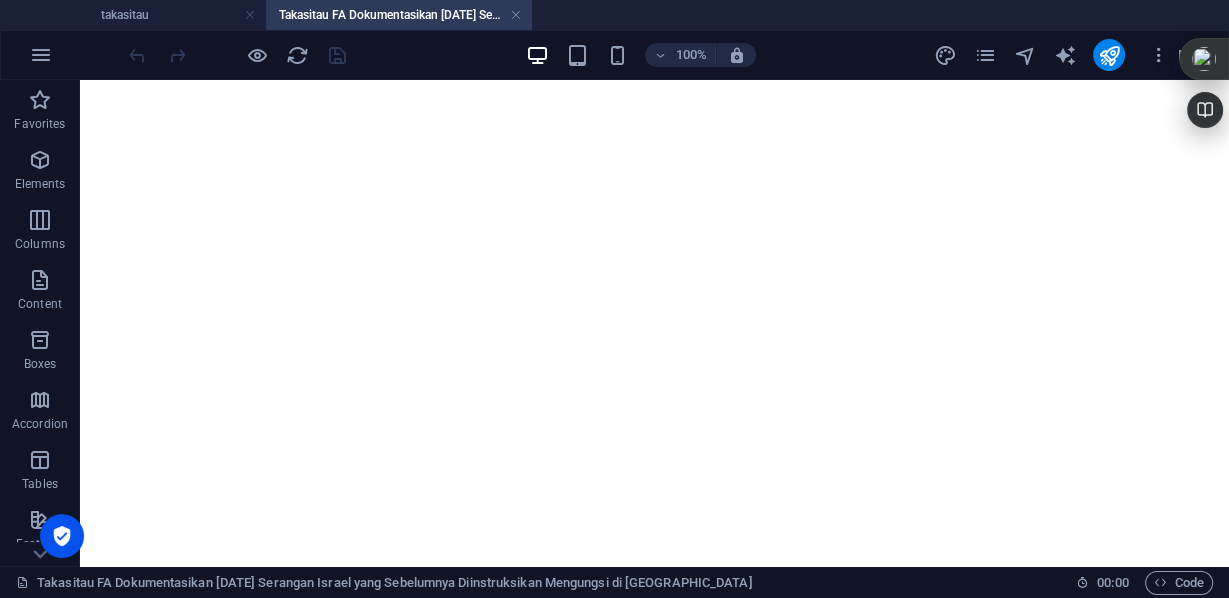 scroll, scrollTop: 433, scrollLeft: 0, axis: vertical 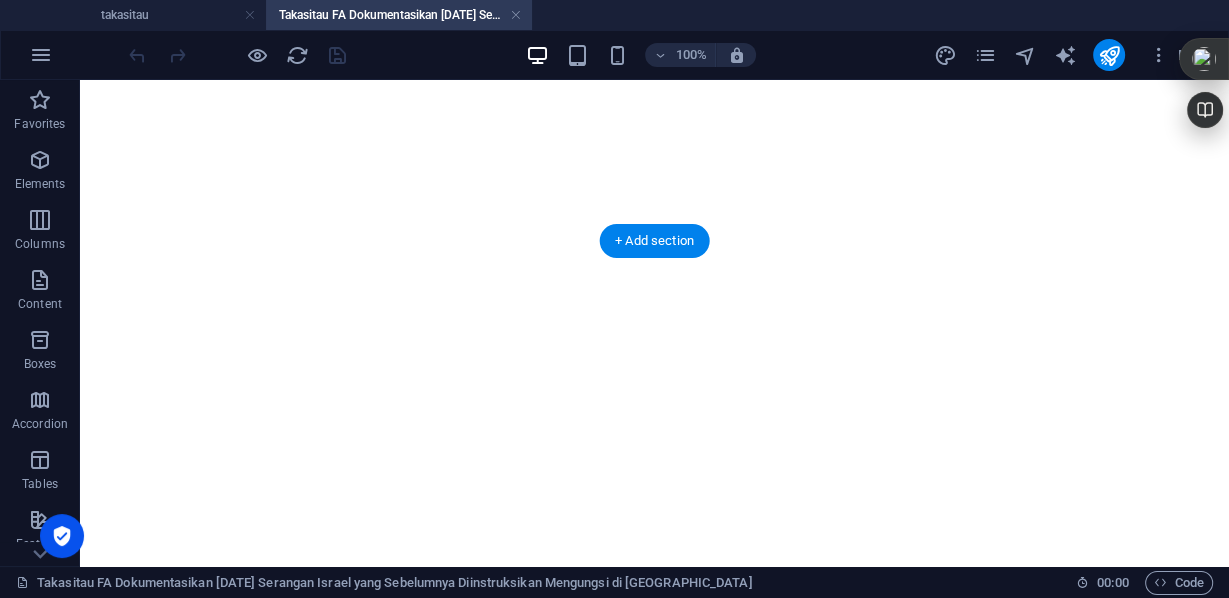 drag, startPoint x: 257, startPoint y: 556, endPoint x: 264, endPoint y: 244, distance: 312.07852 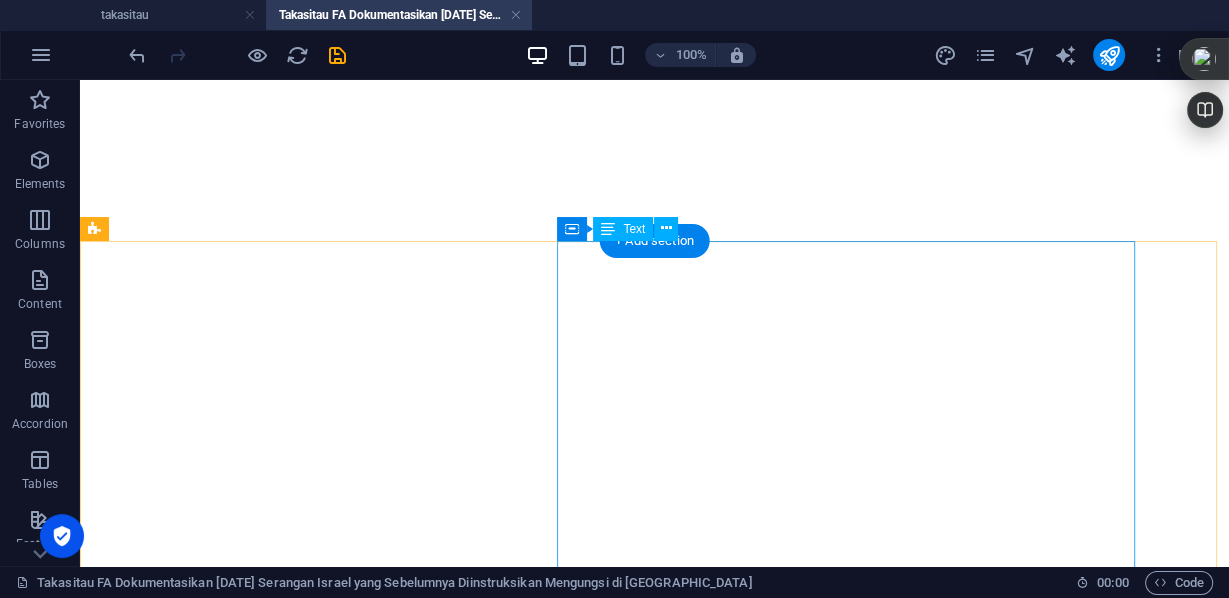 scroll, scrollTop: 513, scrollLeft: 0, axis: vertical 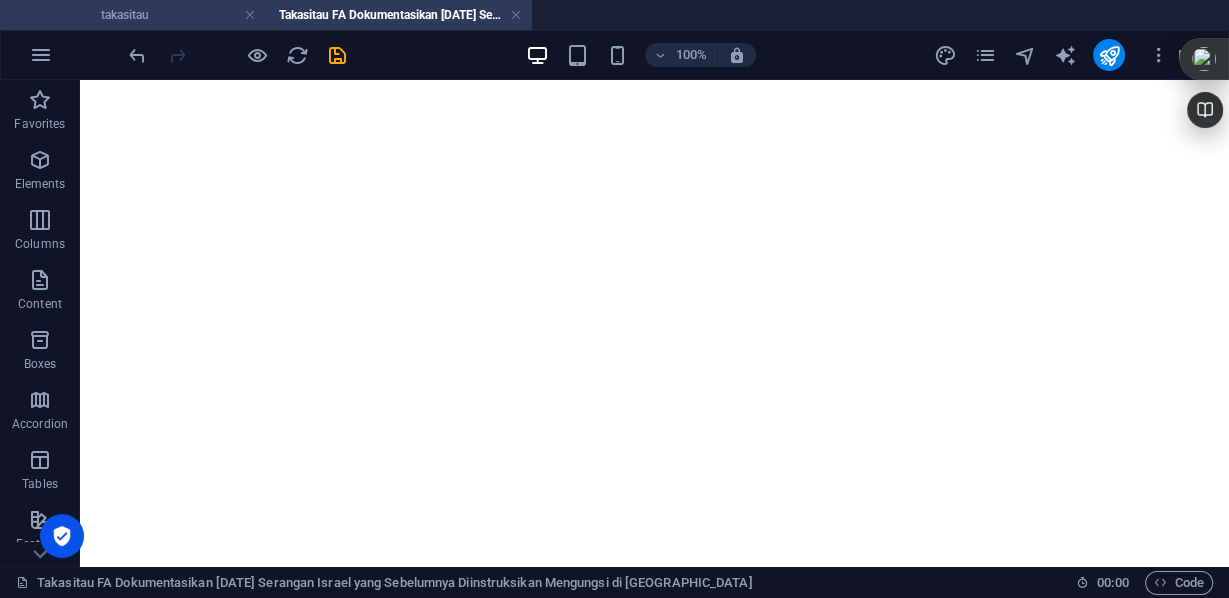 click on "takasitau" at bounding box center (133, 15) 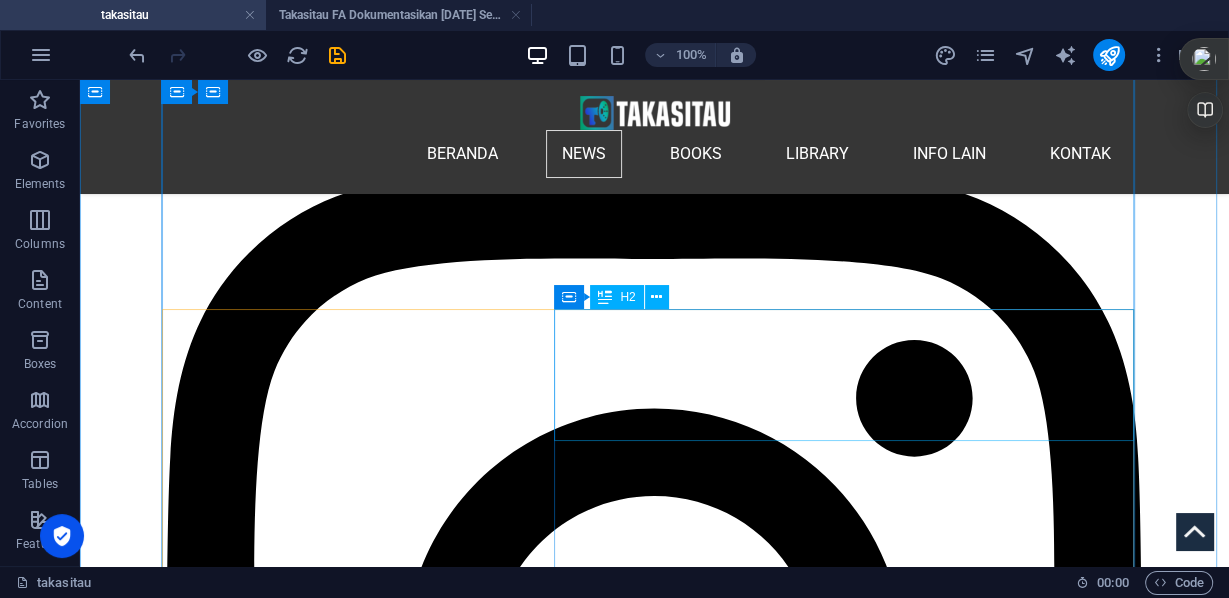 scroll, scrollTop: 3475, scrollLeft: 0, axis: vertical 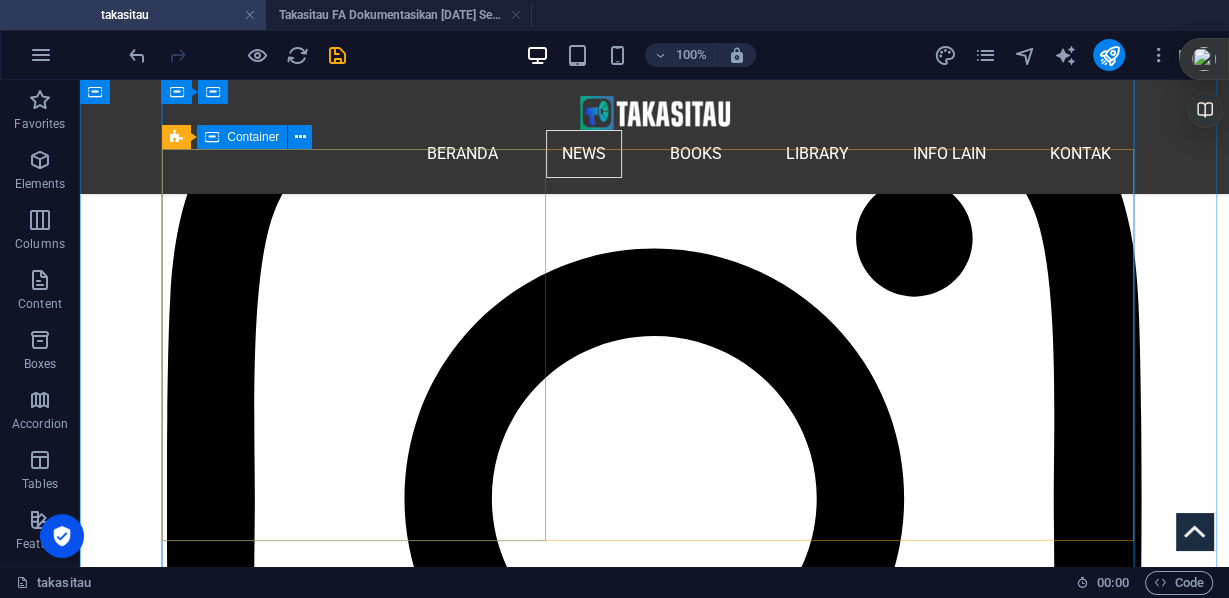 click on "FA has documented a pattern of Israeli attacks on areas into which they have previously instructed civilians in [GEOGRAPHIC_DATA] to evacuate. Our research confirms that the [DEMOGRAPHIC_DATA] military carried out multiple attacks in areas towards which civilians had been directed, either on the same…  [DOMAIN_NAME][URL] — Forensic Architecture (@ForensicArchi)  [DATE]   "More than a human can bear"  (TRT World - Youtube Channel)" at bounding box center (654, 20845) 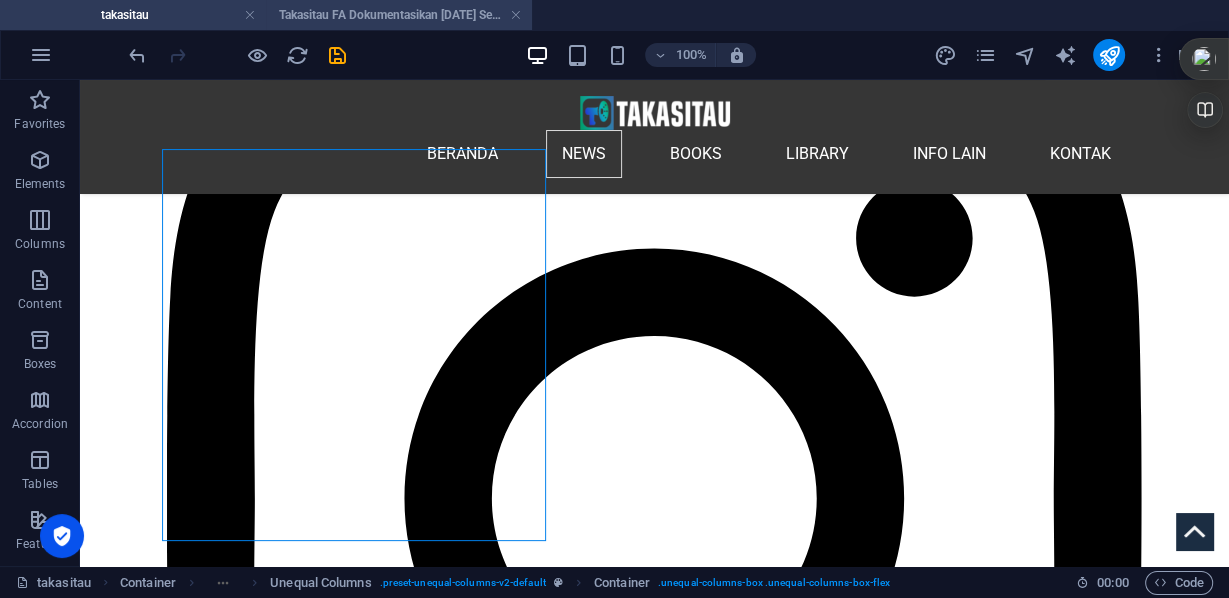 click on "Takasitau  FA Dokumentasikan [DATE] Serangan Israel yang Sebelumnya Diinstruksikan Mengungsi di [GEOGRAPHIC_DATA]" at bounding box center (399, 15) 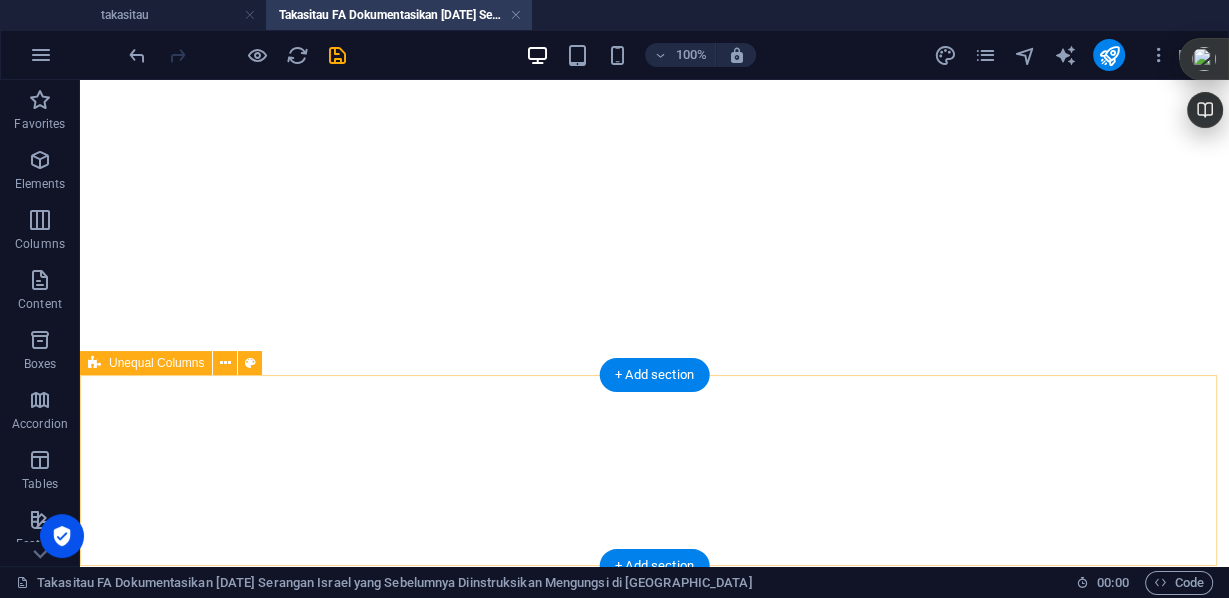 scroll, scrollTop: 993, scrollLeft: 0, axis: vertical 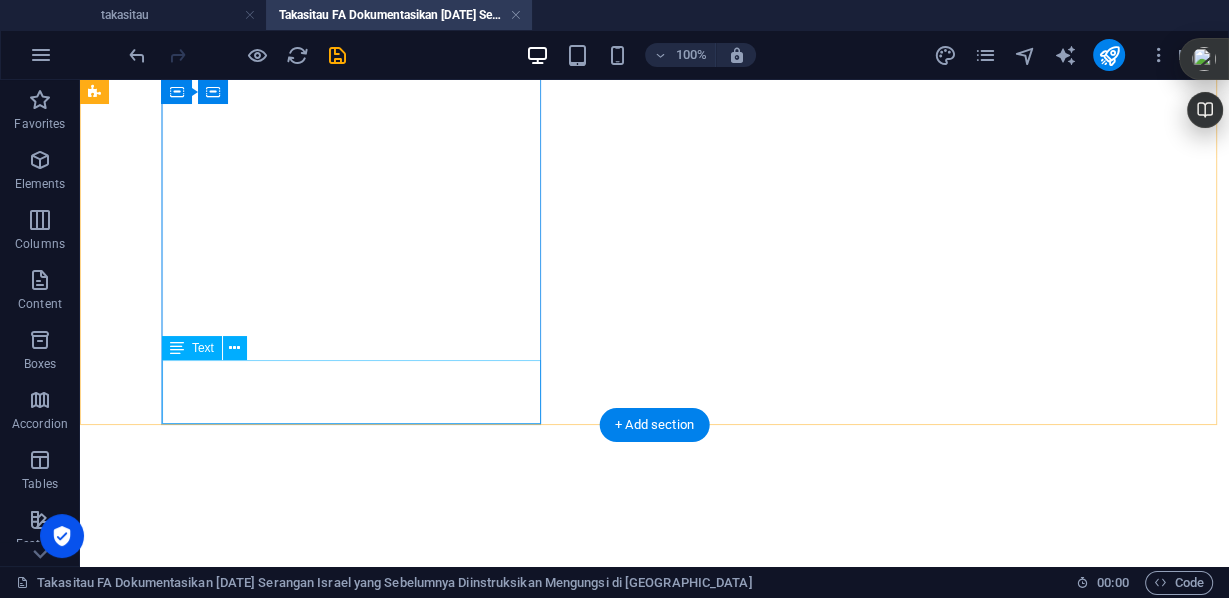 click on "Peta ini memvisualisasikan seluruh 34 perintah evakuasi yang dikeluarkan oleh militer Israel ke daerah-daerah di [GEOGRAPHIC_DATA] sejak pembubaran gencatan senjata pada tanggal [DATE], hingga [DATE]." at bounding box center (654, 4155) 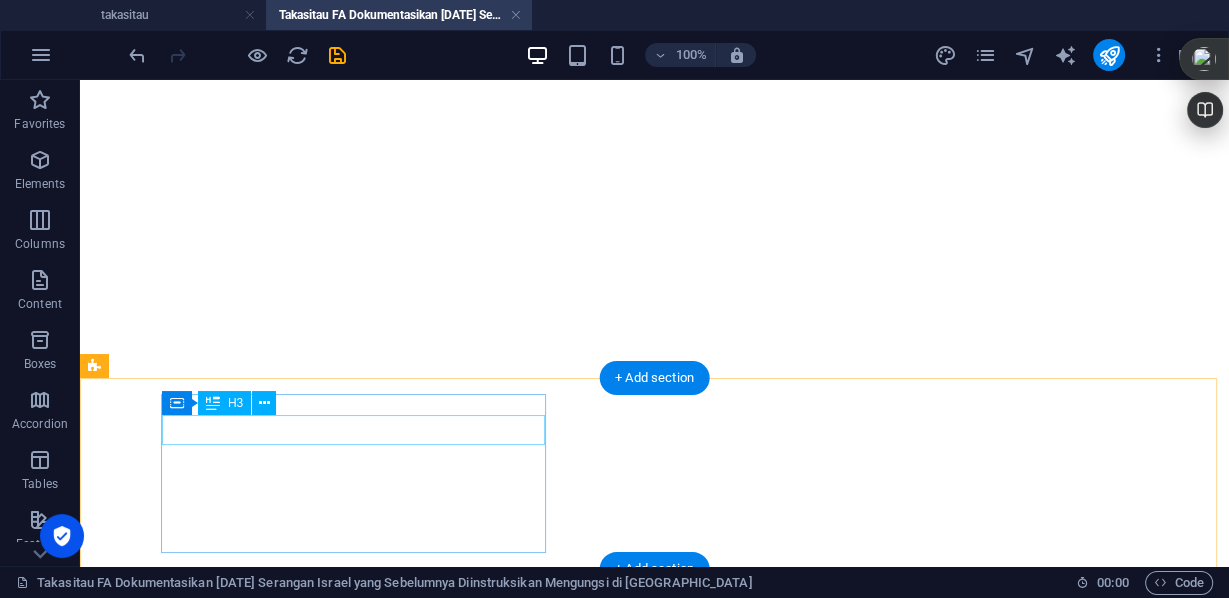 scroll, scrollTop: 1040, scrollLeft: 0, axis: vertical 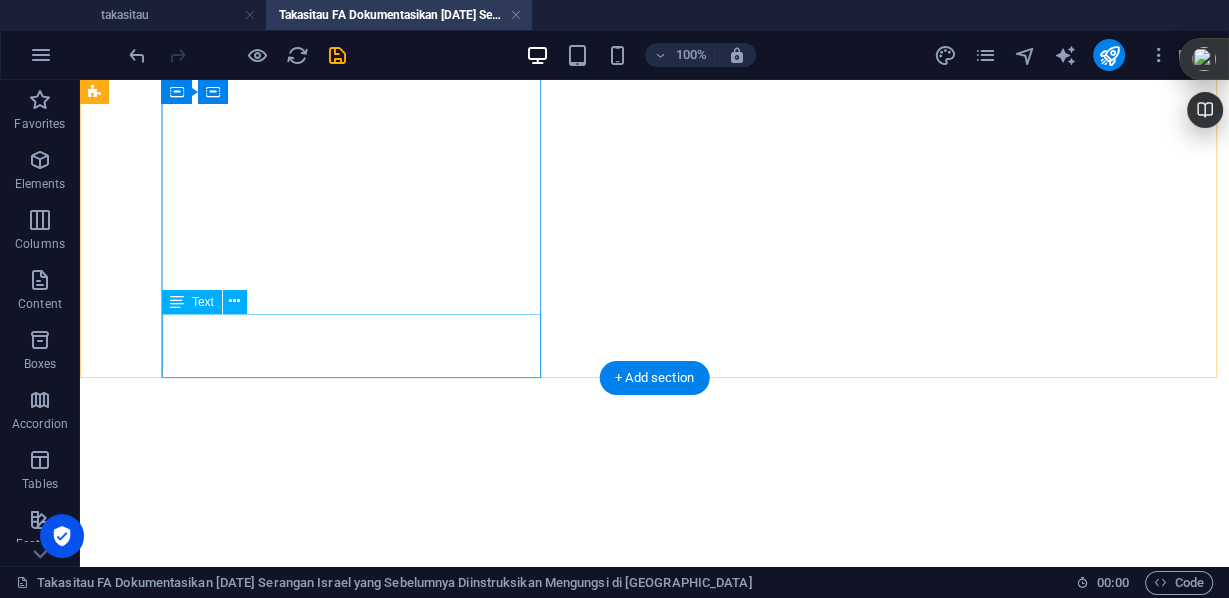 click on "Peta ini memvisualisasikan seluruh 34 perintah evakuasi yang dikeluarkan oleh militer Israel ke daerah-daerah di [GEOGRAPHIC_DATA] sejak pembubaran gencatan senjata pada tanggal [DATE], hingga [DATE]." at bounding box center (654, 4108) 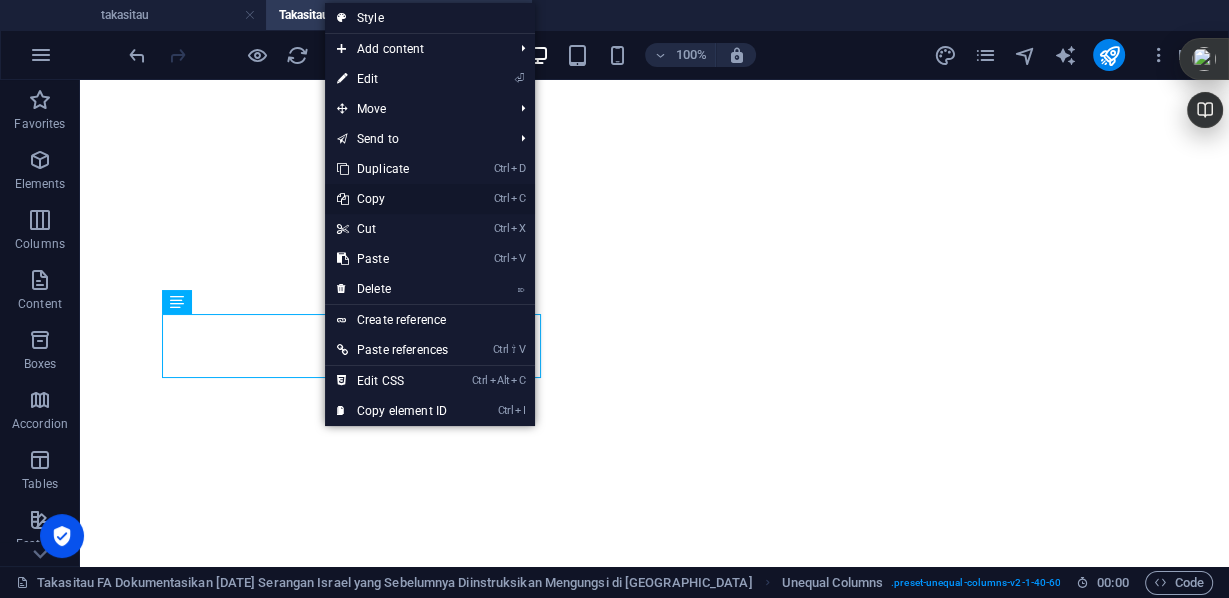 click on "Ctrl C  Copy" at bounding box center [392, 199] 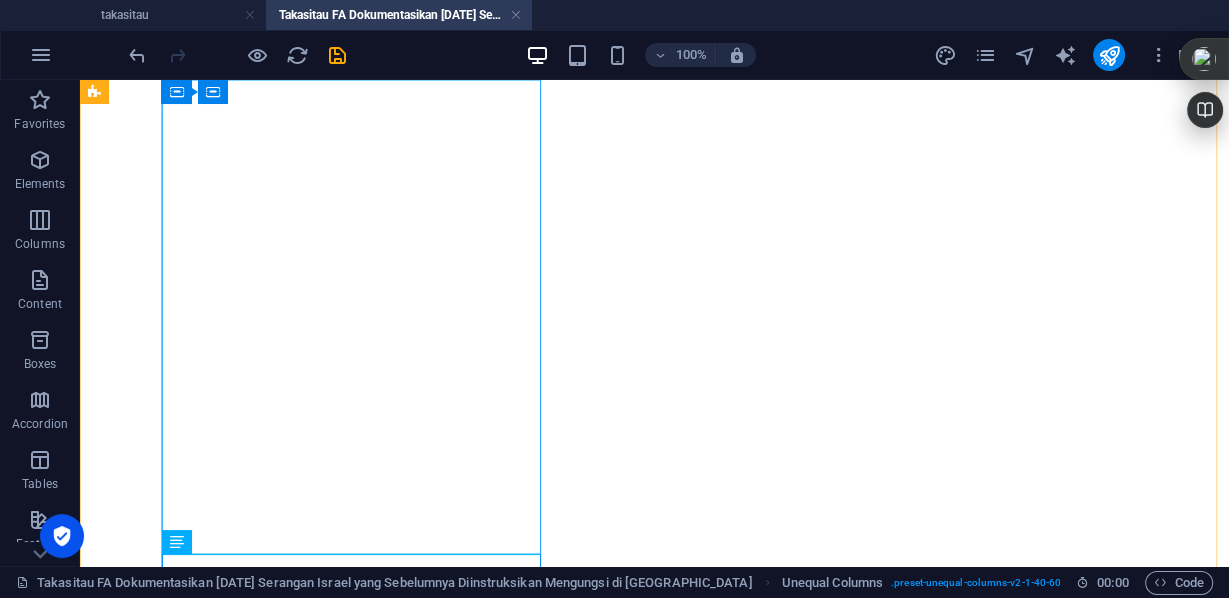 scroll, scrollTop: 720, scrollLeft: 0, axis: vertical 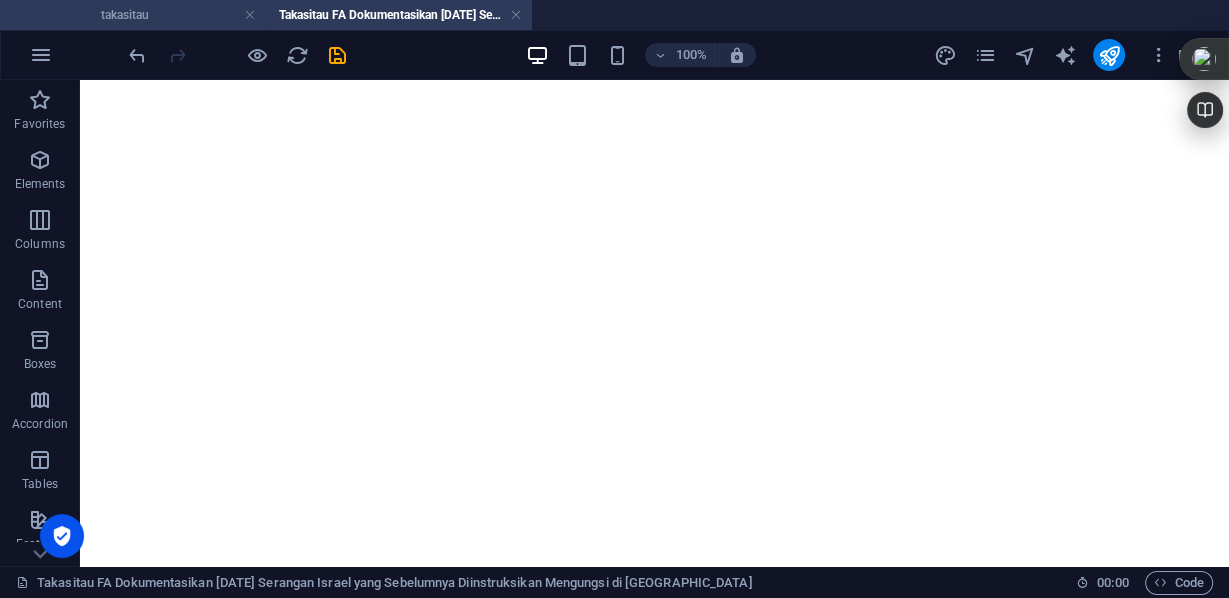 click on "takasitau" at bounding box center [133, 15] 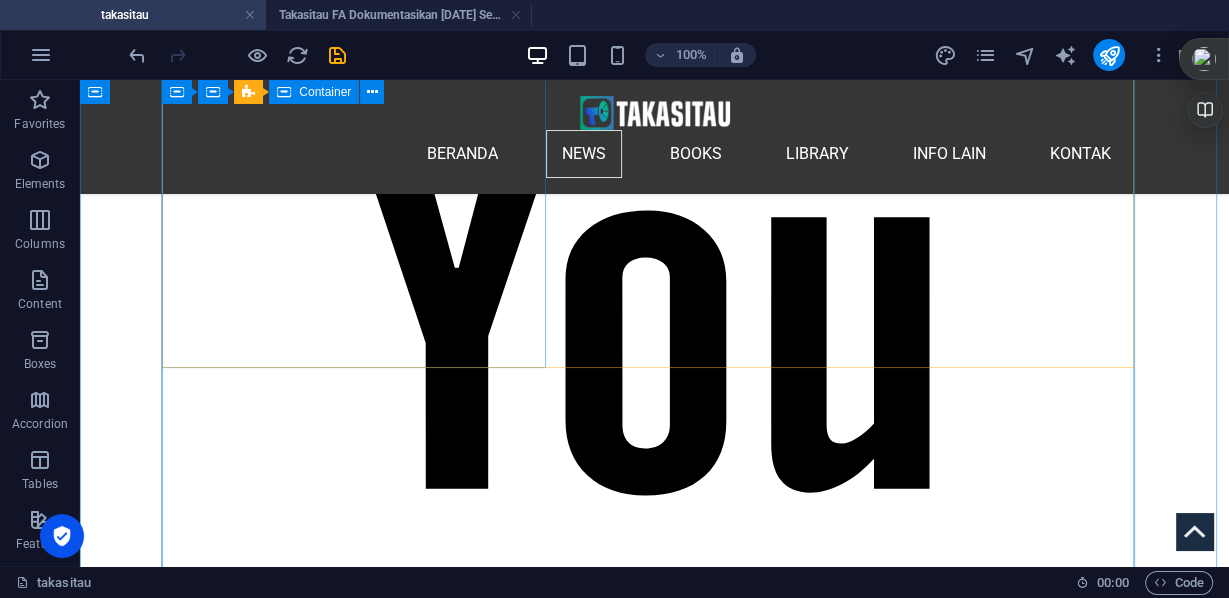 scroll, scrollTop: 4195, scrollLeft: 0, axis: vertical 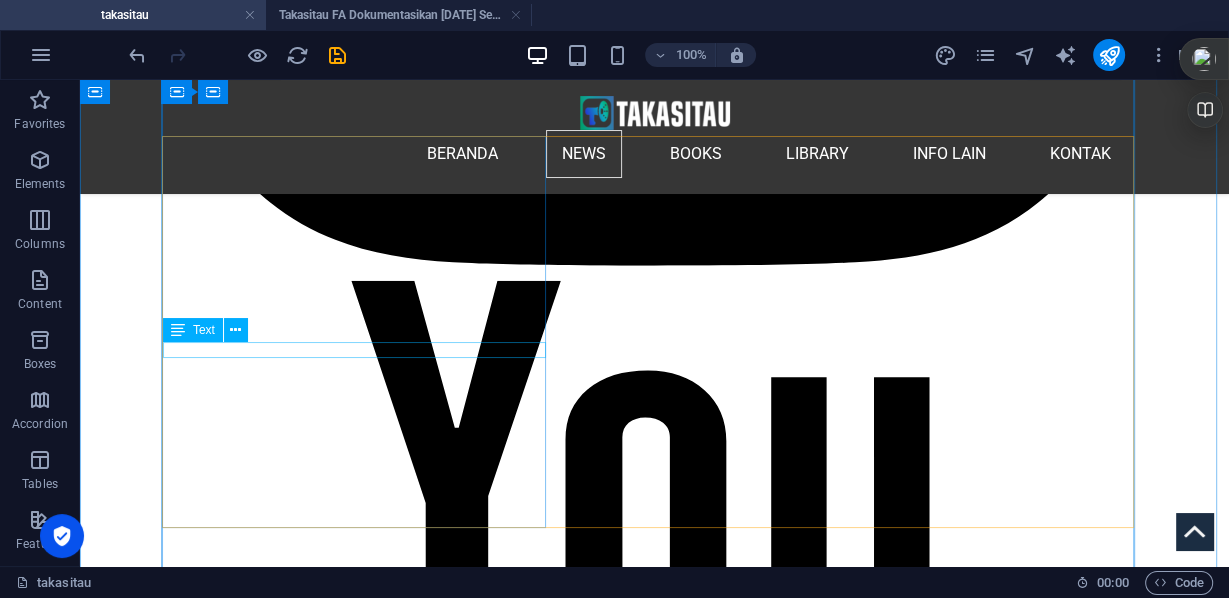 click on ""More than a human can bear"  (TRT World - Youtube Channel)" at bounding box center (654, 33147) 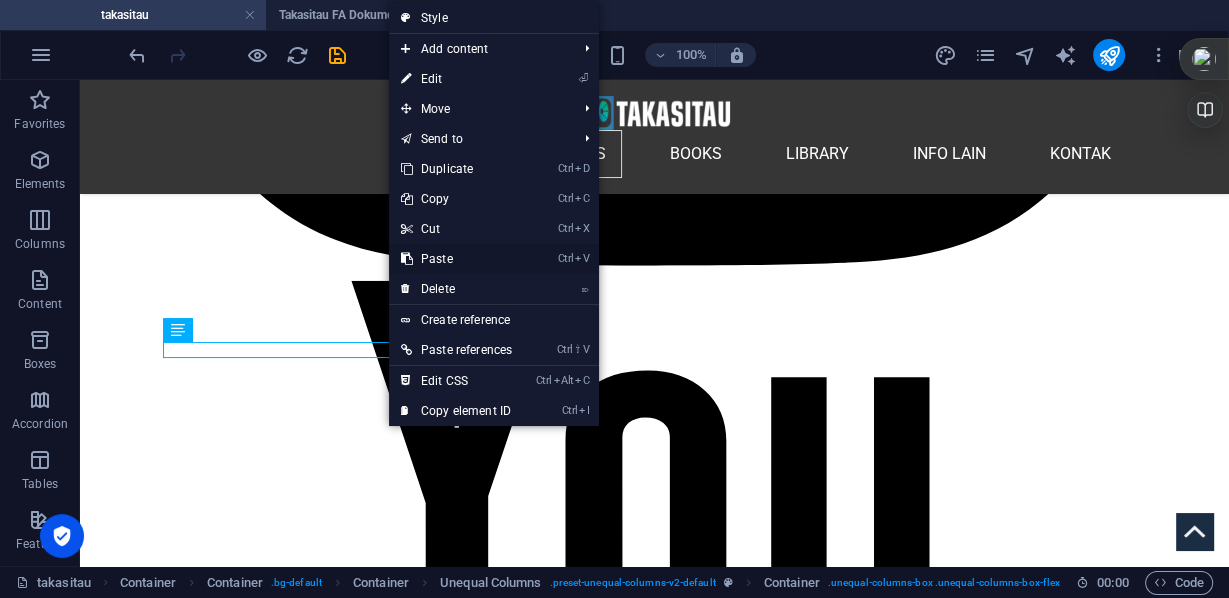 click on "Ctrl V  Paste" at bounding box center [456, 259] 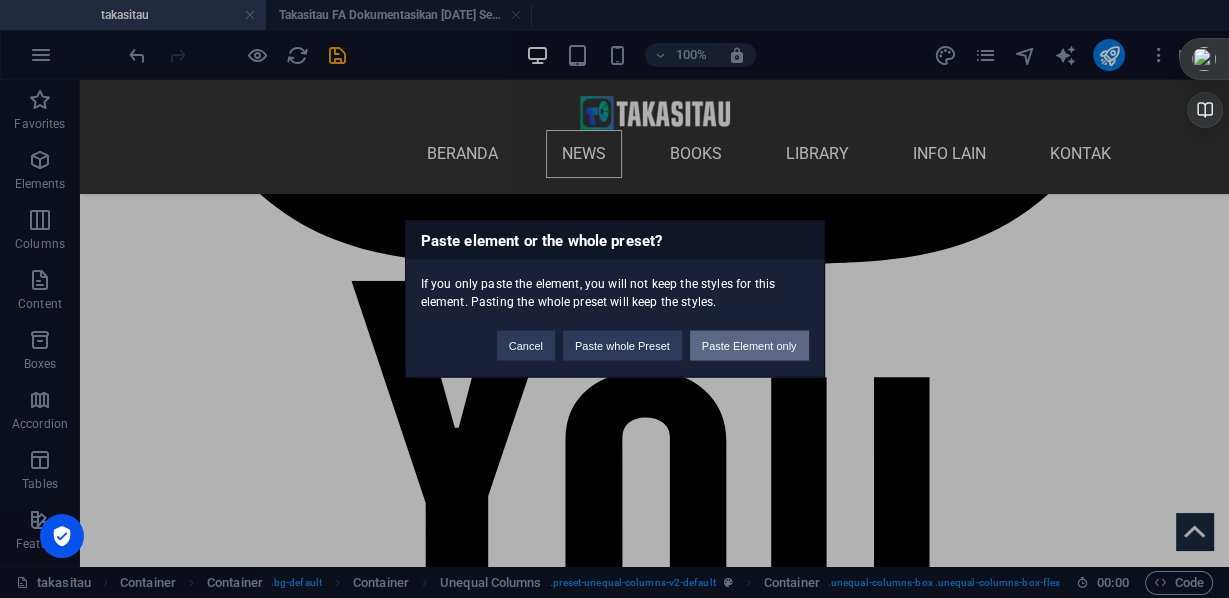 scroll, scrollTop: 3488, scrollLeft: 0, axis: vertical 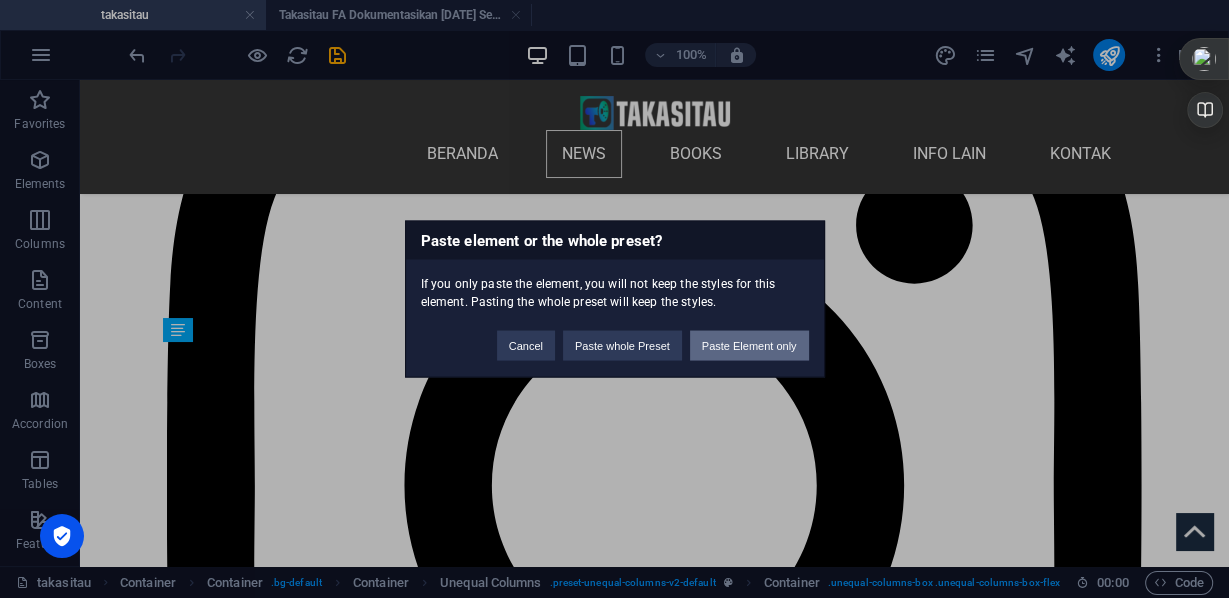 drag, startPoint x: 688, startPoint y: 260, endPoint x: 768, endPoint y: 340, distance: 113.137085 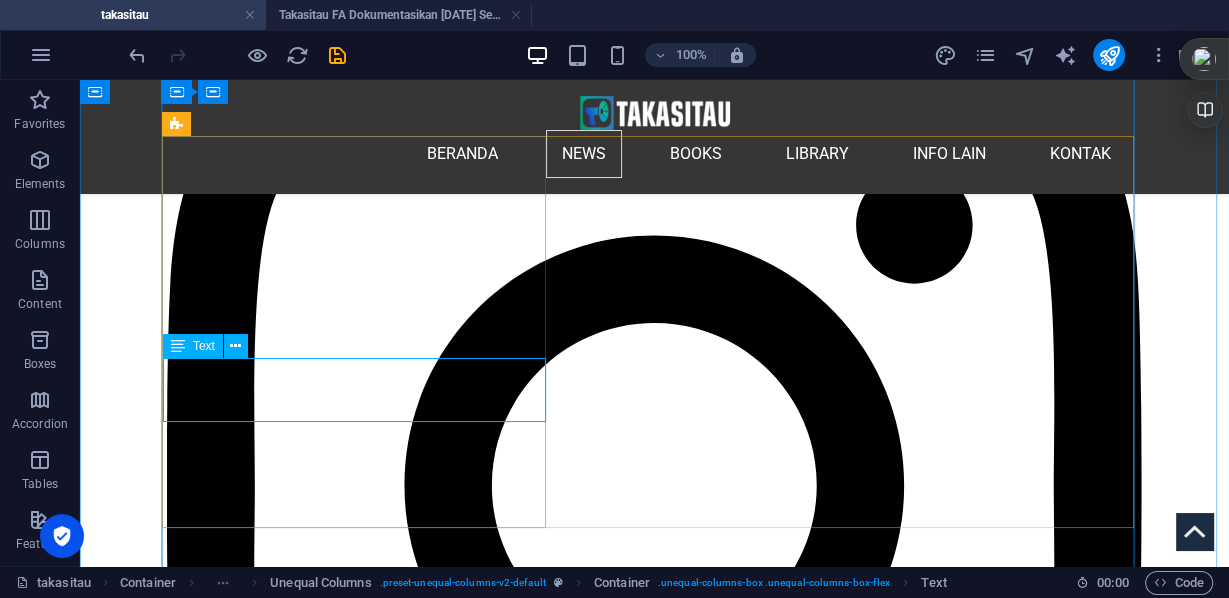 click on "Peta ini memvisualisasikan seluruh 34 perintah evakuasi yang dikeluarkan oleh militer Israel ke daerah-daerah di [GEOGRAPHIC_DATA] sejak pembubaran gencatan senjata pada tanggal [DATE], hingga [DATE]." at bounding box center (654, 20914) 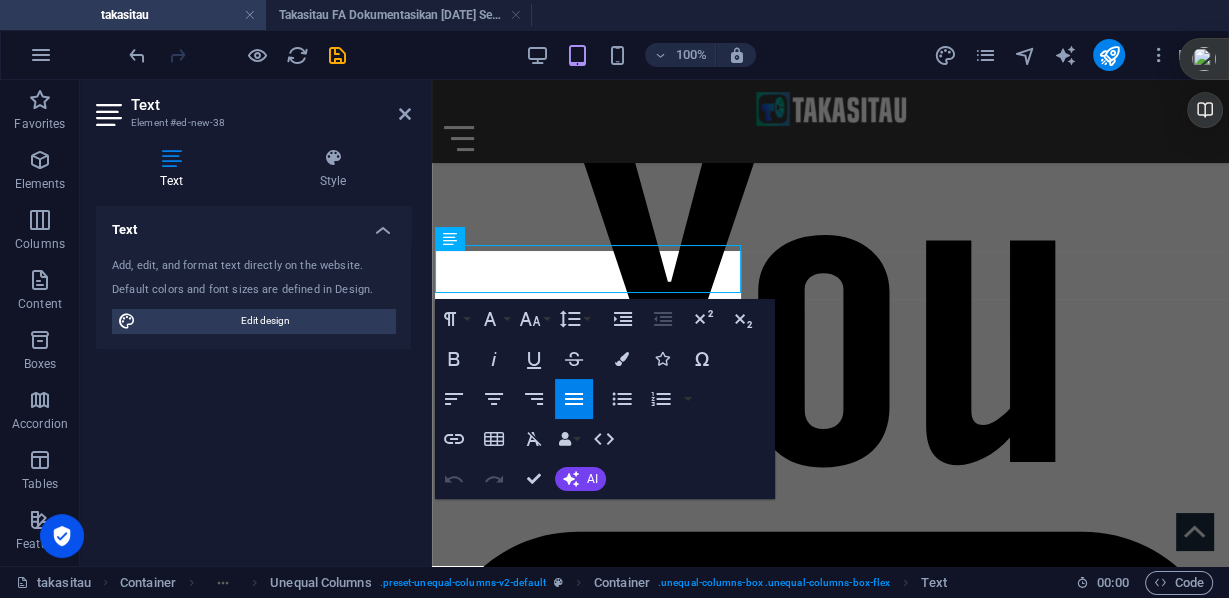 scroll, scrollTop: 3070, scrollLeft: 0, axis: vertical 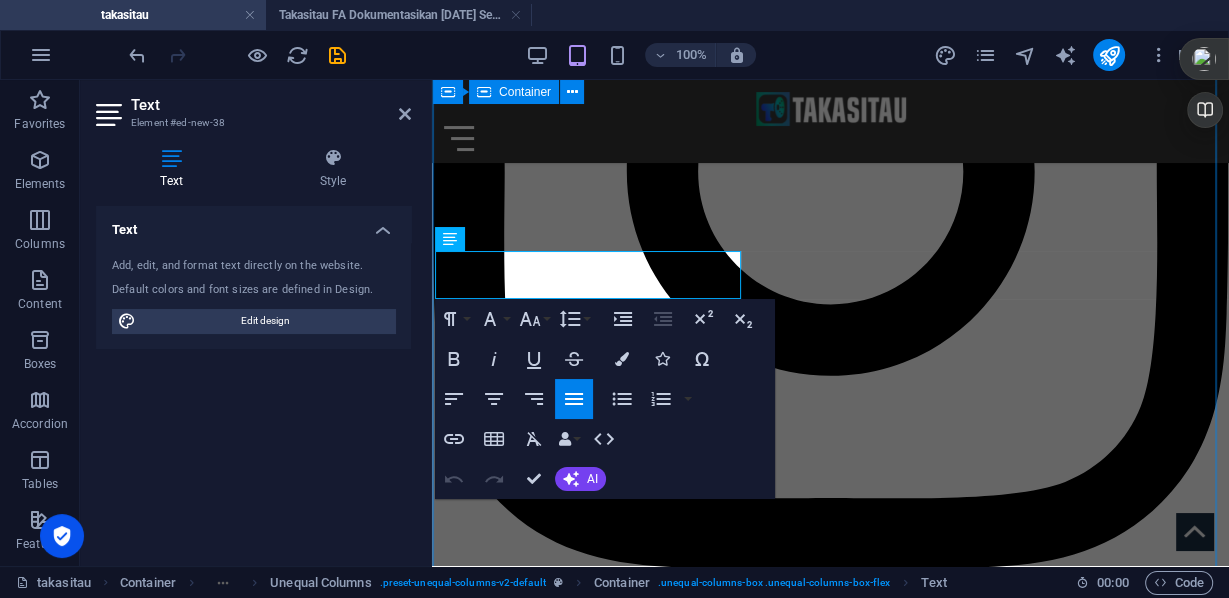 drag, startPoint x: 728, startPoint y: 287, endPoint x: 431, endPoint y: 258, distance: 298.41248 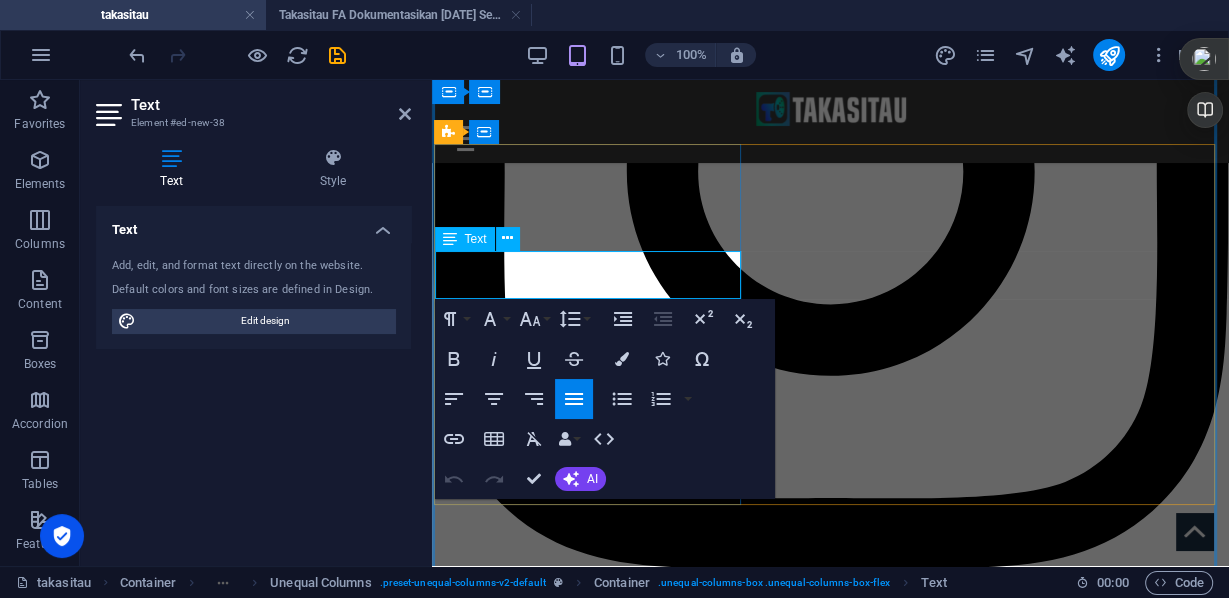 click on "Peta ini memvisualisasikan seluruh 34 perintah evakuasi yang dikeluarkan oleh militer Israel ke daerah-daerah di [GEOGRAPHIC_DATA] sejak pembubaran gencatan senjata pada tanggal [DATE], hingga [DATE]." at bounding box center [830, 18730] 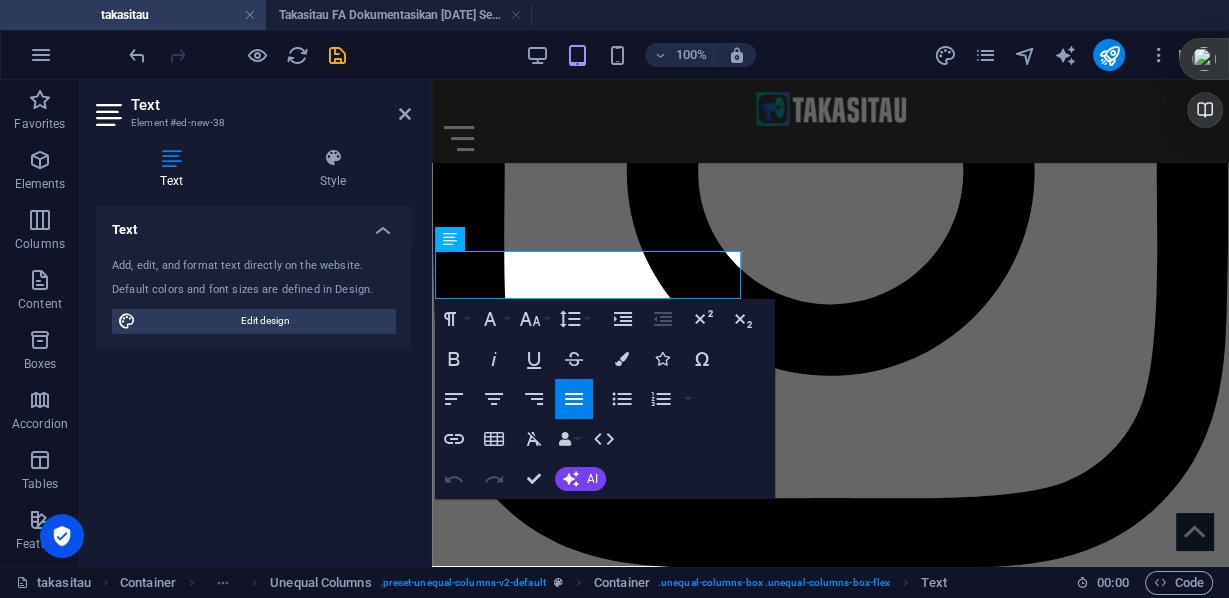 drag, startPoint x: 718, startPoint y: 292, endPoint x: 430, endPoint y: 261, distance: 289.6636 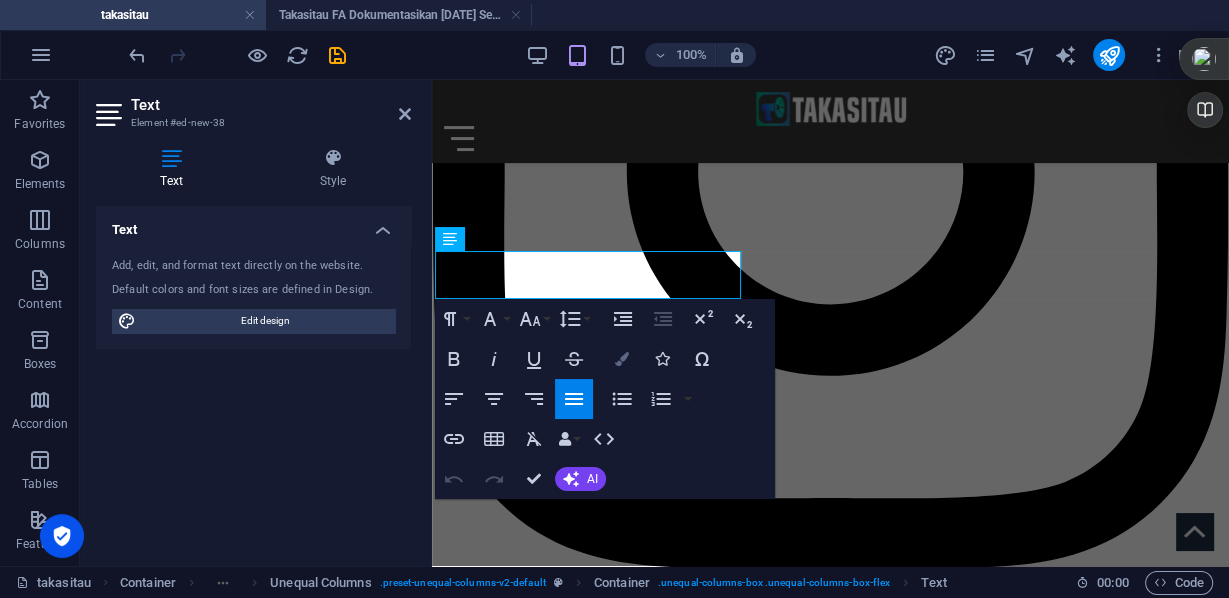 click at bounding box center (622, 359) 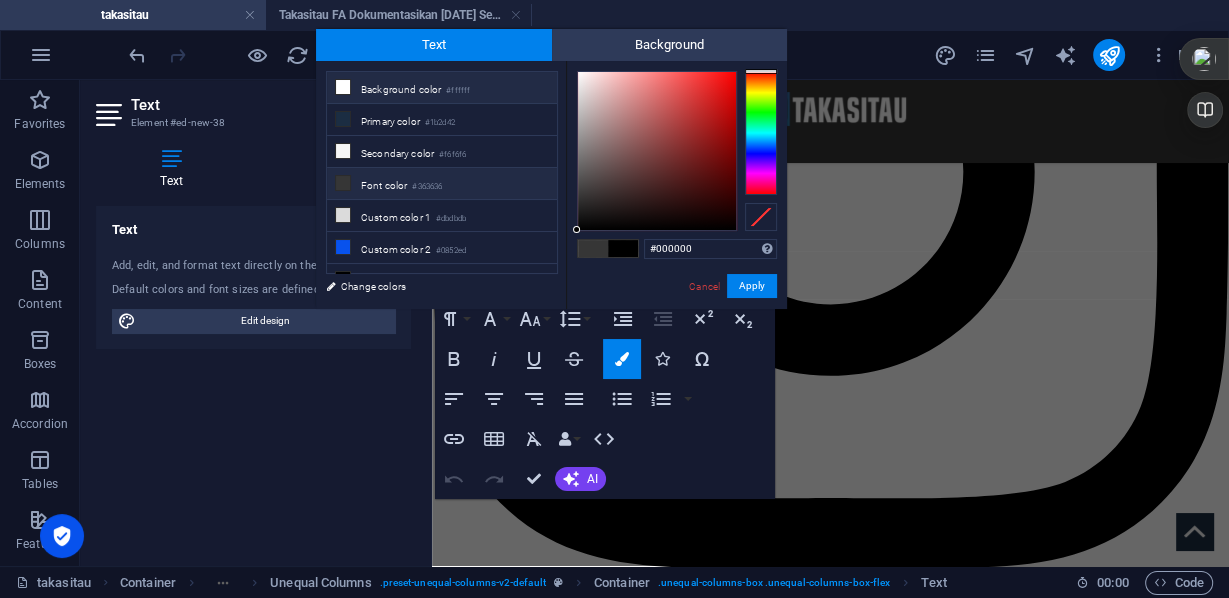 click on "Background color
#ffffff" at bounding box center [442, 88] 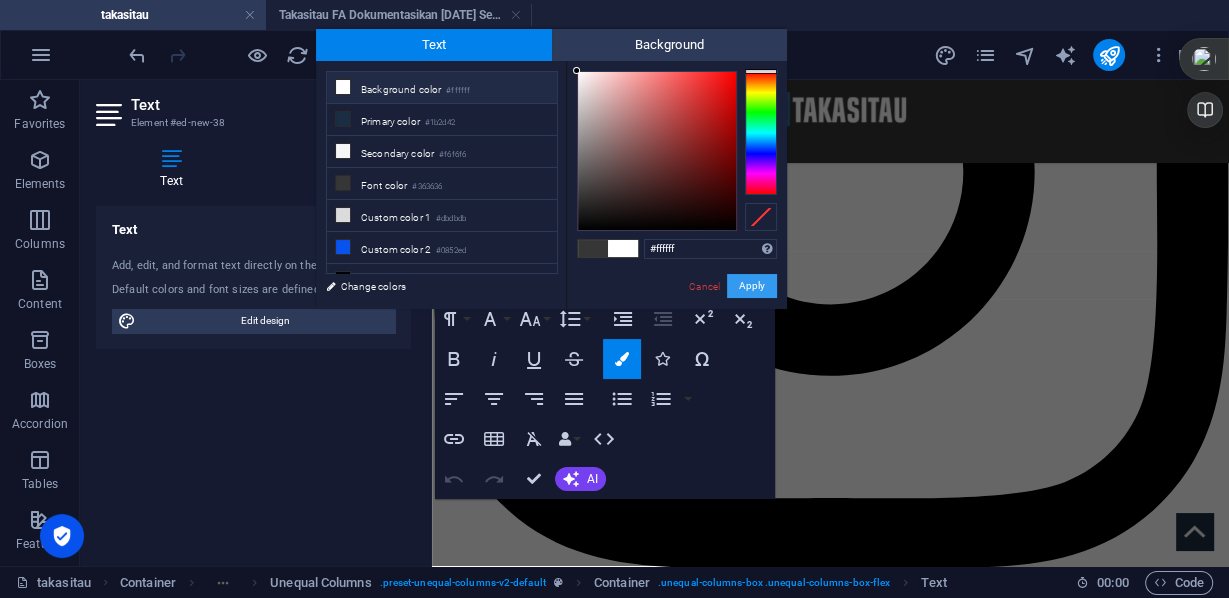 click on "Apply" at bounding box center [752, 286] 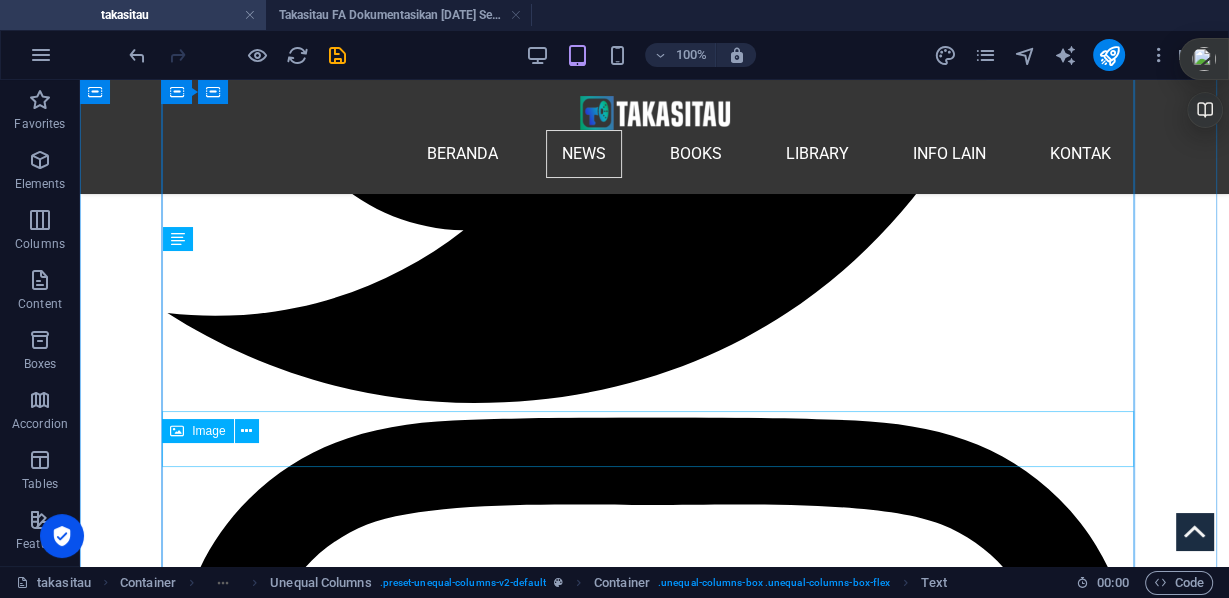scroll, scrollTop: 3573, scrollLeft: 0, axis: vertical 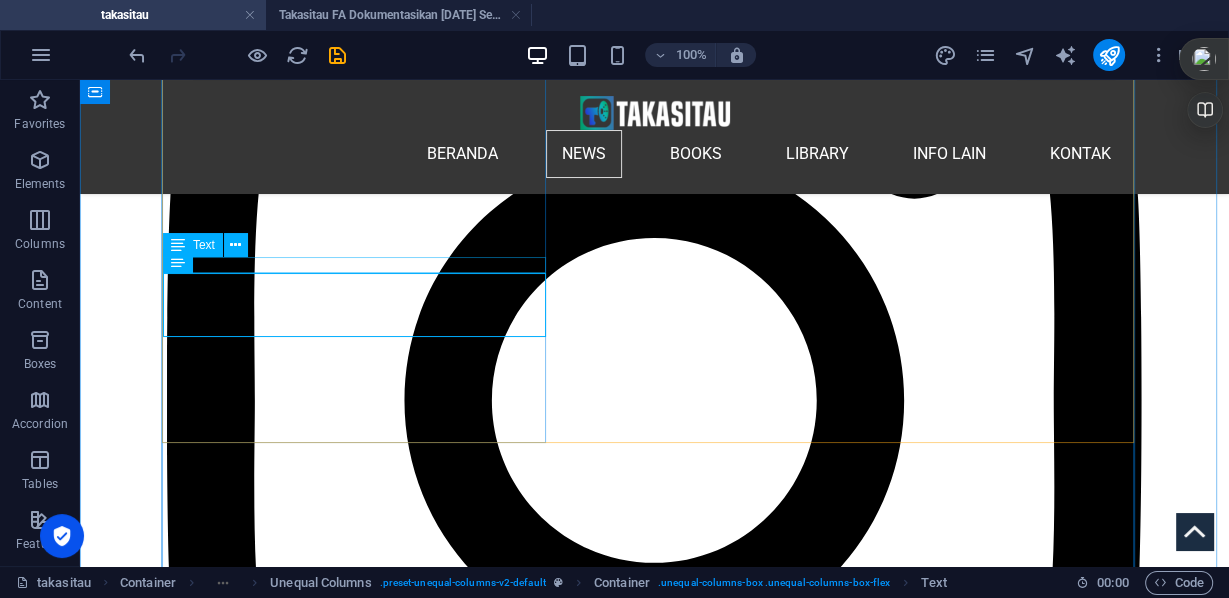 click on ""More than a human can bear"  (TRT World - Youtube Channel)" at bounding box center (654, 20805) 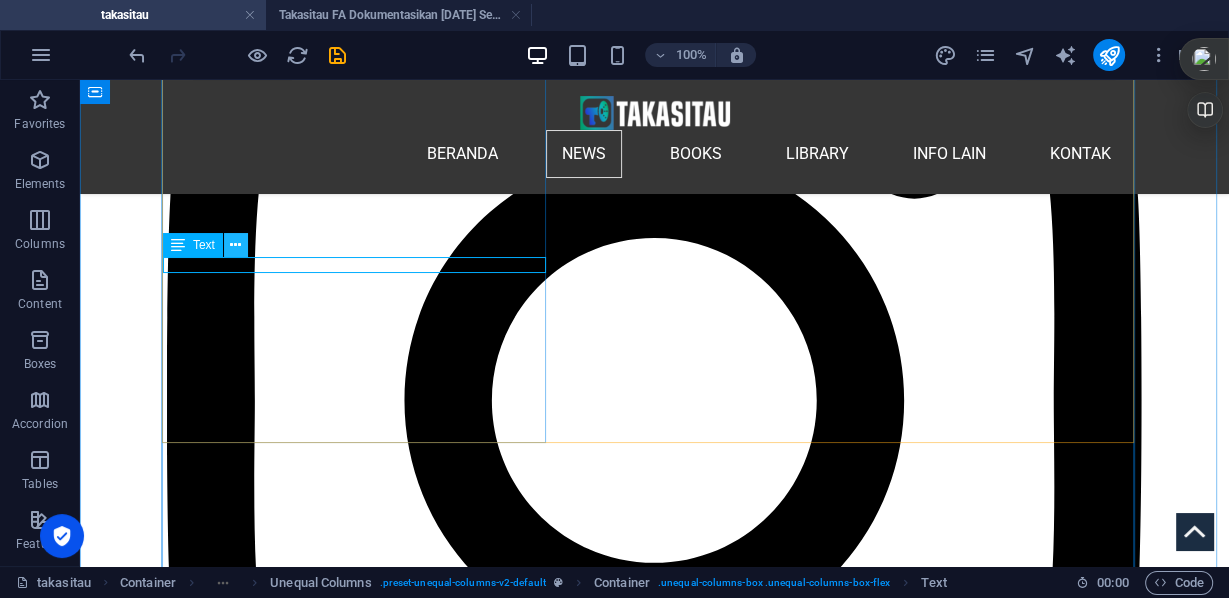 click at bounding box center [235, 245] 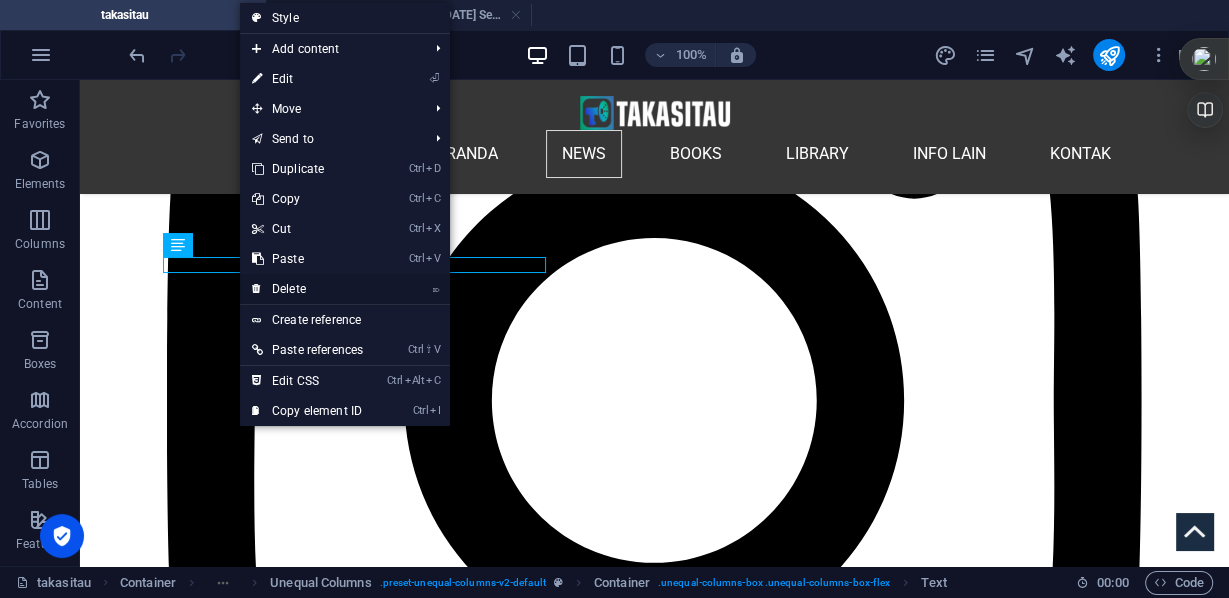 click on "⌦  Delete" at bounding box center (307, 289) 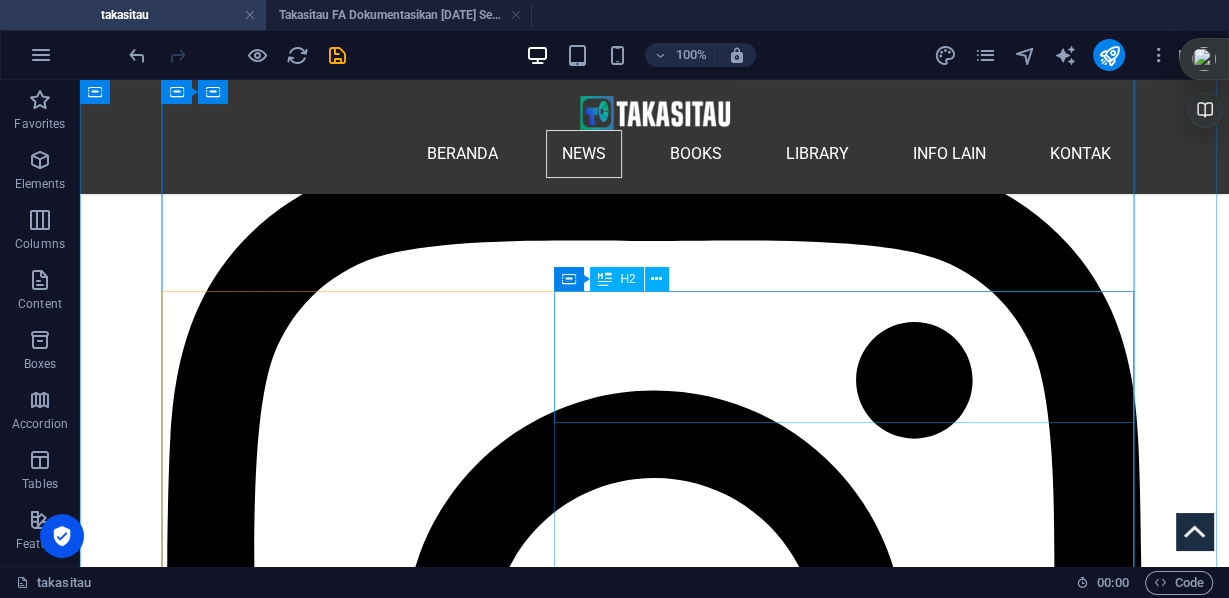 scroll, scrollTop: 3573, scrollLeft: 0, axis: vertical 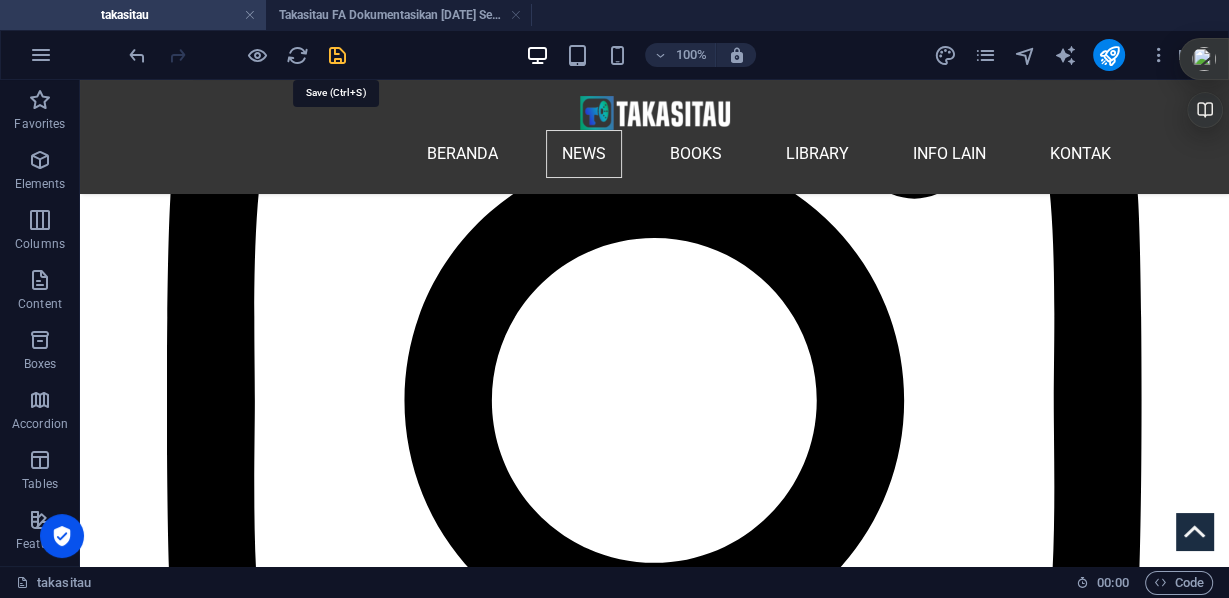 click at bounding box center (337, 55) 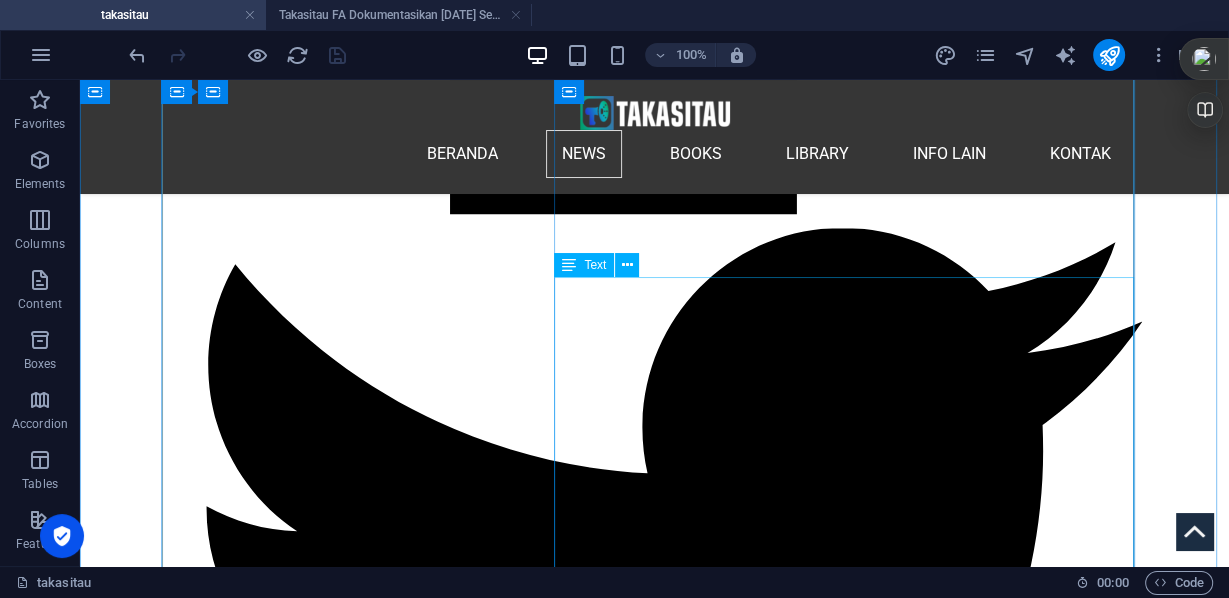 scroll, scrollTop: 2373, scrollLeft: 0, axis: vertical 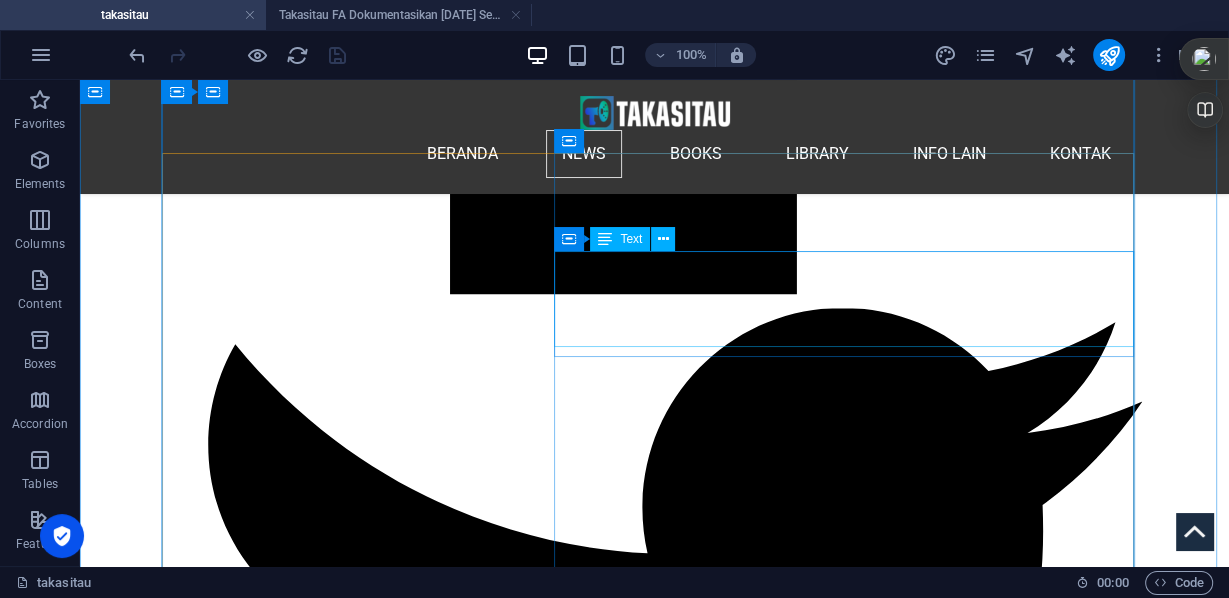 click on "Fakta bahwa [PERSON_NAME], bersama-sama dengan ICC, kini menerima sanksi dari AS, bersamaan dengan kunjungan [PERSON_NAME] yang sedang berlangsung ke [US_STATE], menunjukkan bahwa hukum internasional merupakan salah satu ancaman terbesar bagi hegemoni AS/Israel. Dengan demikian, kampanye mereka untuk menghapus Palestina memerlukan pemangkasan dasar hukum dan standar yang relevan. Sudah saatnya negara-negara berdaulat mulai melepaskan diri dari cengkeraman AS baik dari geopolitik maupun ekonomi. Mereka tidak memiliki standard moral, etika dan penghormatan terhadap bangsa lain." at bounding box center [654, 21077] 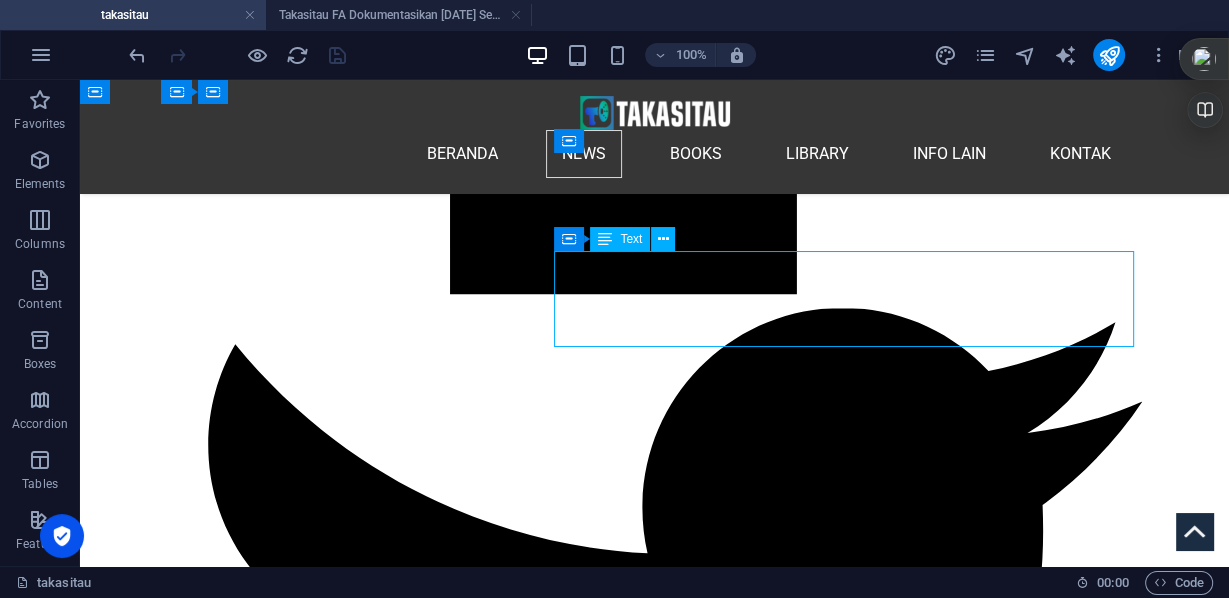 click on "Fakta bahwa [PERSON_NAME], bersama-sama dengan ICC, kini menerima sanksi dari AS, bersamaan dengan kunjungan [PERSON_NAME] yang sedang berlangsung ke [US_STATE], menunjukkan bahwa hukum internasional merupakan salah satu ancaman terbesar bagi hegemoni AS/Israel. Dengan demikian, kampanye mereka untuk menghapus Palestina memerlukan pemangkasan dasar hukum dan standar yang relevan. Sudah saatnya negara-negara berdaulat mulai melepaskan diri dari cengkeraman AS baik dari geopolitik maupun ekonomi. Mereka tidak memiliki standard moral, etika dan penghormatan terhadap bangsa lain." at bounding box center (654, 21077) 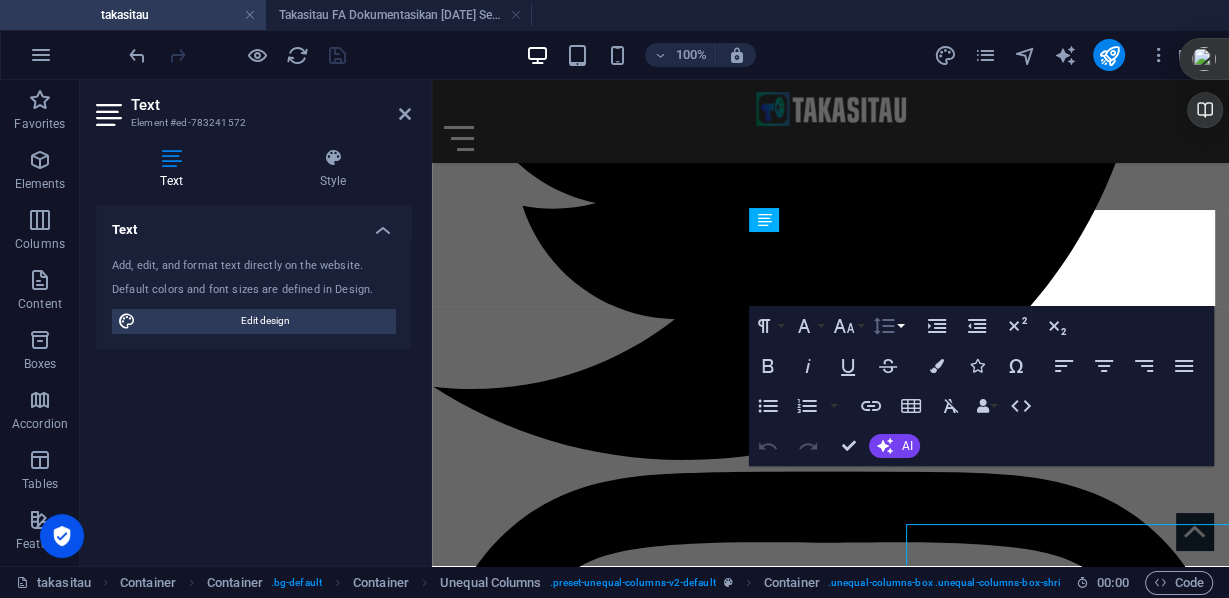scroll, scrollTop: 2072, scrollLeft: 0, axis: vertical 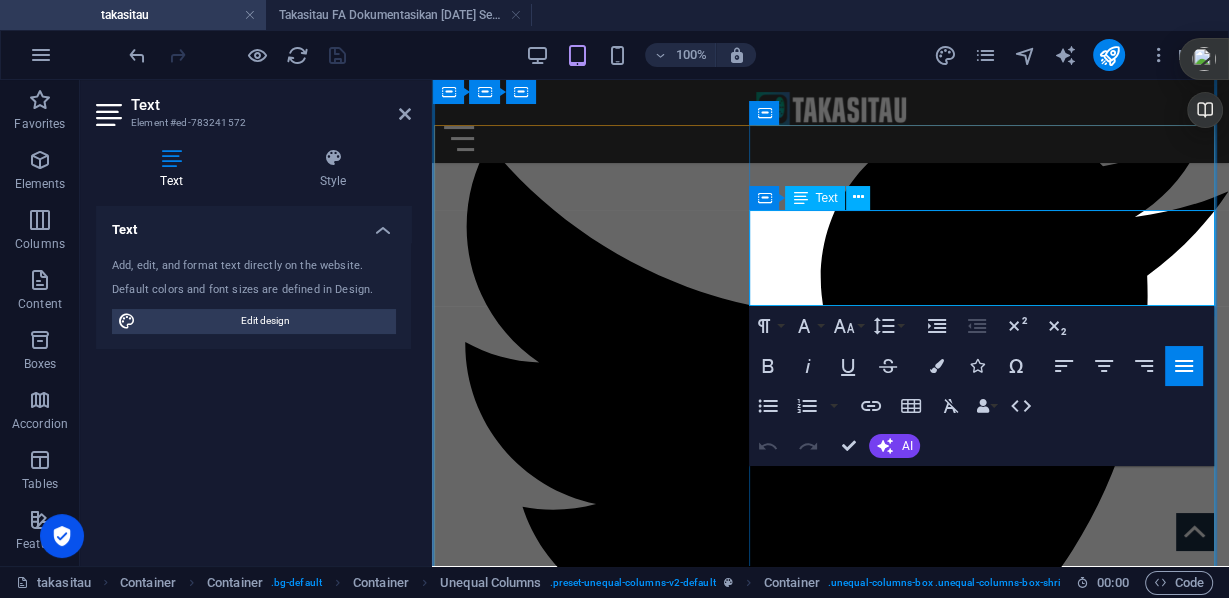 click on "Fakta bahwa [PERSON_NAME], bersama-sama dengan ICC, kini menerima sanksi dari AS, bersamaan dengan kunjungan [PERSON_NAME] yang sedang berlangsung ke [US_STATE], menunjukkan bahwa hukum internasional merupakan salah satu ancaman terbesar bagi hegemoni AS/Israel. Dengan demikian, kampanye mereka untuk menghapus Palestina memerlukan pemangkasan dasar hukum dan standar yang relevan. Sudah saatnya negara-negara berdaulat mulai melepaskan diri dari cengkeraman AS baik dari geopolitik maupun ekonomi. Mereka tidak memiliki standard moral, etika dan penghormatan terhadap bangsa lain." at bounding box center (830, 18927) 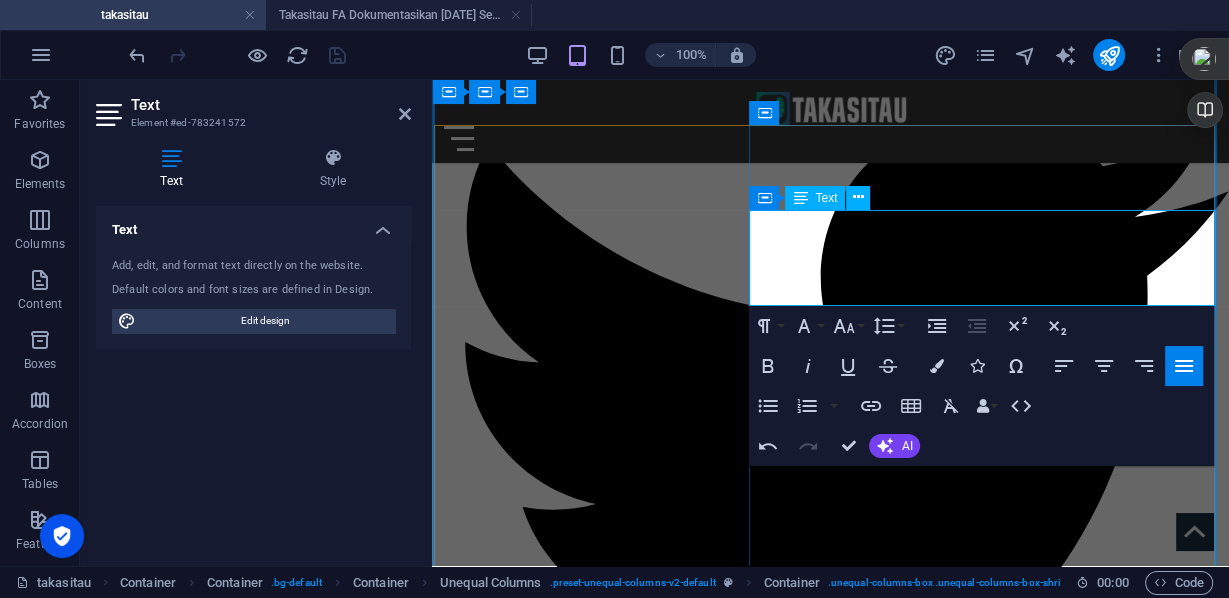 click on "Fakta bahwa [PERSON_NAME], bersama-sama dengan ICC, kini menerima sanksi dari AS, bersamaan dengan kunjungan [PERSON_NAME] yang sedang berlangsung ke [US_STATE], menunjukkan bahwa hukum internasional merupakan salah satu ancaman terbesar bagi hegemoni AS/Israel. Dengan demikian, kampanye mereka untuk menghapus Palestina memerlukan pemangkasan dasar hukum dan standar yang relevan. Sudah saatnya negara-negara berdaulat mulai melepaskan diri dari cengkeraman AS baik dari geopolitik maupun ekonomi. Mereka sudah  tidak memiliki standard moral, etika dan penghormatan terhadap bangsa lain." at bounding box center [830, 18927] 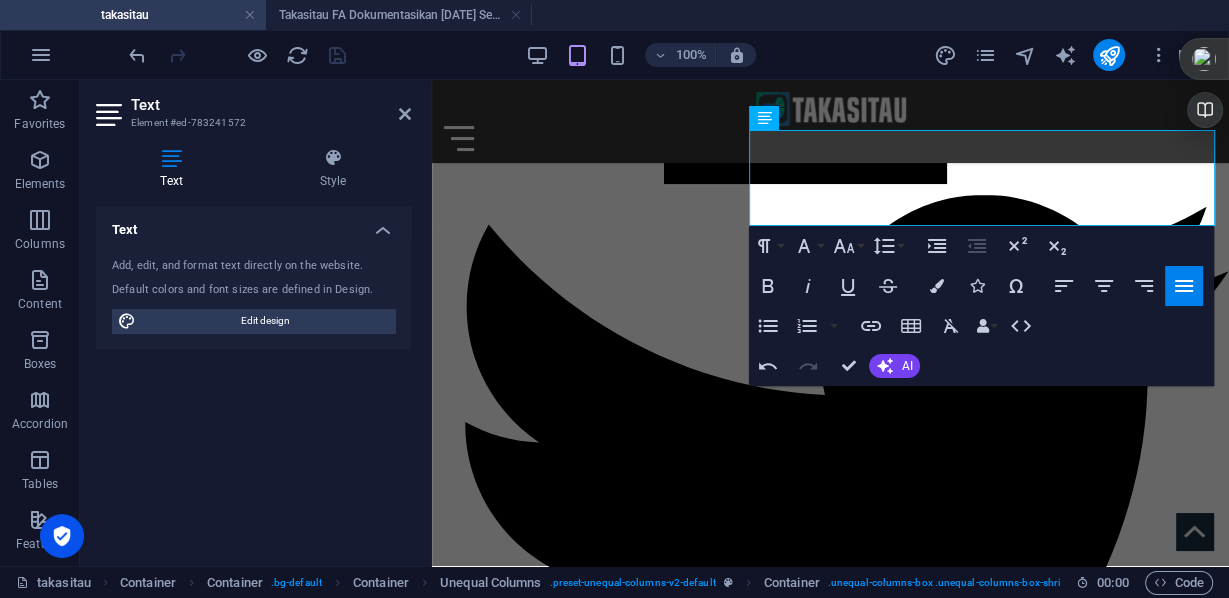 scroll, scrollTop: 2152, scrollLeft: 0, axis: vertical 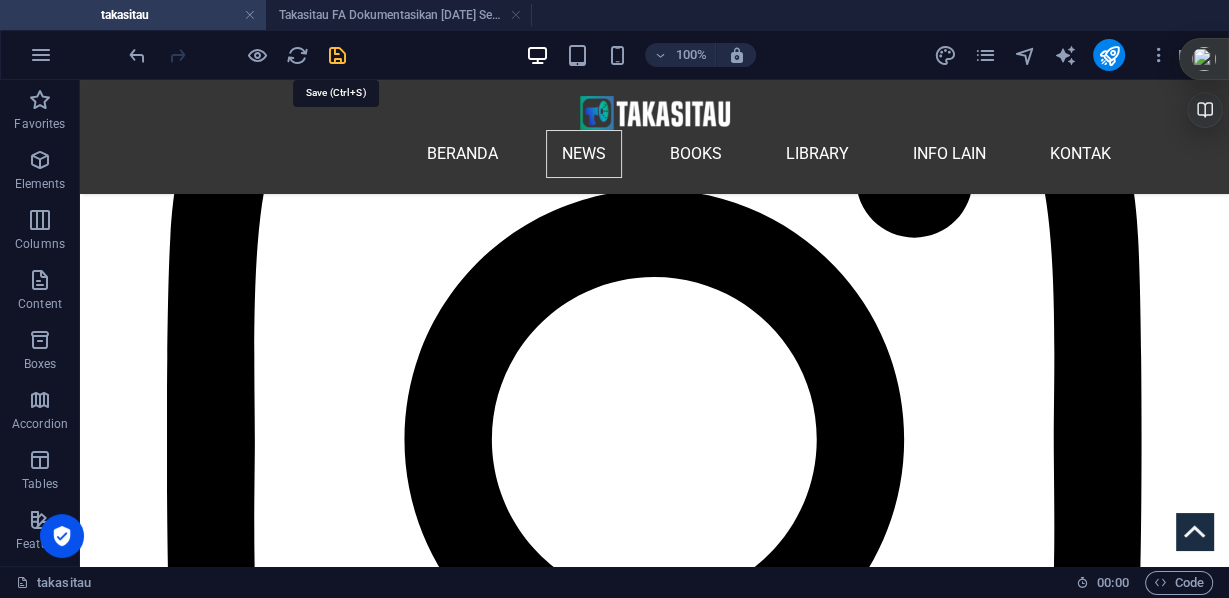 click at bounding box center [337, 55] 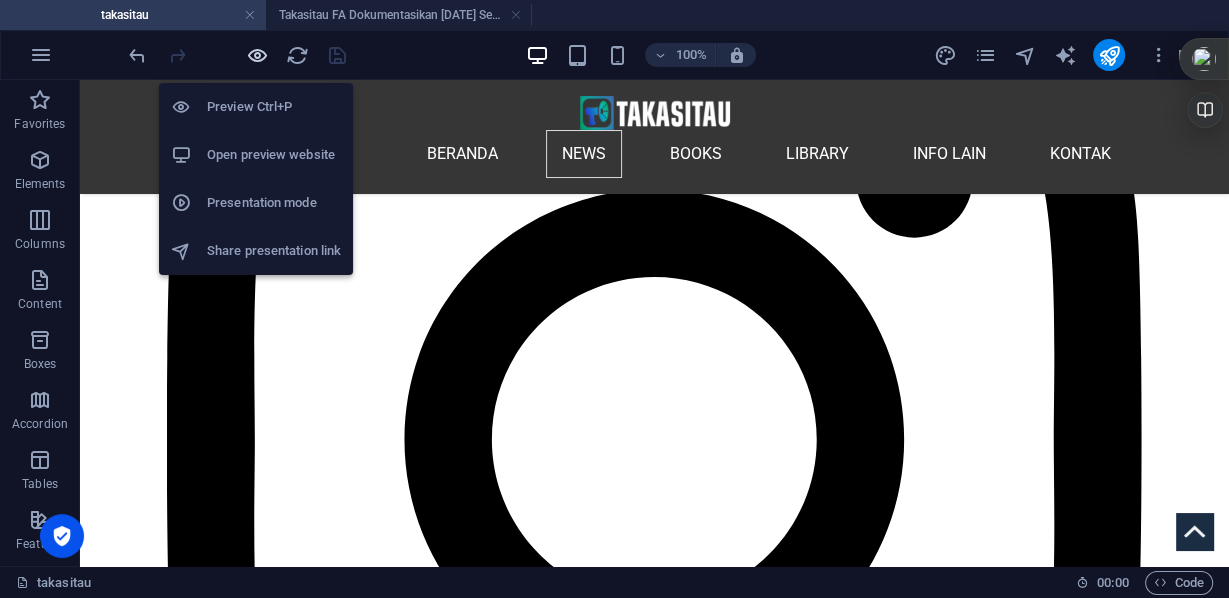 click at bounding box center (257, 55) 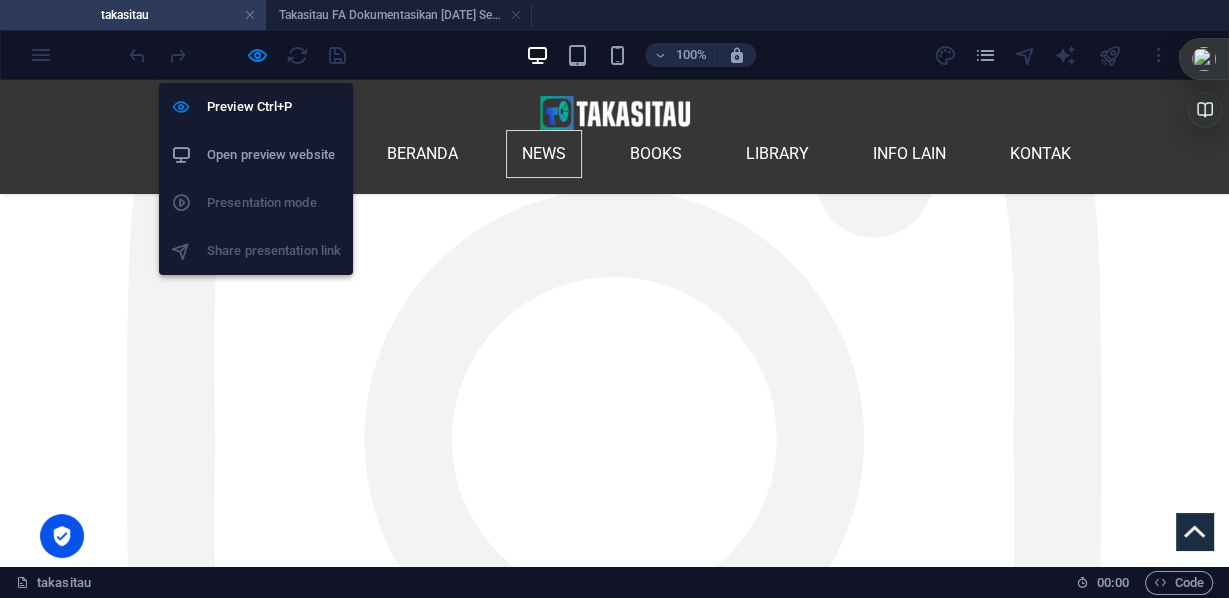 drag, startPoint x: 251, startPoint y: 55, endPoint x: 328, endPoint y: 32, distance: 80.36168 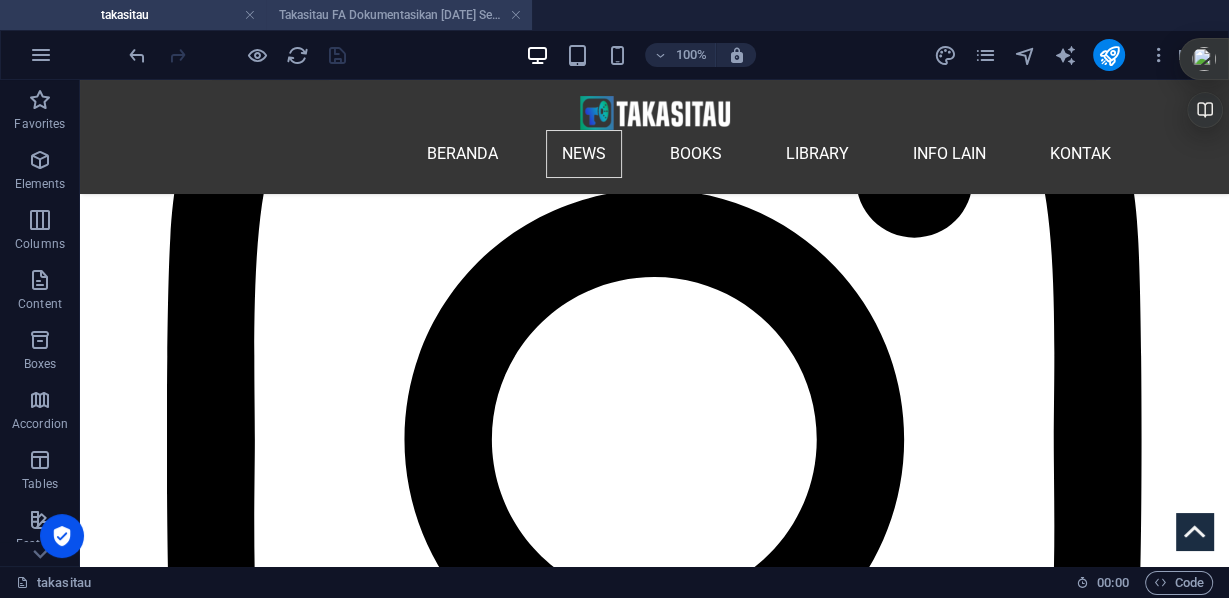 click on "Takasitau  FA Dokumentasikan [DATE] Serangan Israel yang Sebelumnya Diinstruksikan Mengungsi di [GEOGRAPHIC_DATA]" at bounding box center (399, 15) 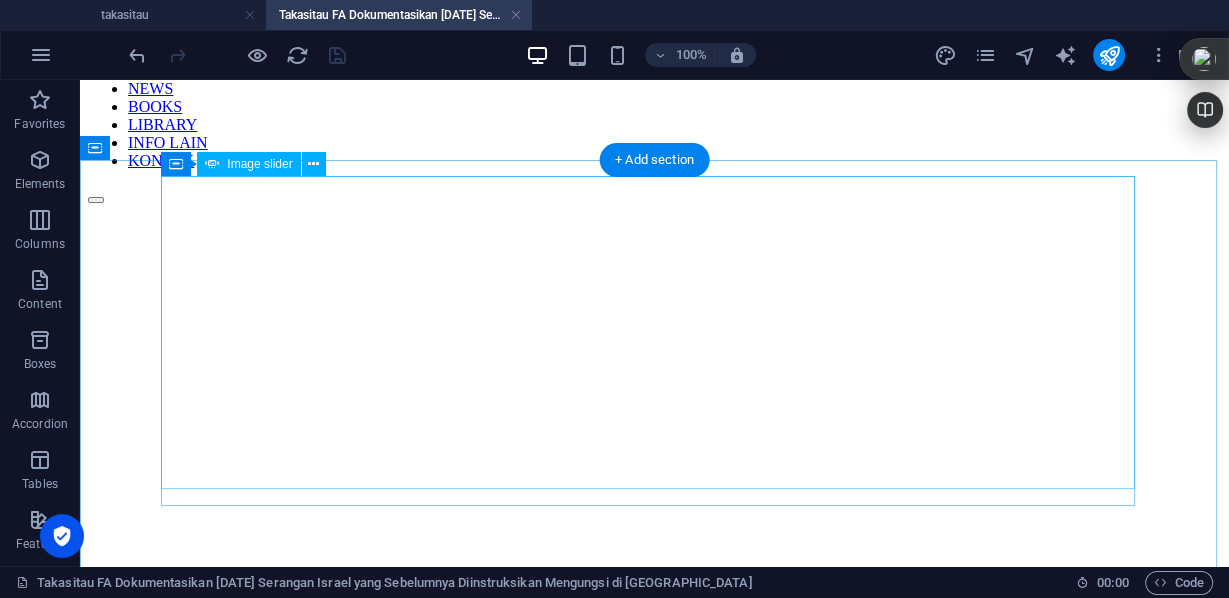 scroll, scrollTop: 0, scrollLeft: 0, axis: both 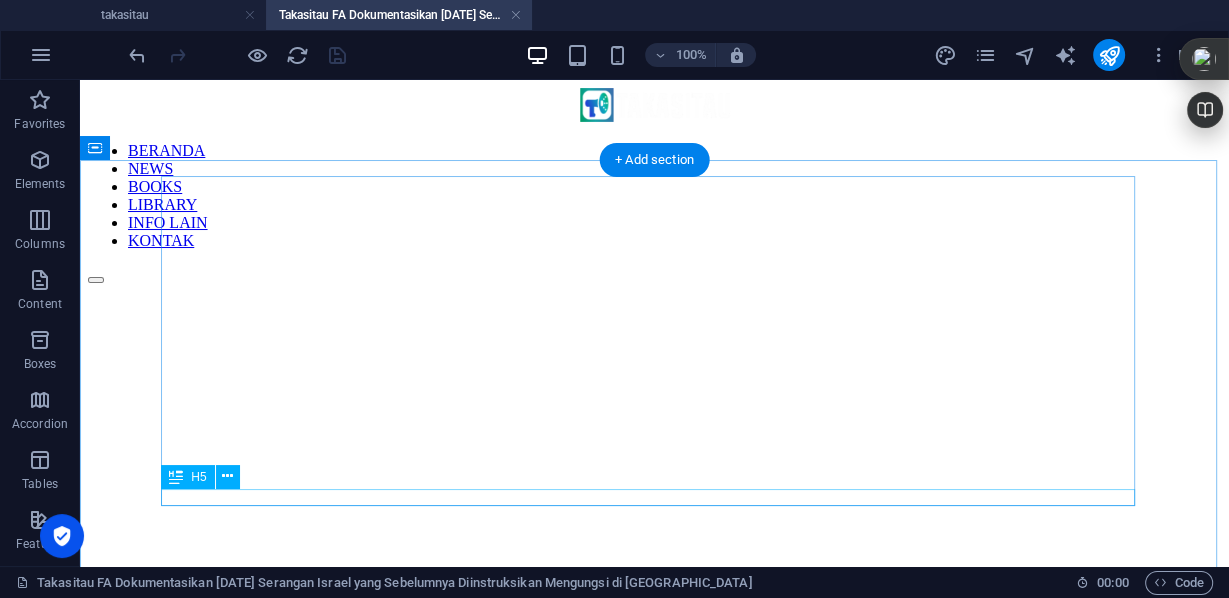click on "Slider: Pengungsian Warga Gaza dari tenda ke tenda secara sengaja dibuat melelahkan dan ancaman pemboman setiap saat" at bounding box center [654, 3348] 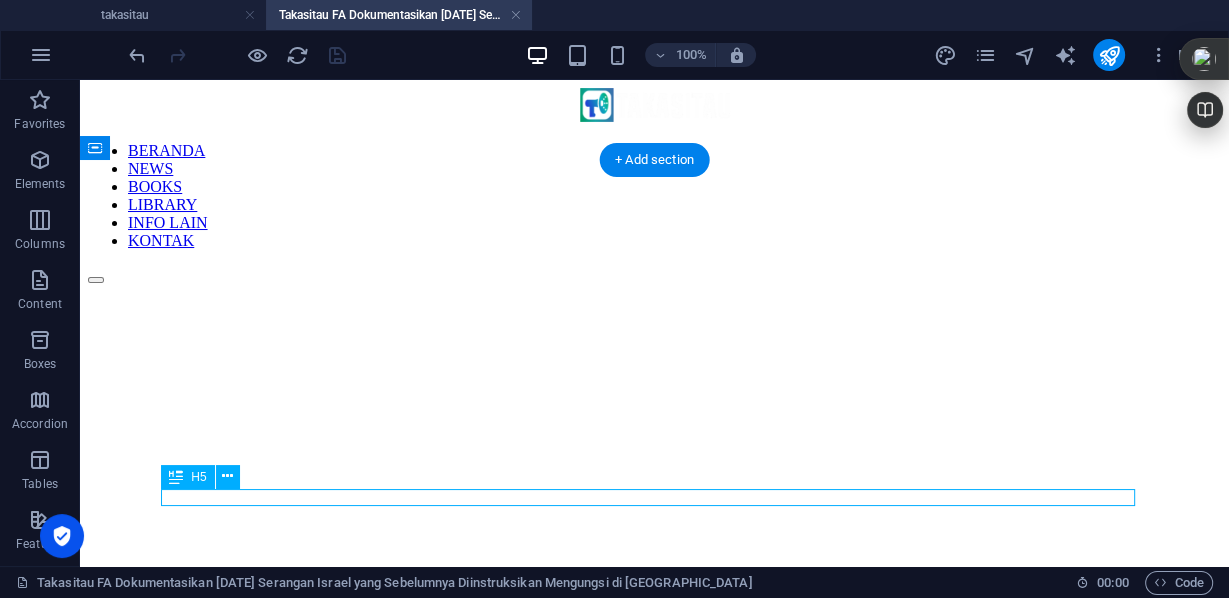 click on "Slider: Pengungsian Warga Gaza dari tenda ke tenda secara sengaja dibuat melelahkan dan ancaman pemboman setiap saat" at bounding box center (654, 3348) 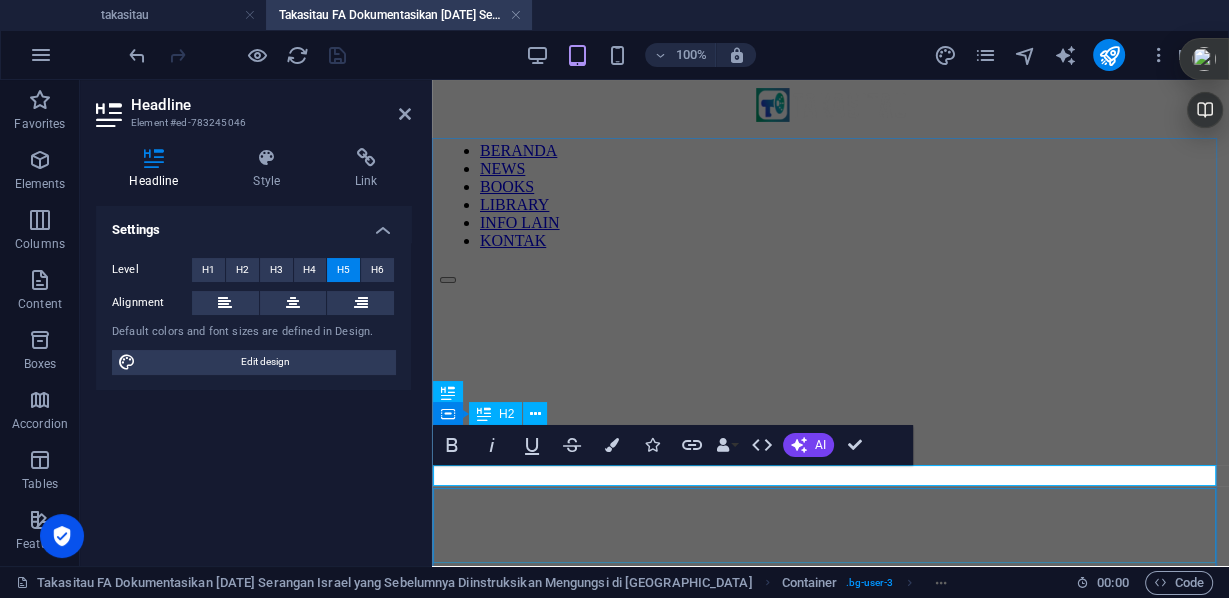 scroll, scrollTop: 0, scrollLeft: 0, axis: both 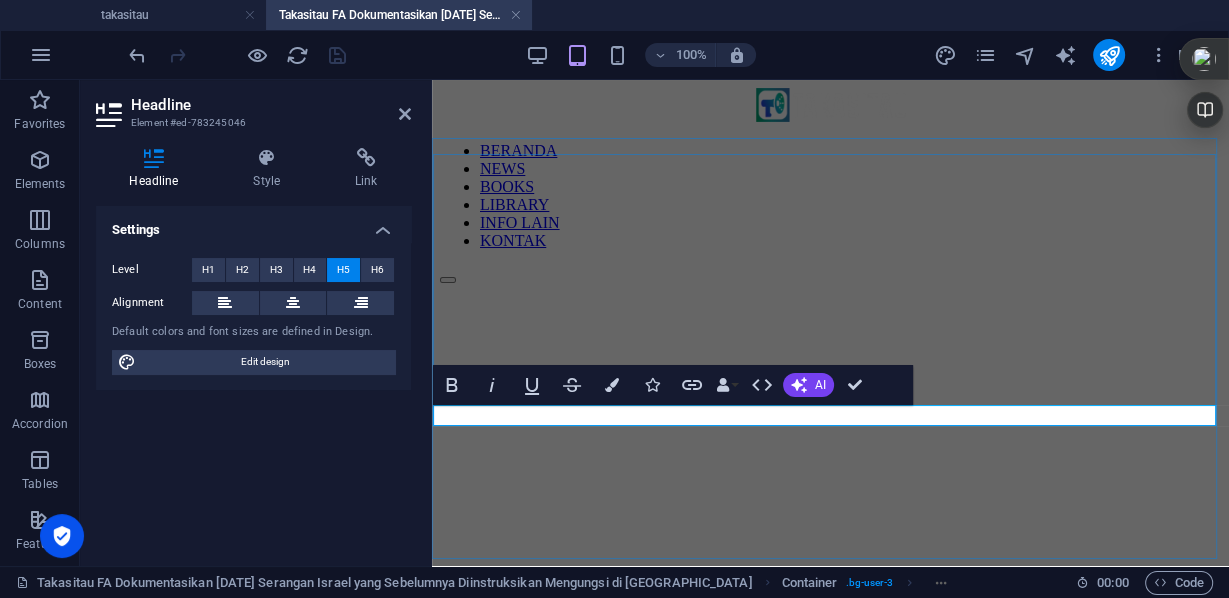 click on "Slider: Pengungsian Warga Gaza dari tenda ke tenda secara sengaja dibuat melelahkan dan ancaman pemboman setiap saat" at bounding box center [792, 3347] 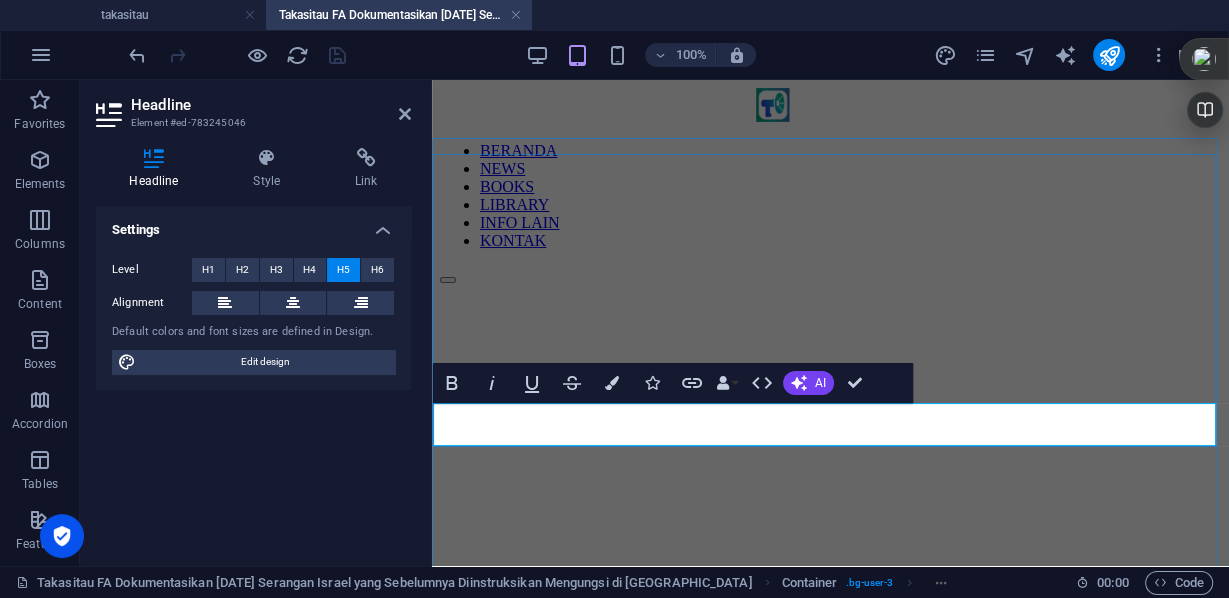 click on "Slider: Pengungsian Warga Gaza dari tenda ke tenda secara sengaja dibuat melelahkan di saat klaparan dan ancaman pemboman setiap saat" at bounding box center [827, 3355] 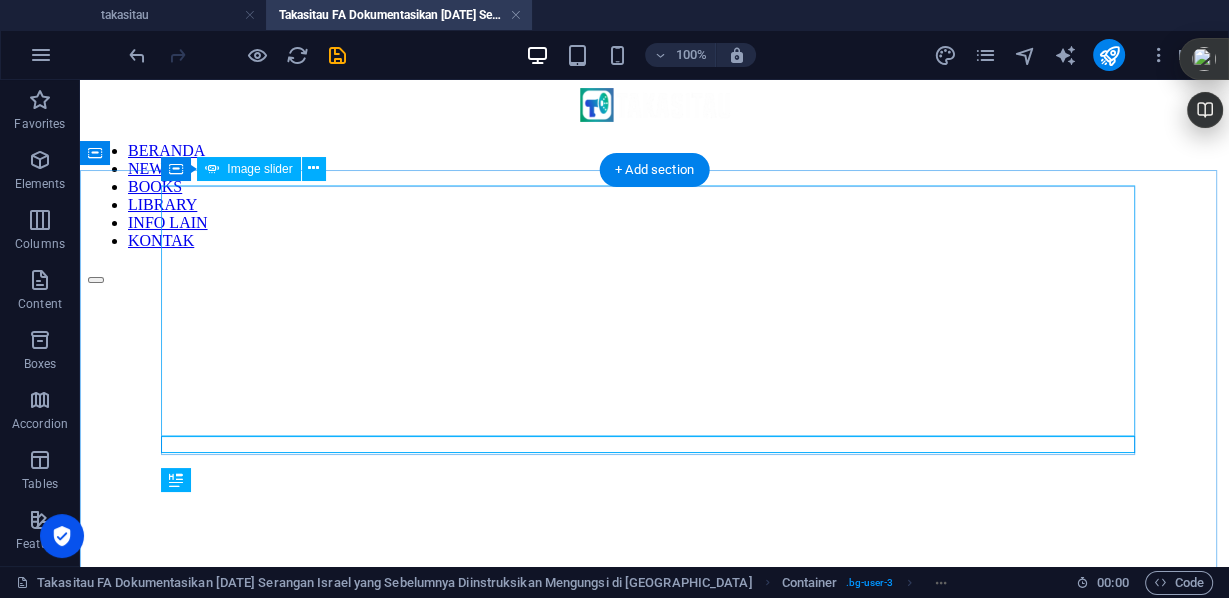 scroll, scrollTop: 1, scrollLeft: 0, axis: vertical 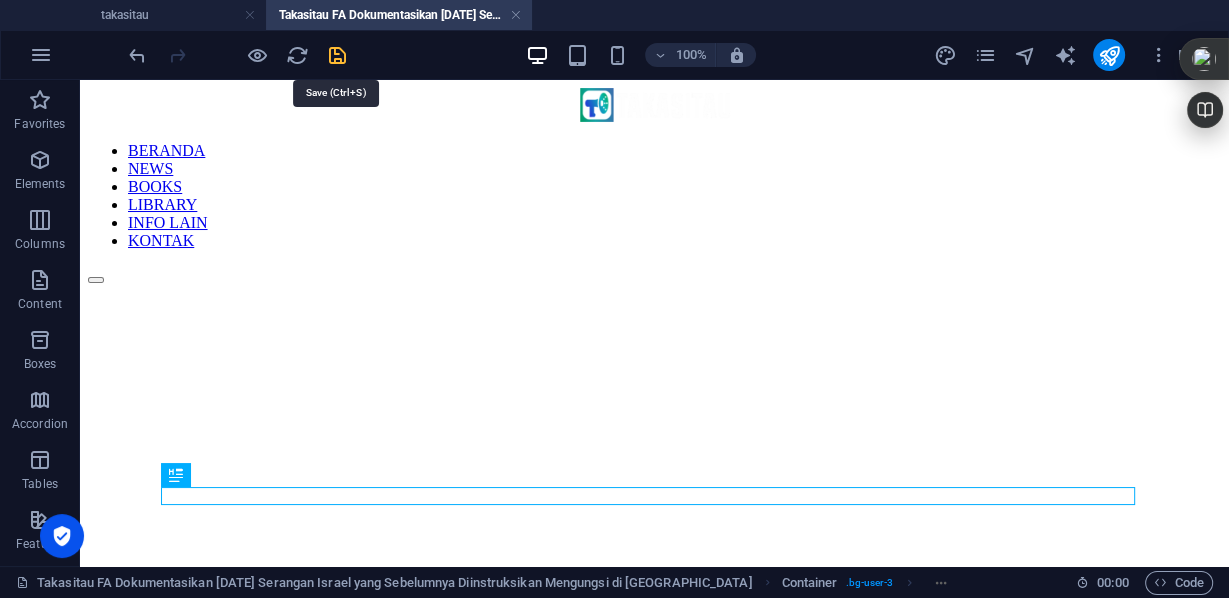 click at bounding box center (337, 55) 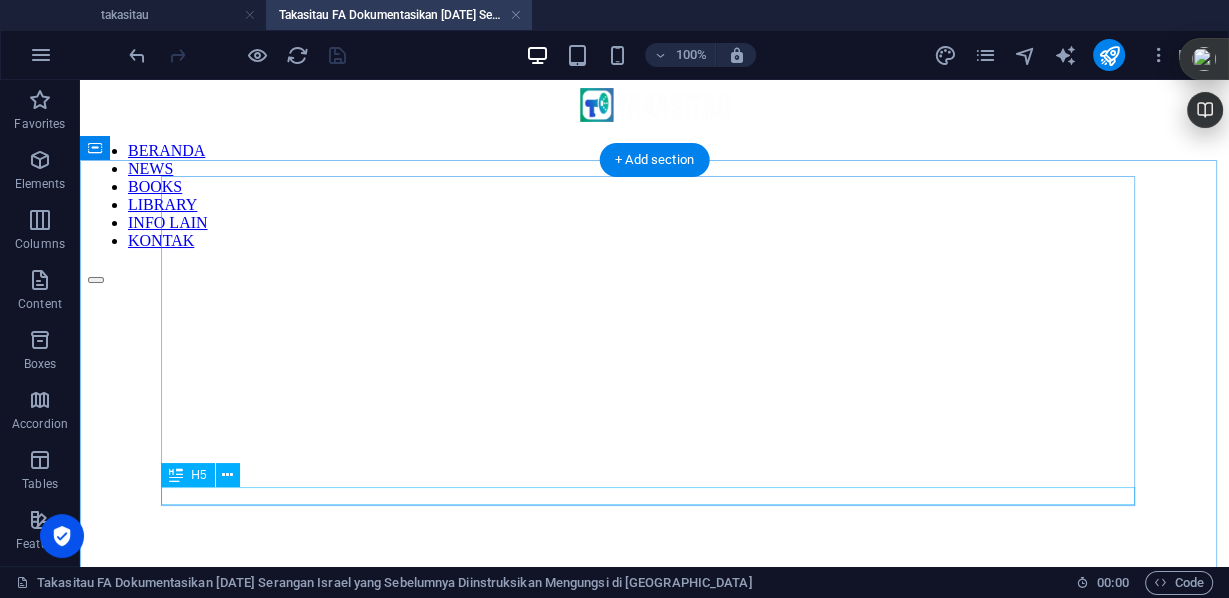 scroll, scrollTop: 160, scrollLeft: 0, axis: vertical 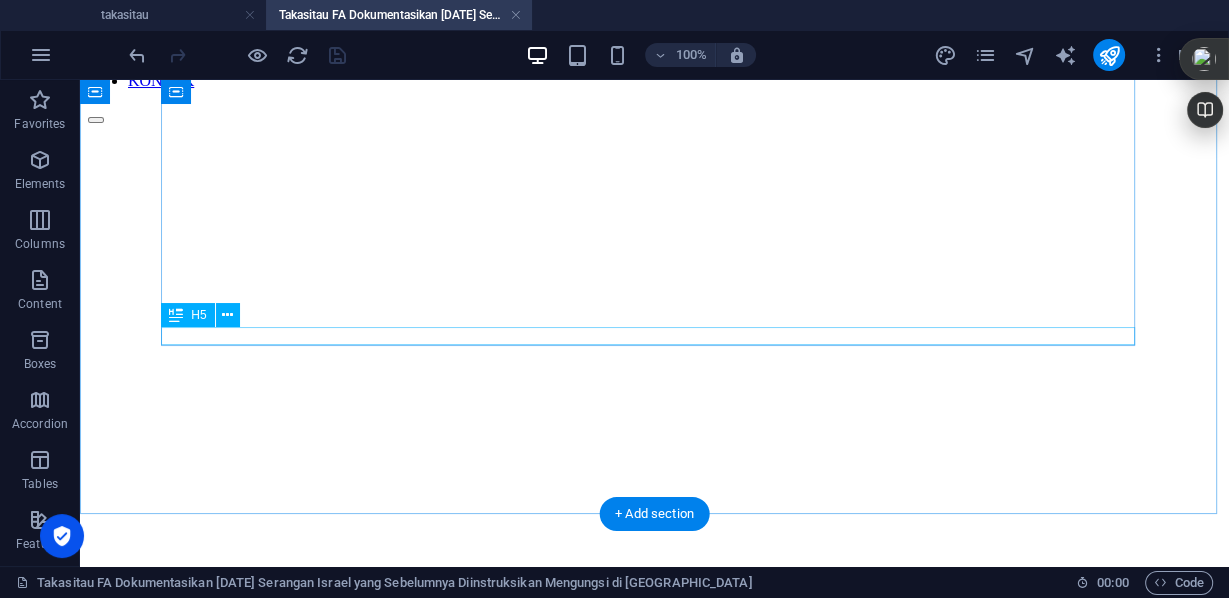 click on "Slider: Pengungsian Warga Gaza dari tenda ke tenda secara sengaja dibuat melelahkan di saat kelaparan dan ancaman pemboman setiap saat, ini bukan perbuatan manusia tapi hewan liar." at bounding box center [654, 3188] 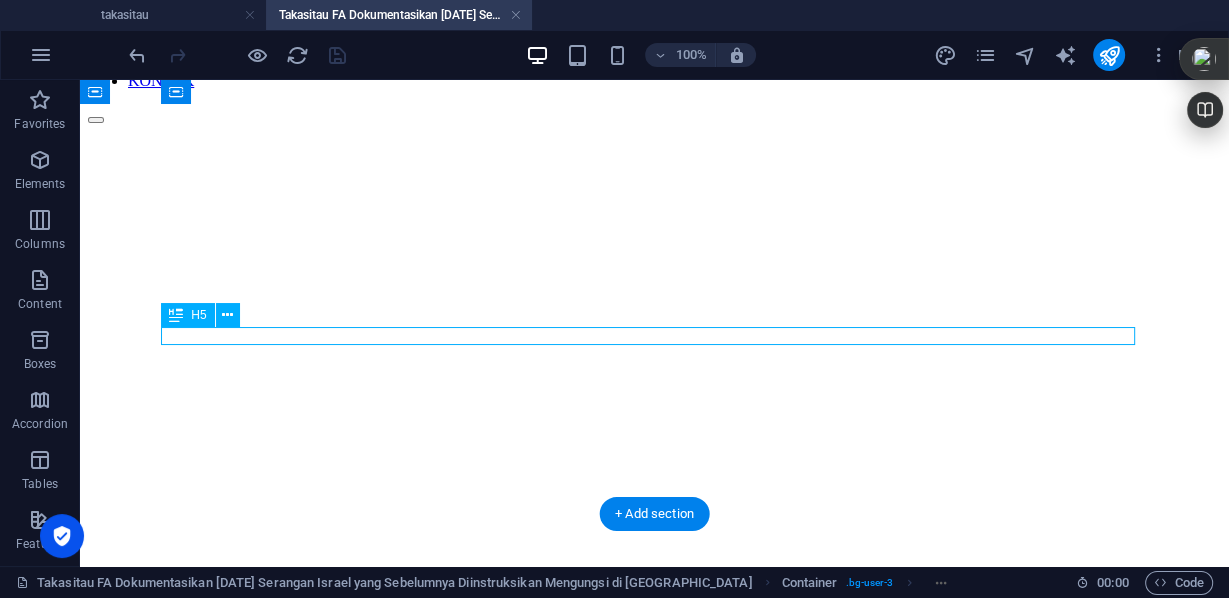 click on "Slider: Pengungsian Warga Gaza dari tenda ke tenda secara sengaja dibuat melelahkan di saat kelaparan dan ancaman pemboman setiap saat, ini bukan perbuatan manusia tapi hewan liar." at bounding box center [654, 3188] 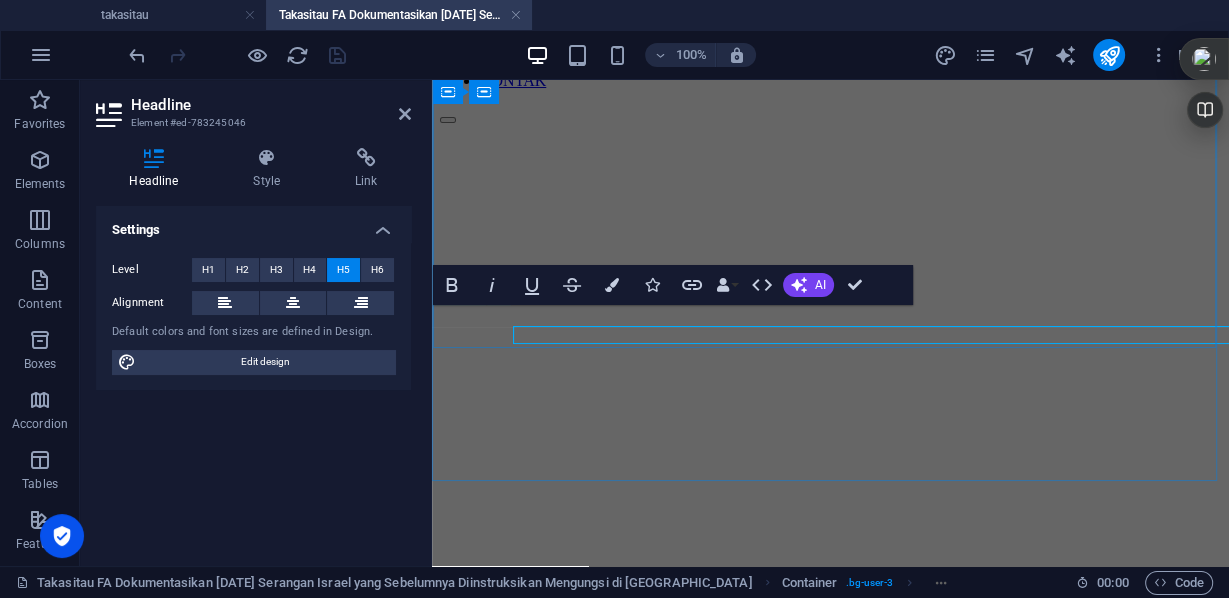 scroll, scrollTop: 99, scrollLeft: 0, axis: vertical 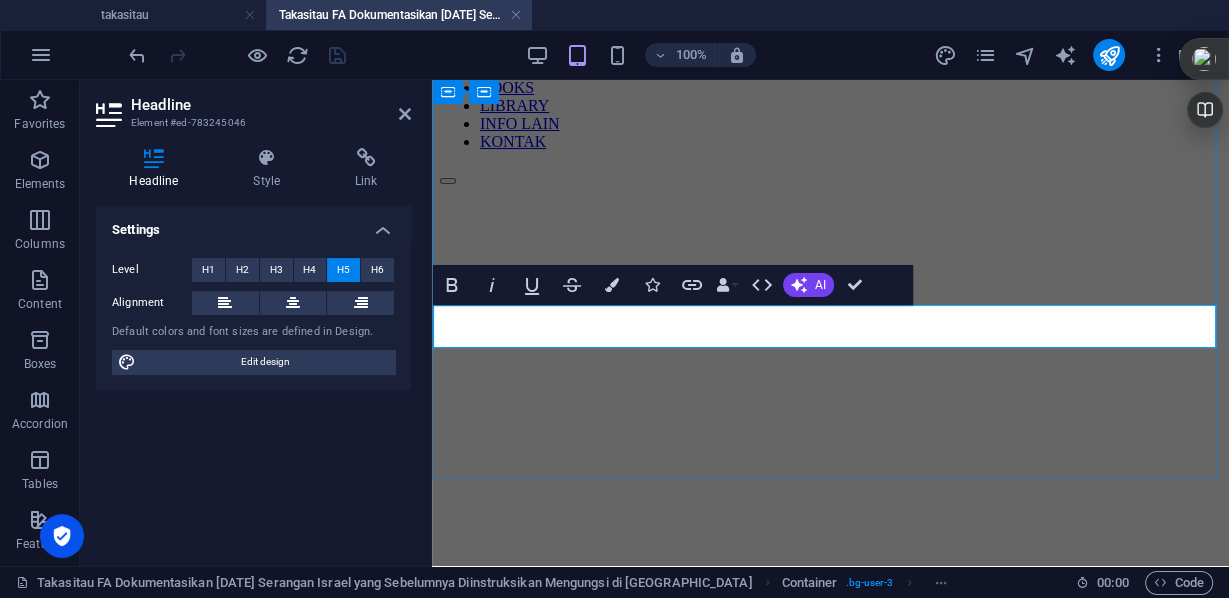 click on "Slider: Pengungsian Warga Gaza dari tenda ke tenda secara sengaja dibuat melelahkan di saat kelaparan dan ancaman pemboman setiap saat, ini bukan perbuatan manusia tapi hewan liar." at bounding box center [830, 3256] 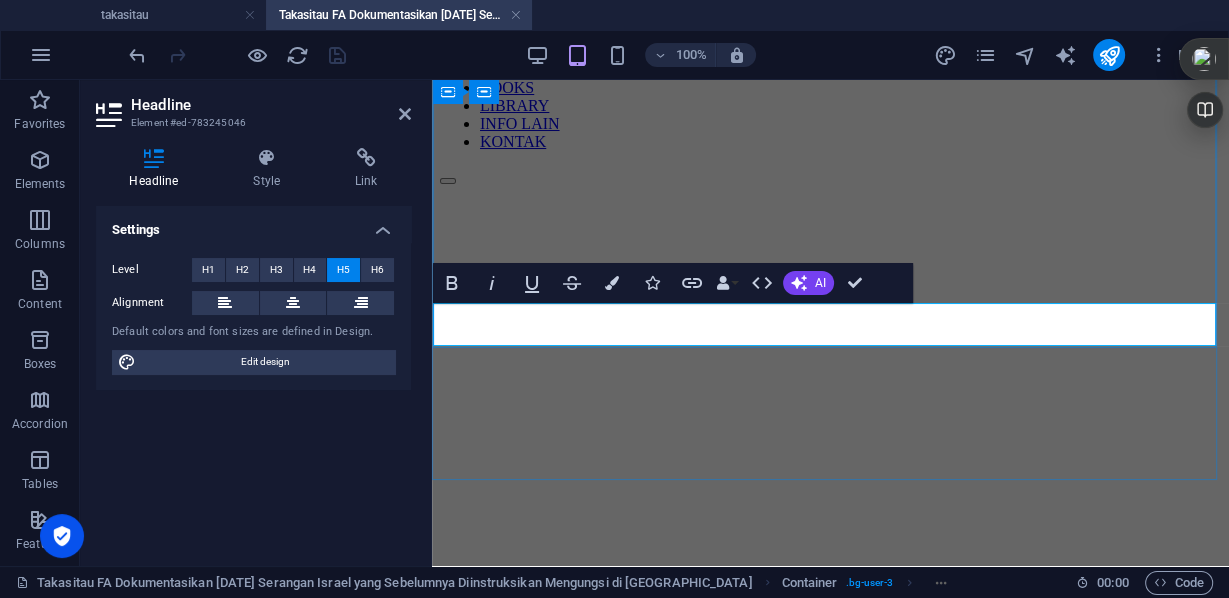 click on "Slider: Pengungsian Warga Gaza dari tenda ke tenda secara sengaja dibuat melelahkan di saat kelaparan dan ancaman pemboman setiap saat, ini hasil perbuatan manusia tapi hewan liar." at bounding box center (830, 3256) 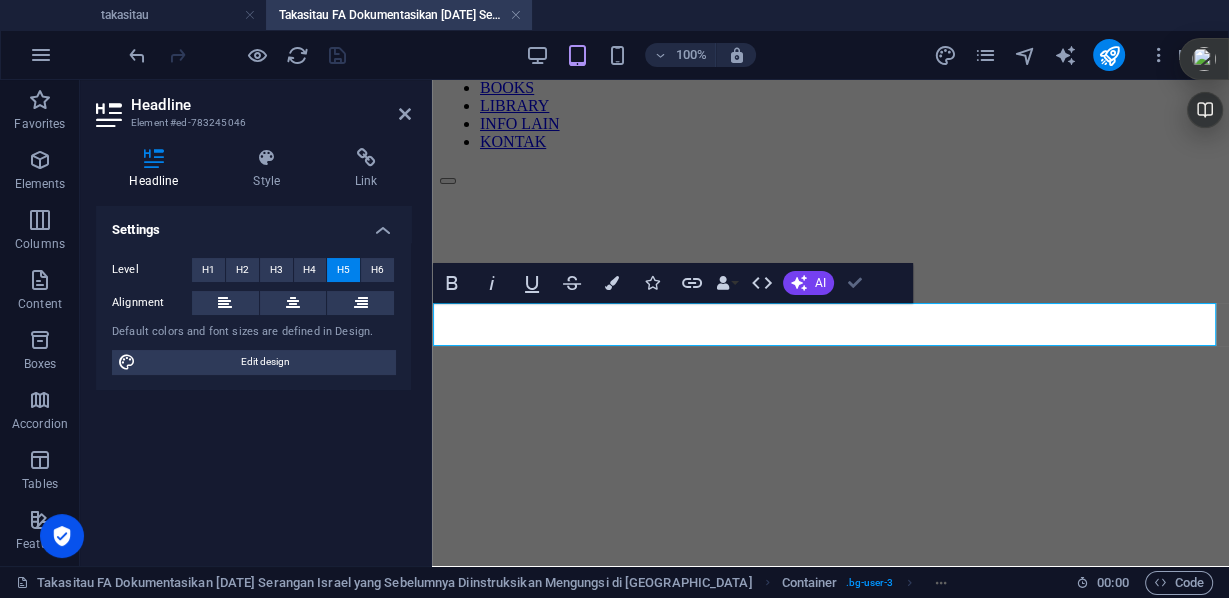scroll, scrollTop: 100, scrollLeft: 0, axis: vertical 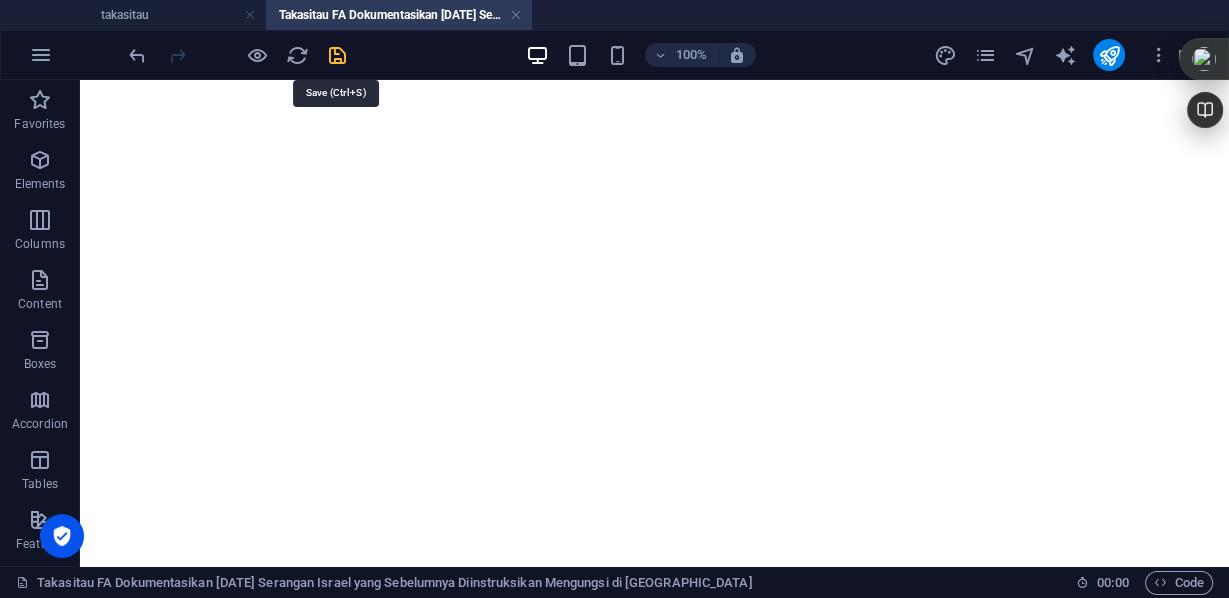 click at bounding box center [337, 55] 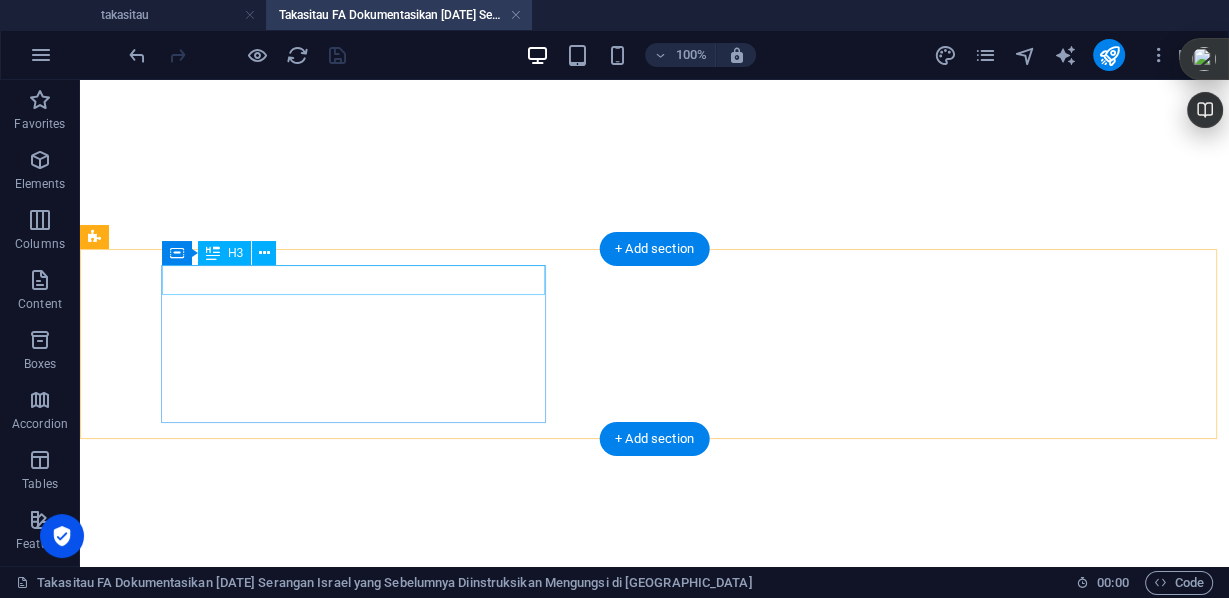 scroll, scrollTop: 1715, scrollLeft: 0, axis: vertical 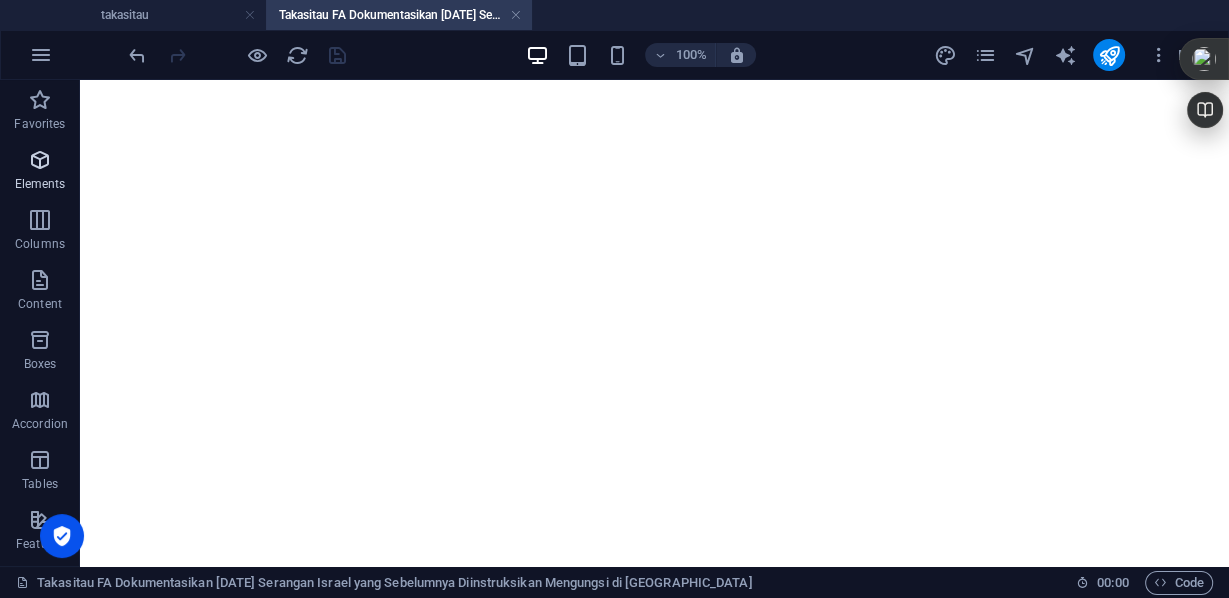 click on "Elements" at bounding box center (40, 184) 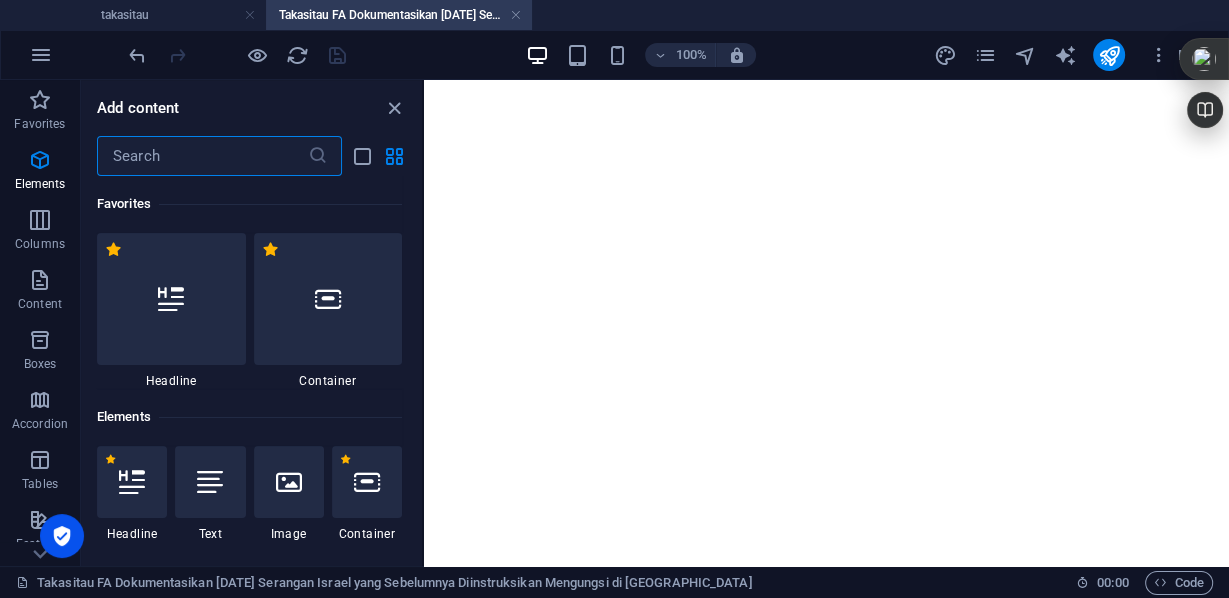 scroll, scrollTop: 1213, scrollLeft: 0, axis: vertical 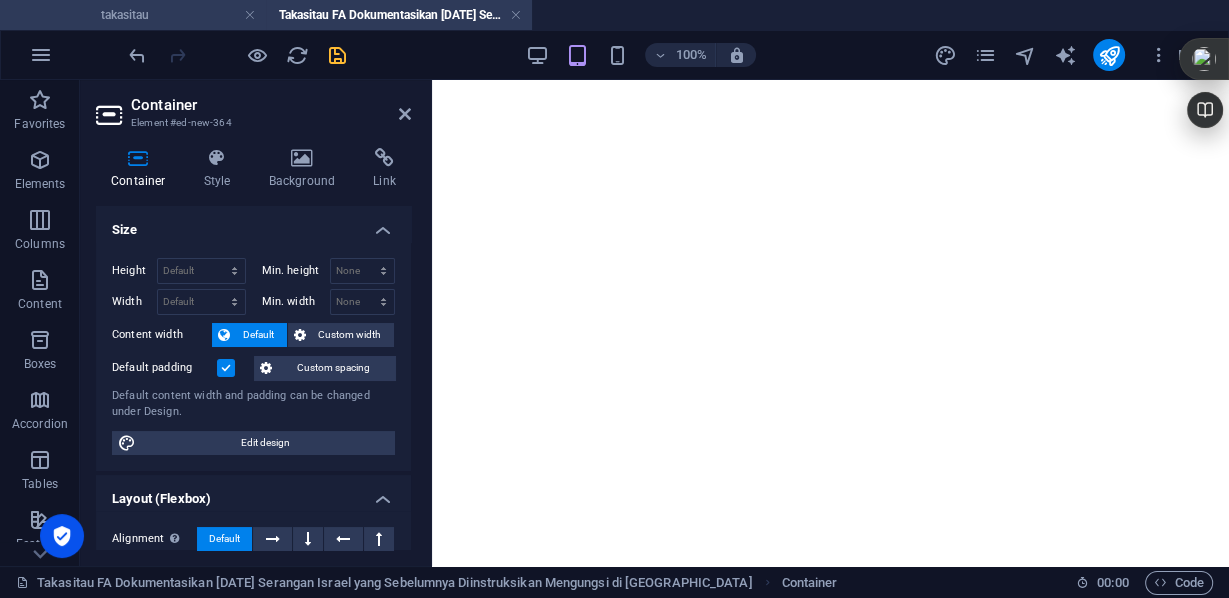 drag, startPoint x: 185, startPoint y: 17, endPoint x: 95, endPoint y: 43, distance: 93.680305 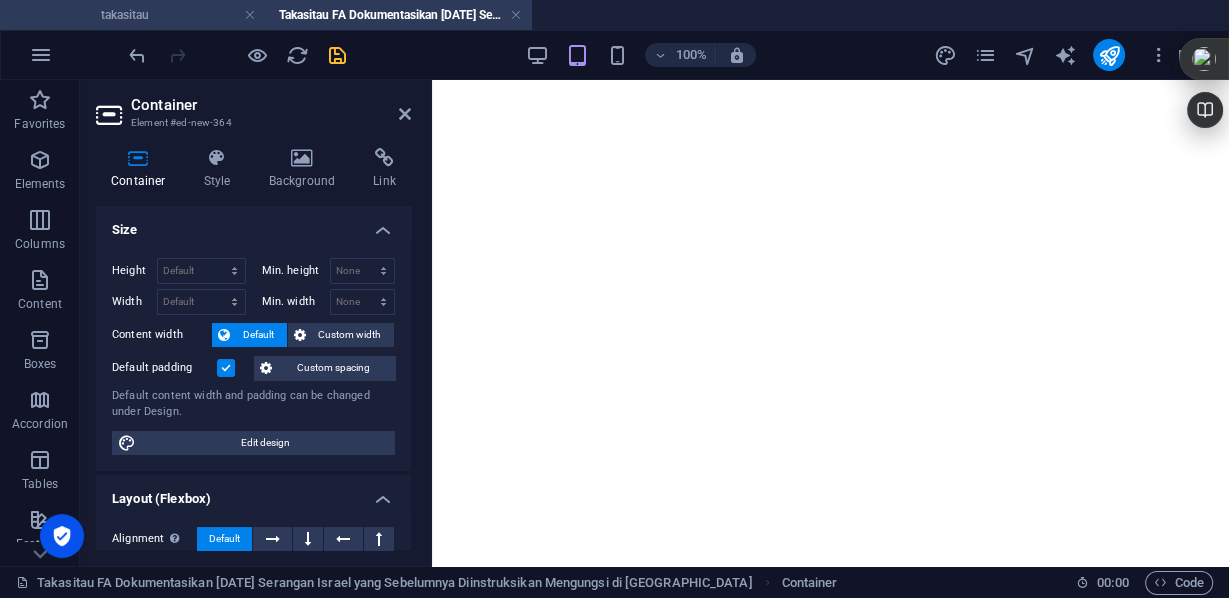 click on "takasitau" at bounding box center (133, 15) 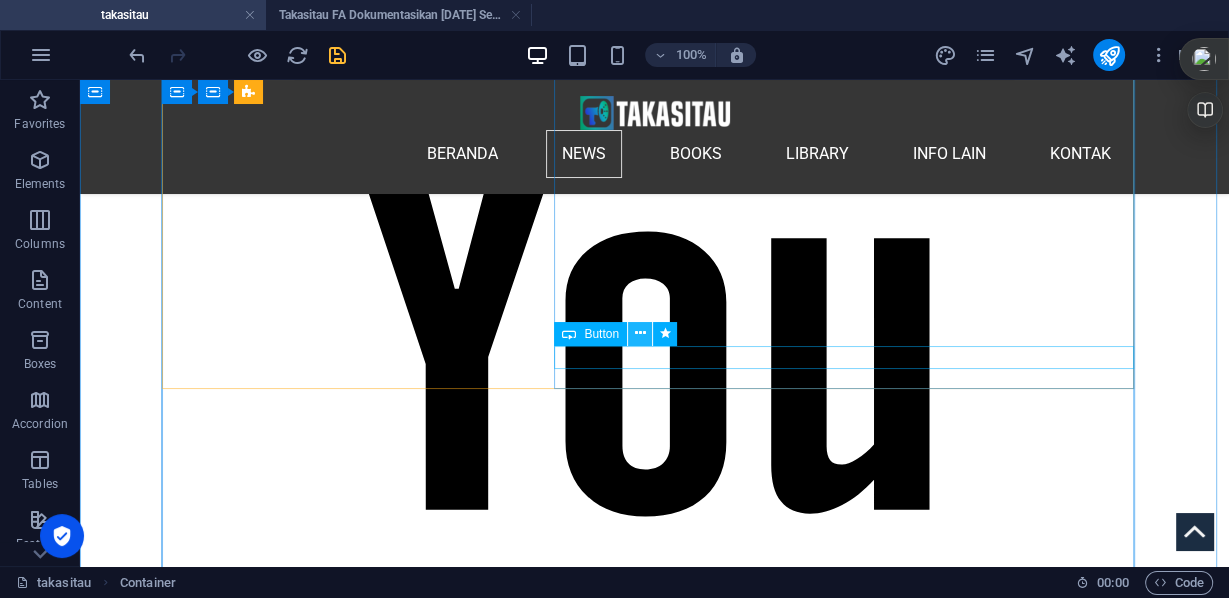 scroll, scrollTop: 3627, scrollLeft: 0, axis: vertical 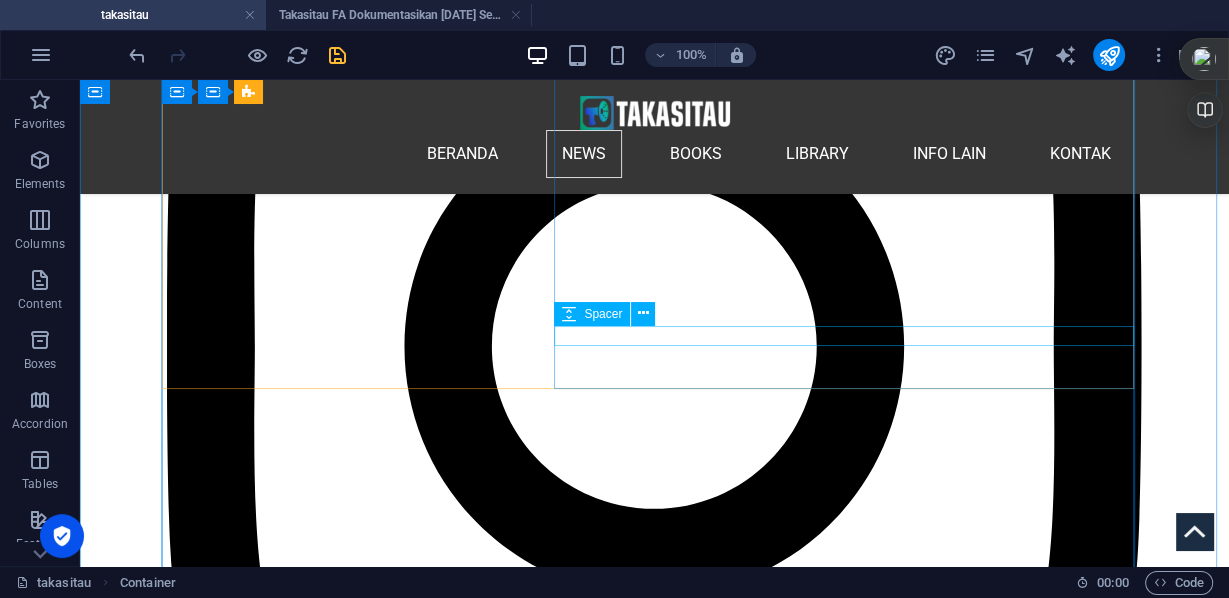 click at bounding box center [654, 21027] 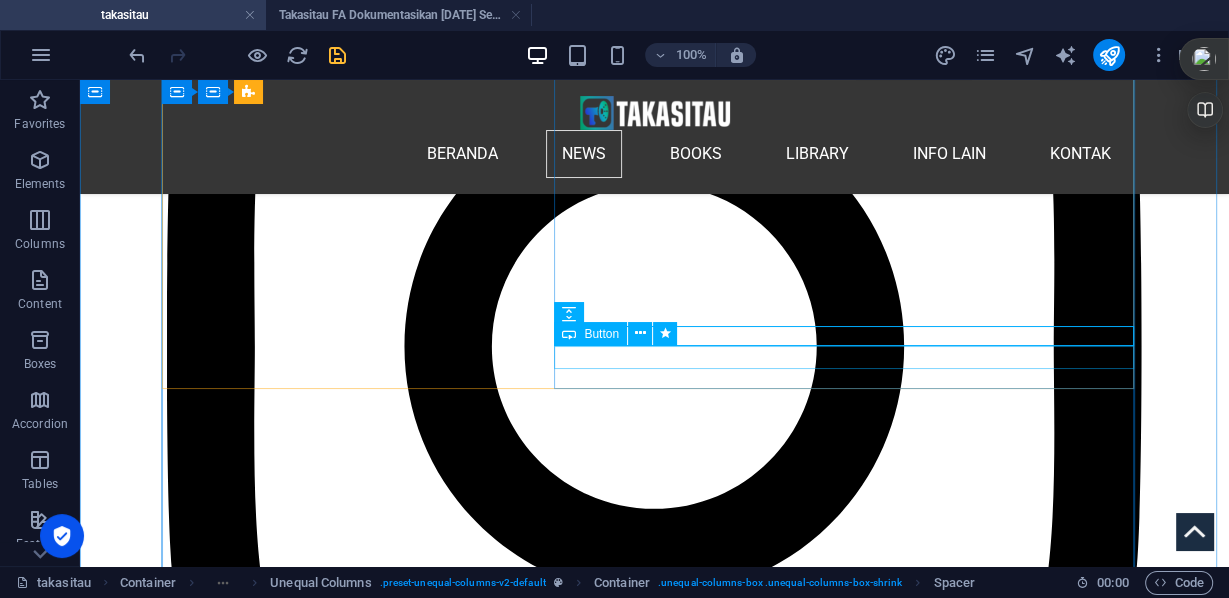 click on "BACA artikel lebih lanjut" at bounding box center (654, 21048) 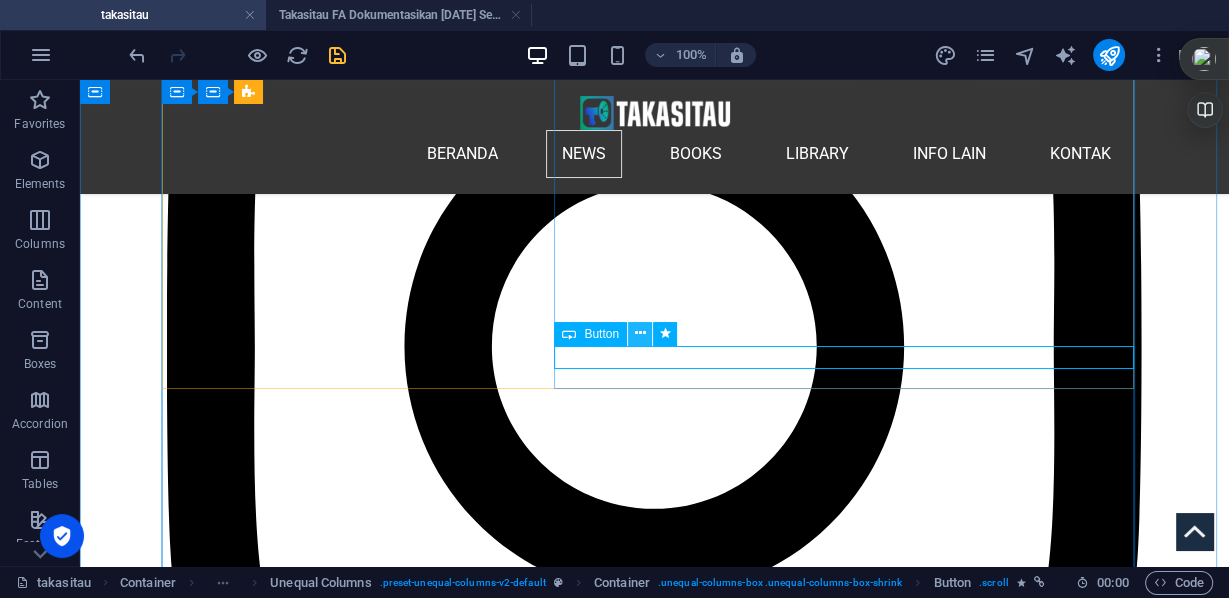 click at bounding box center [640, 333] 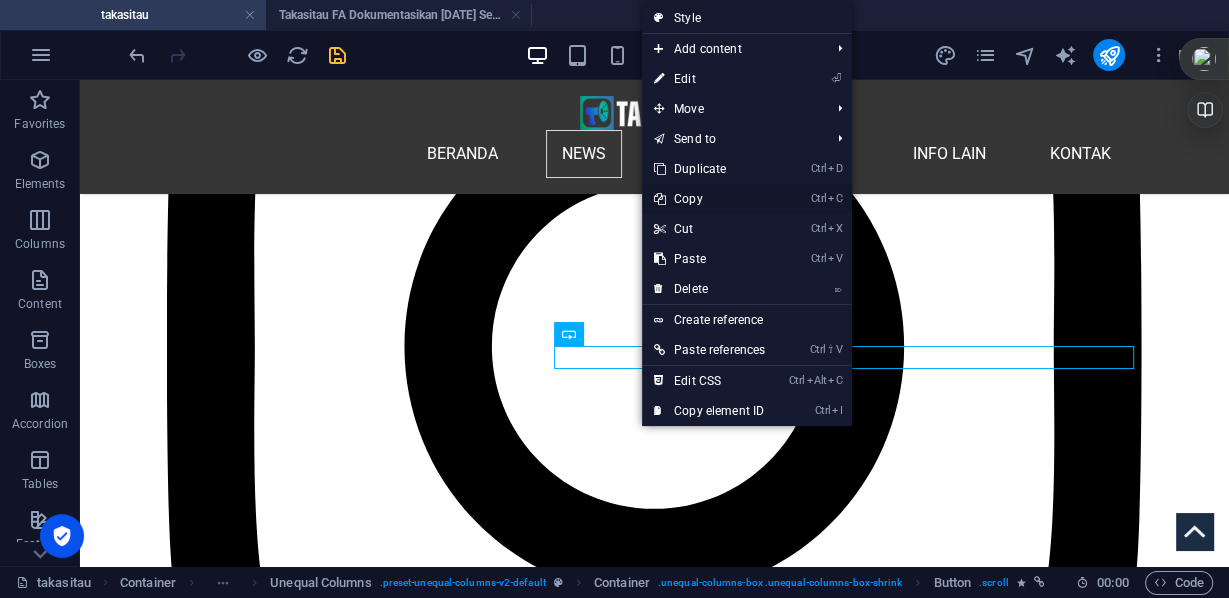 click on "Ctrl C  Copy" at bounding box center (709, 199) 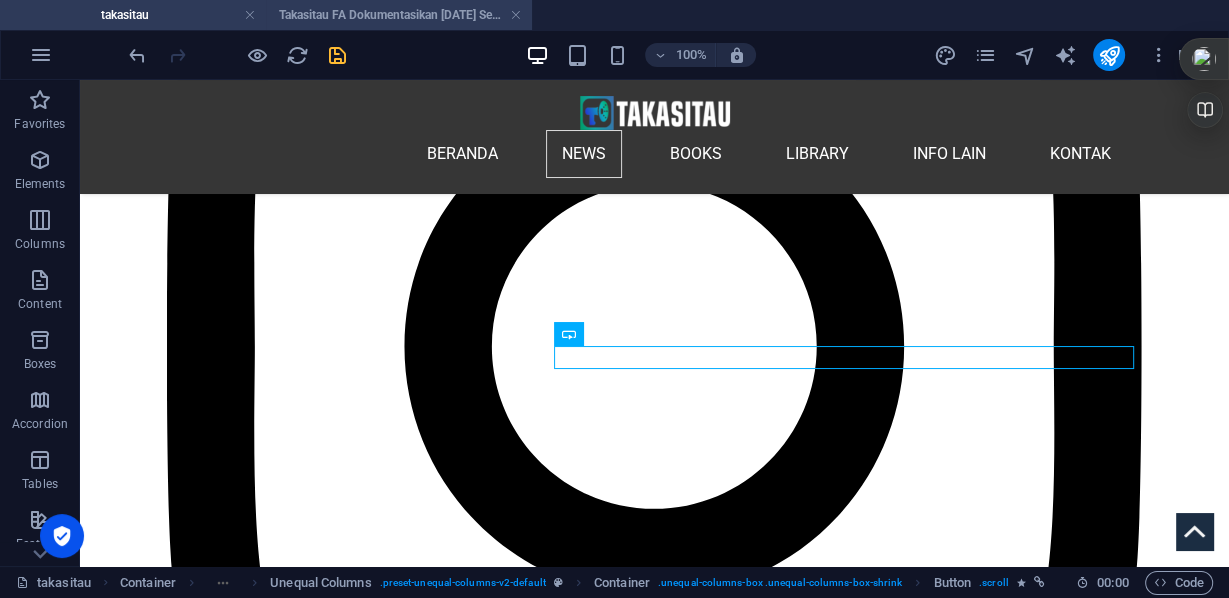click on "Takasitau  FA Dokumentasikan [DATE] Serangan Israel yang Sebelumnya Diinstruksikan Mengungsi di [GEOGRAPHIC_DATA]" at bounding box center [399, 15] 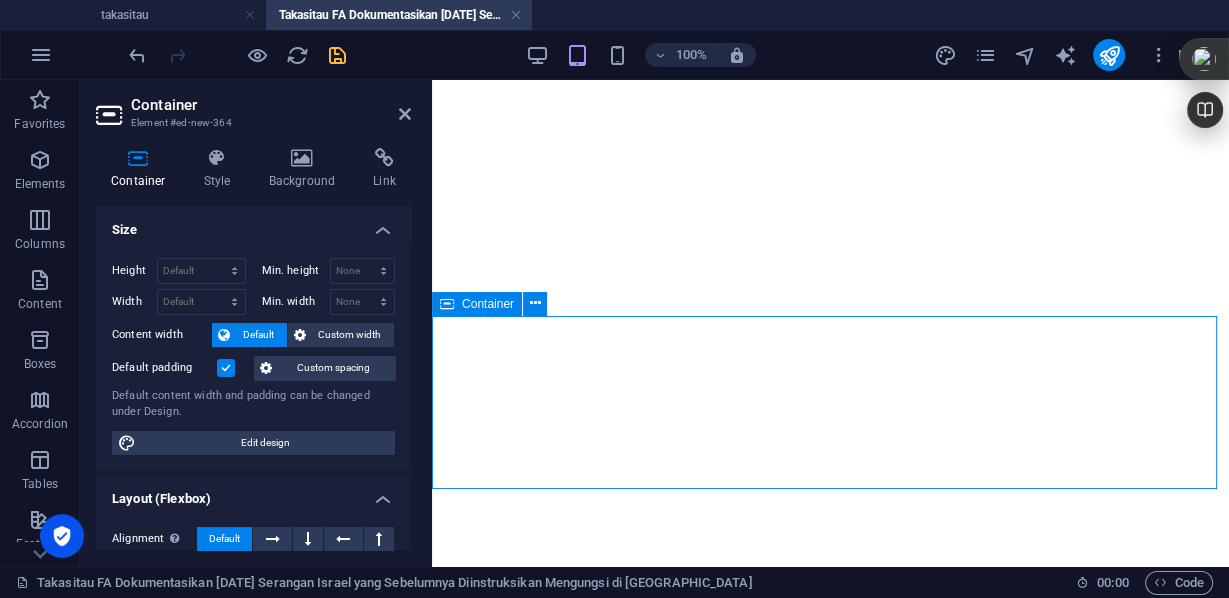 scroll, scrollTop: 1379, scrollLeft: 0, axis: vertical 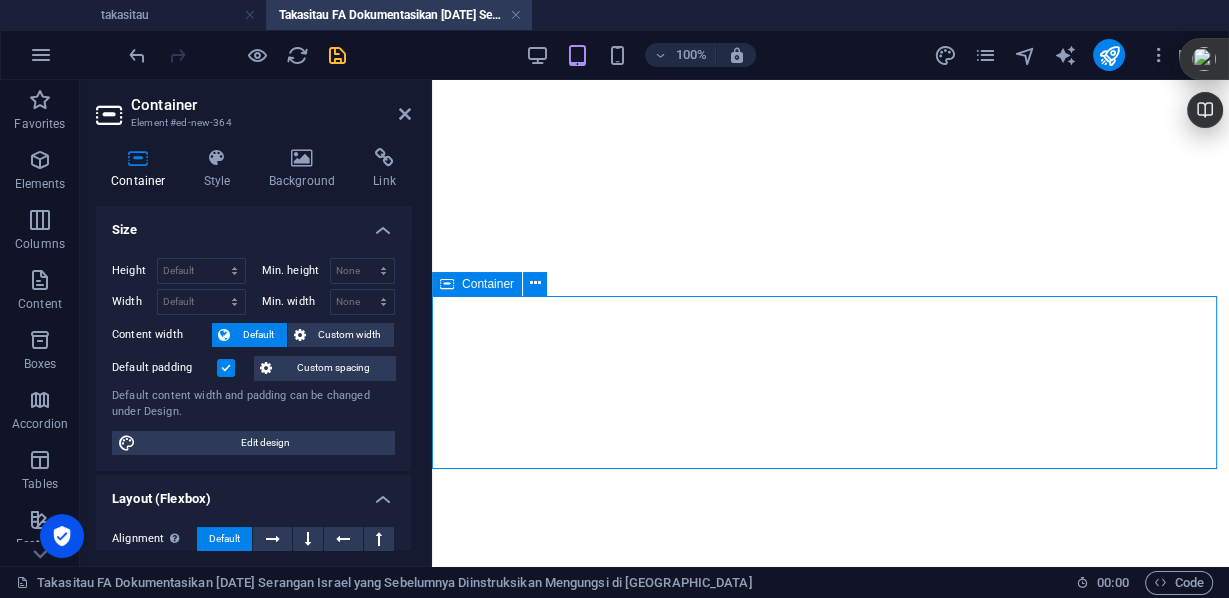 click on "Drop content here or  Add elements  Paste clipboard" at bounding box center (830, 4925) 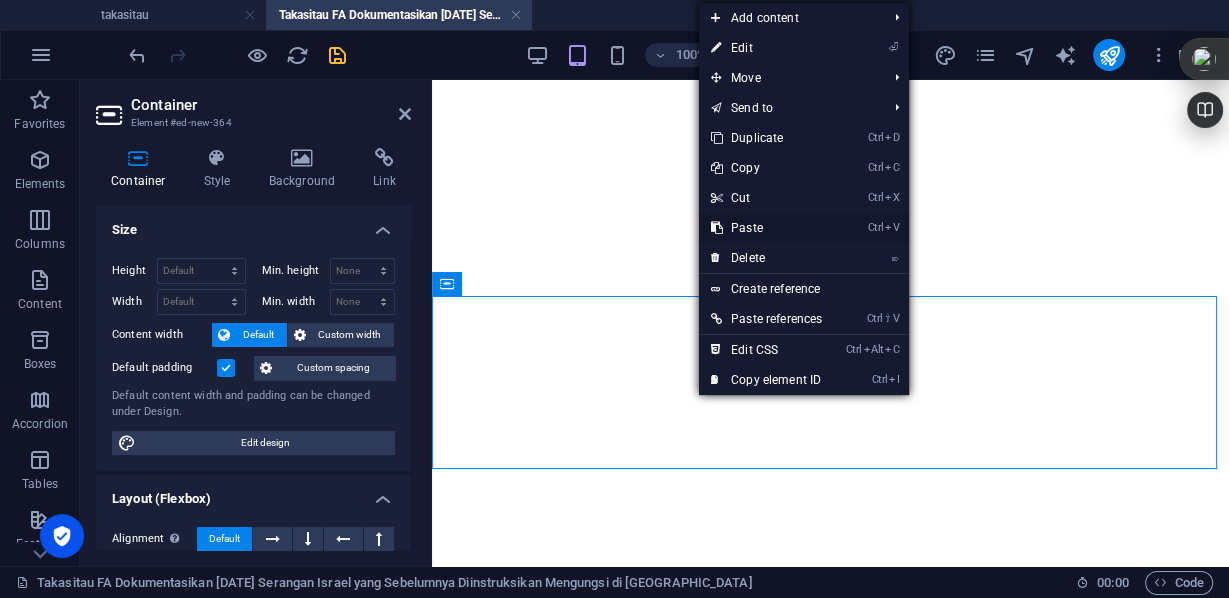click on "Ctrl V  Paste" at bounding box center [766, 228] 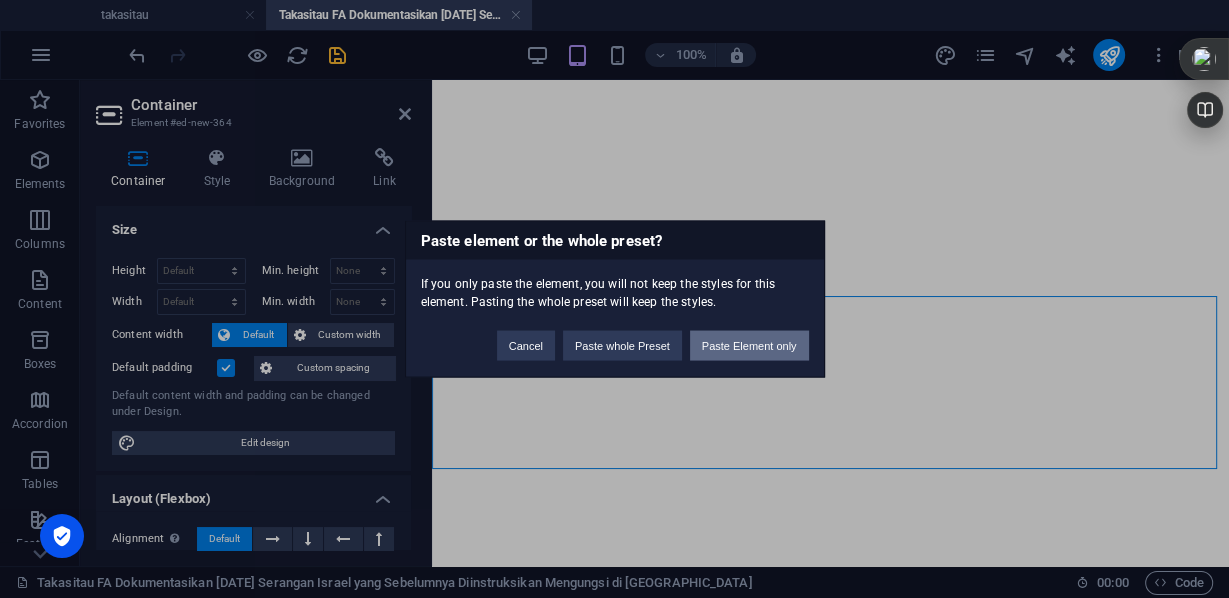 click on "Paste Element only" at bounding box center (749, 346) 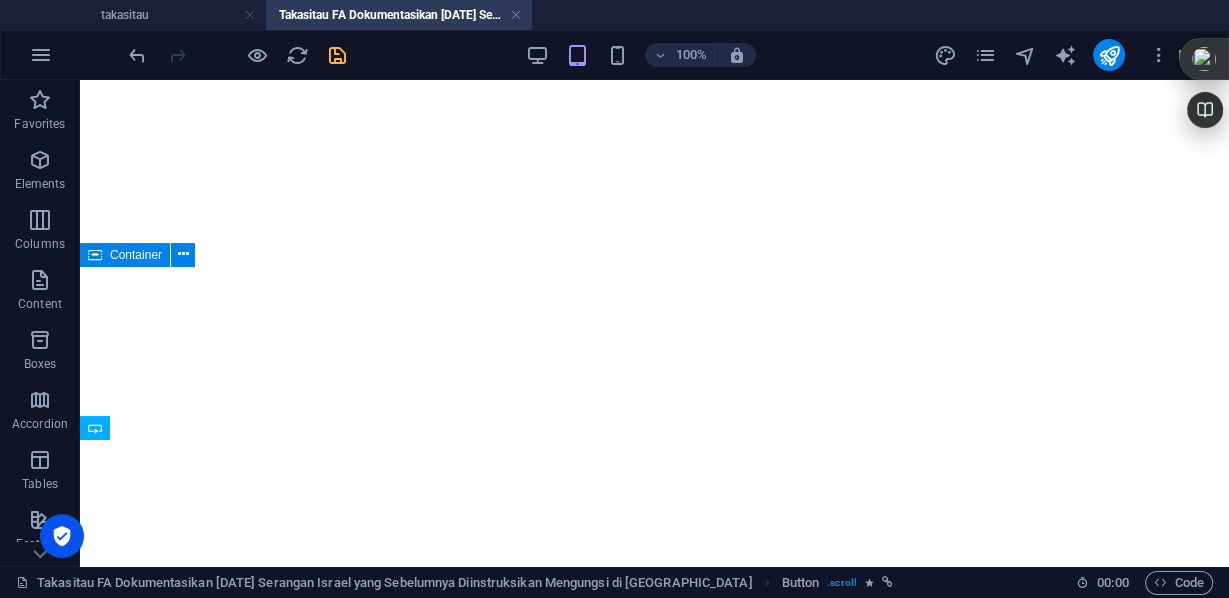 scroll, scrollTop: 1912, scrollLeft: 0, axis: vertical 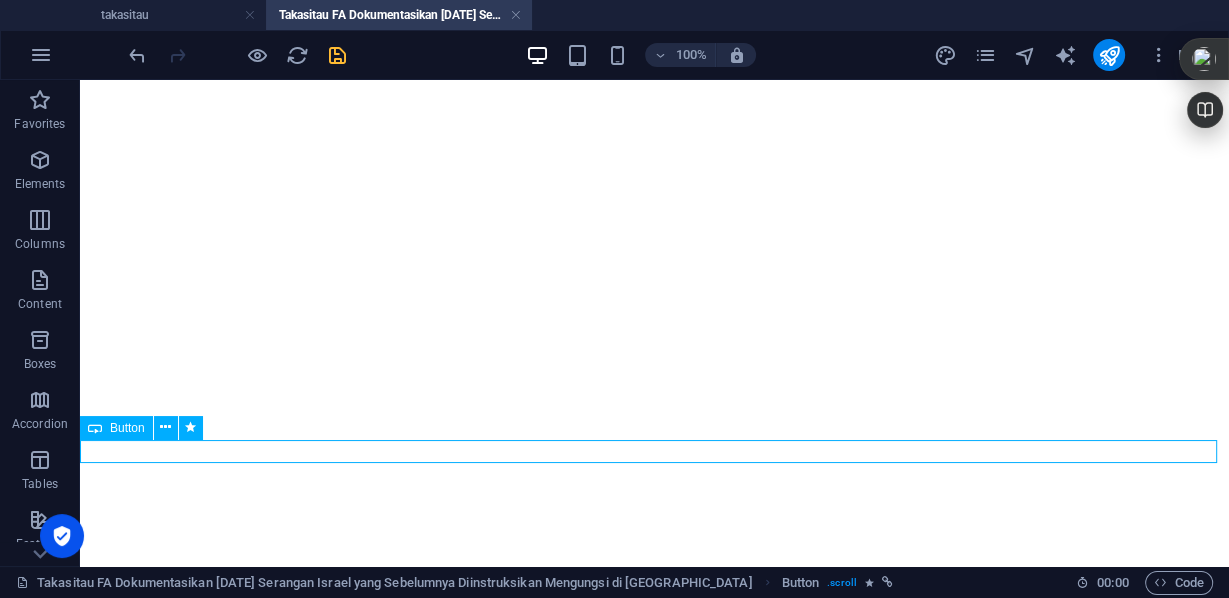 click on "BACA artikel lebih lanjut" at bounding box center (654, 4670) 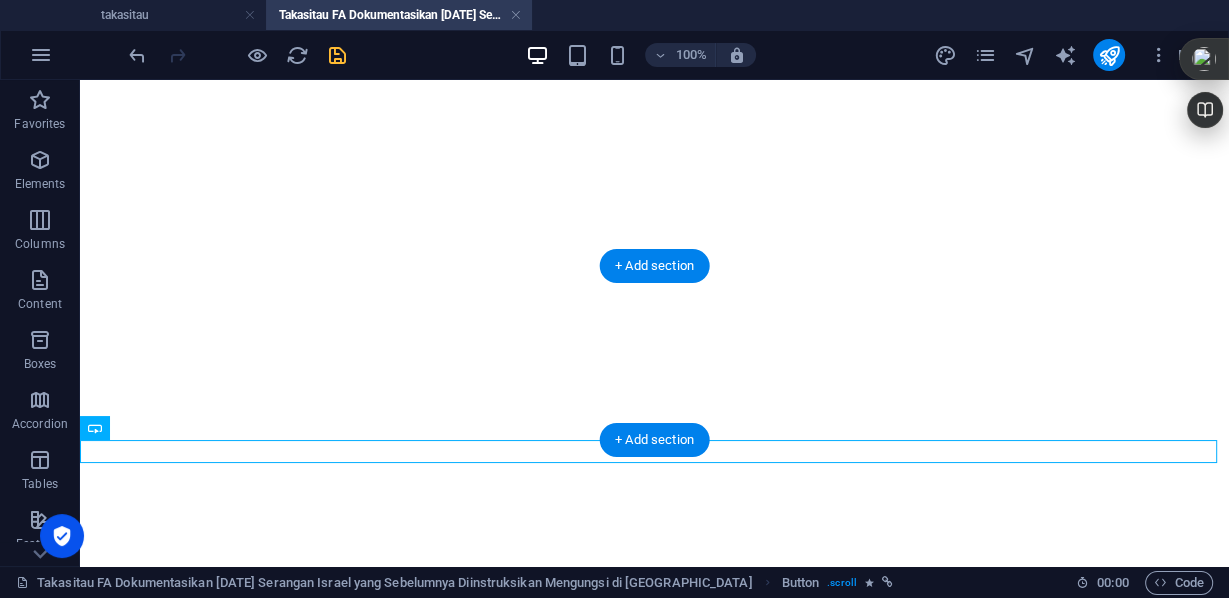 drag, startPoint x: 212, startPoint y: 504, endPoint x: 356, endPoint y: 365, distance: 200.14246 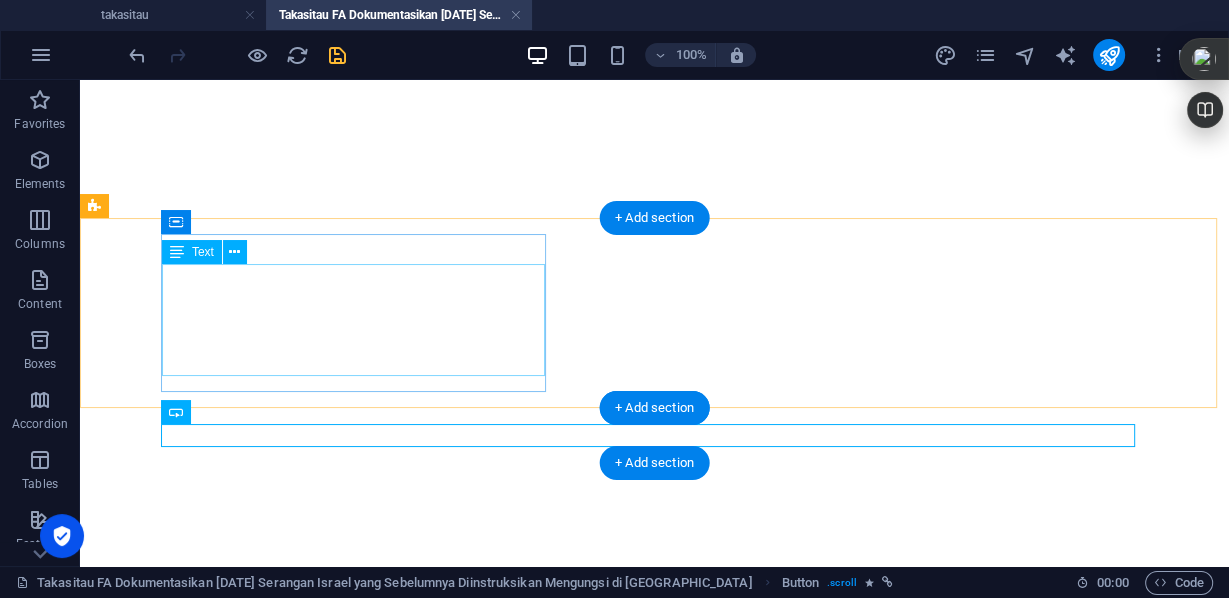 scroll, scrollTop: 1771, scrollLeft: 0, axis: vertical 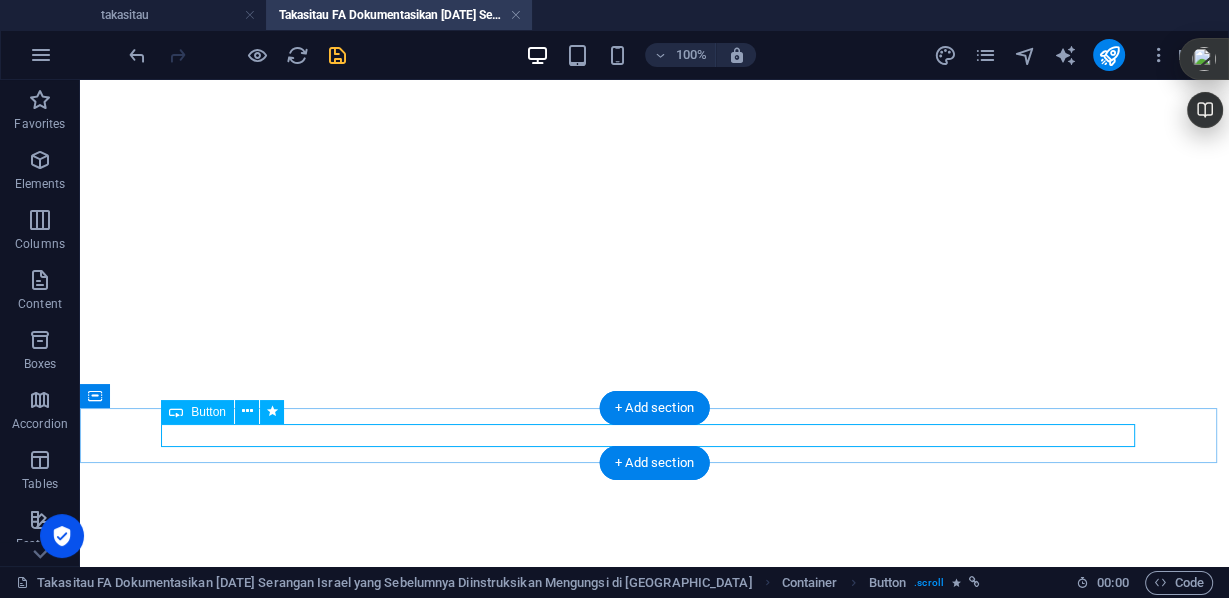 click on "BACA artikel lebih lanjut" at bounding box center [654, 4669] 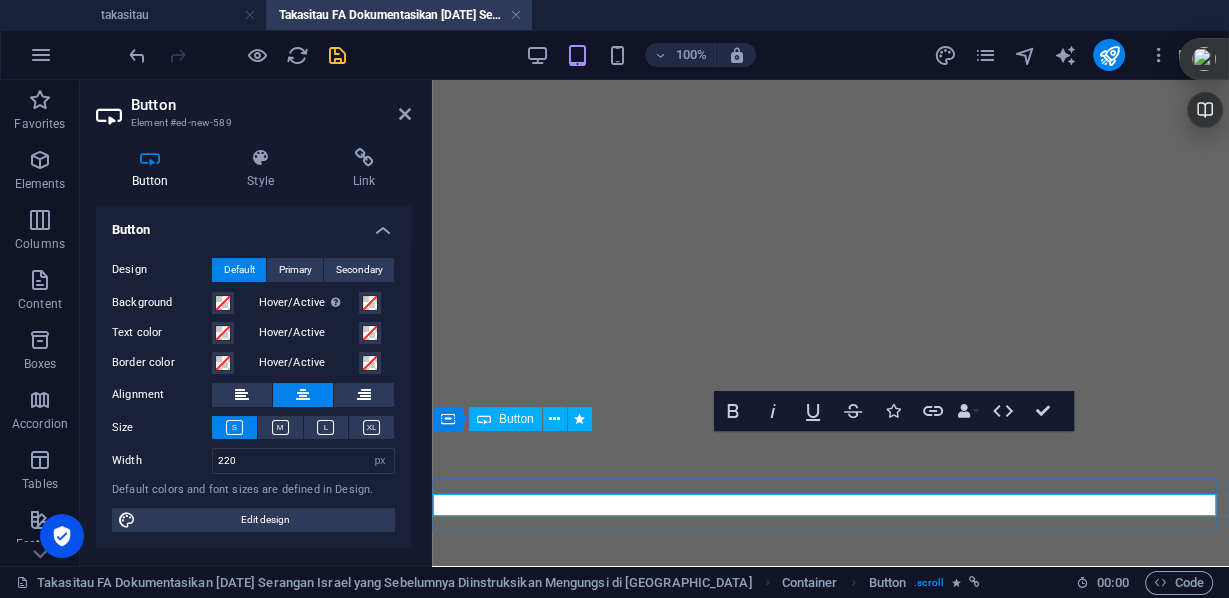 scroll, scrollTop: 1260, scrollLeft: 0, axis: vertical 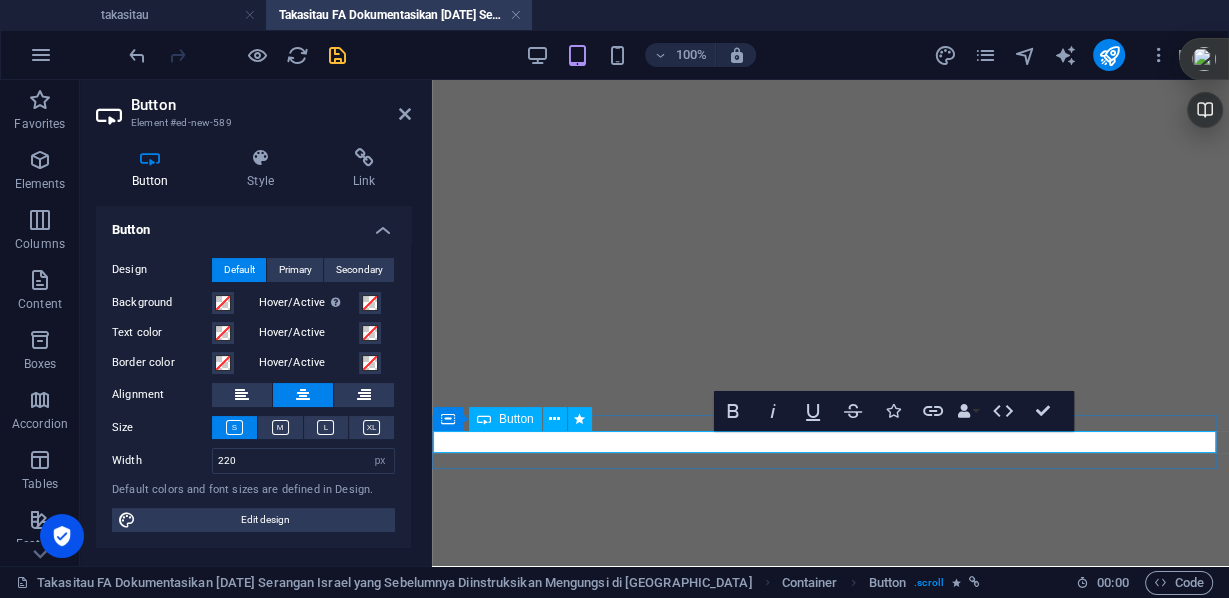 click on "BACA artikel lebih lanjut" at bounding box center (830, 4981) 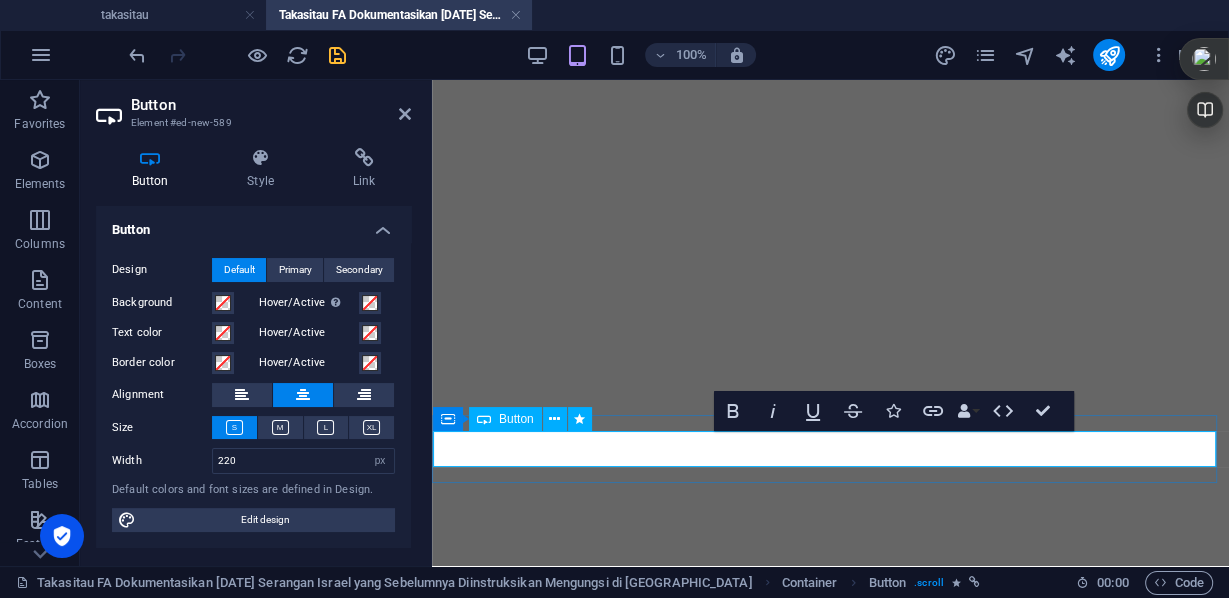 click on "lihat video pengeboman tekahir di" at bounding box center (830, 4981) 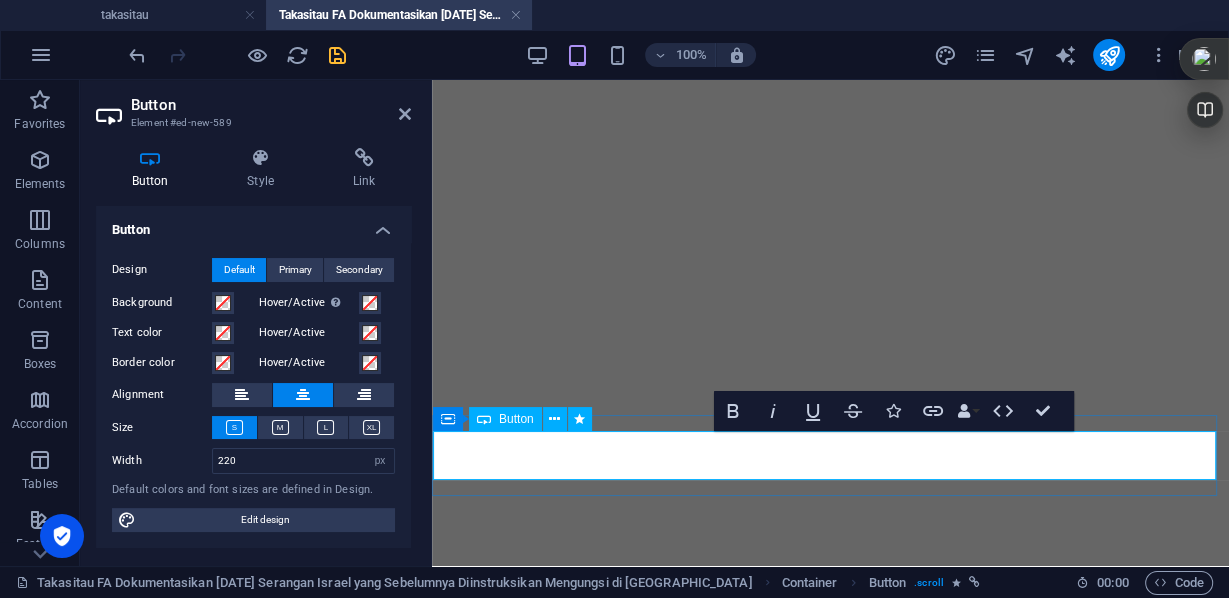 click on "warninga: lihat video korban pengeboman tekahir di" at bounding box center [830, 4981] 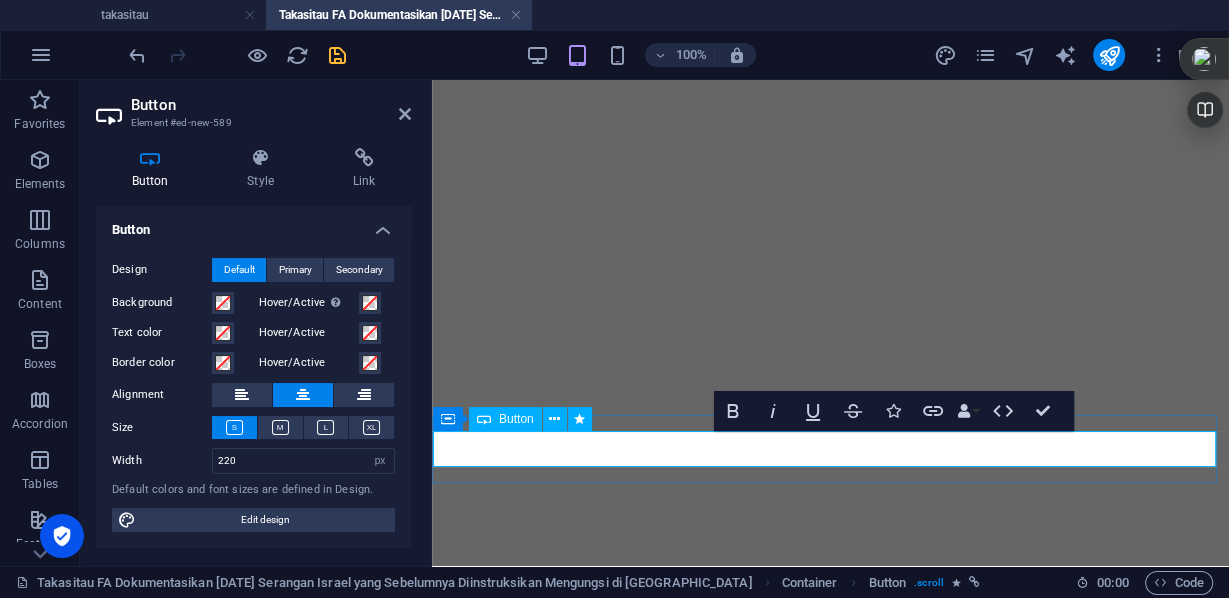 click on "warning: lihat video korban pengeboman tekahir di" at bounding box center (831, 4981) 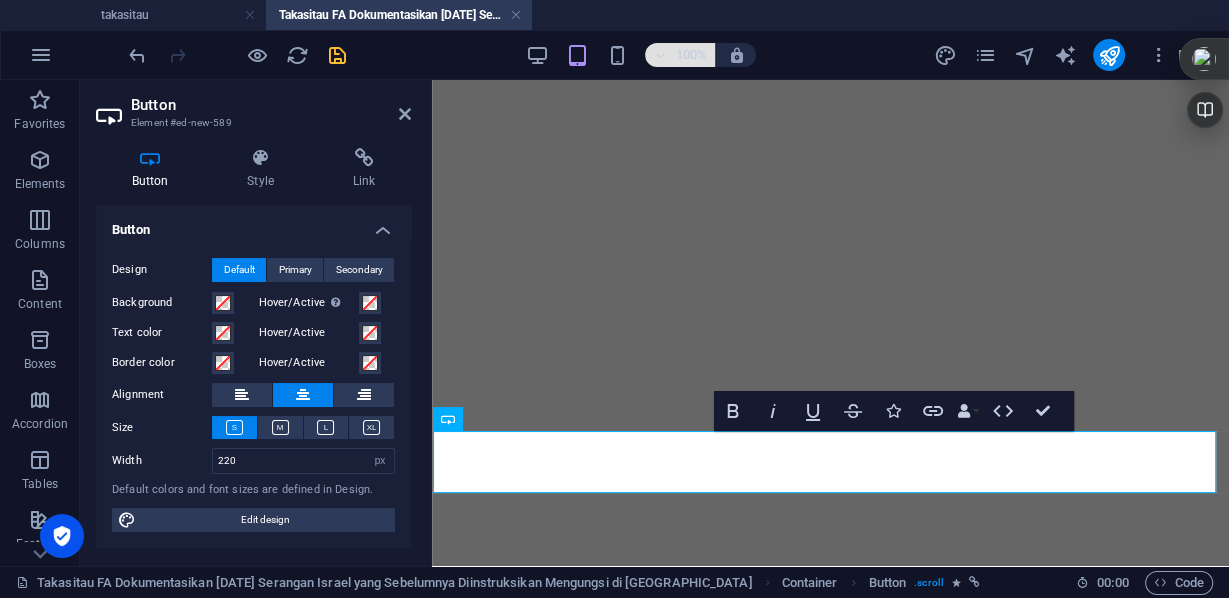 click on "100%" at bounding box center [691, 55] 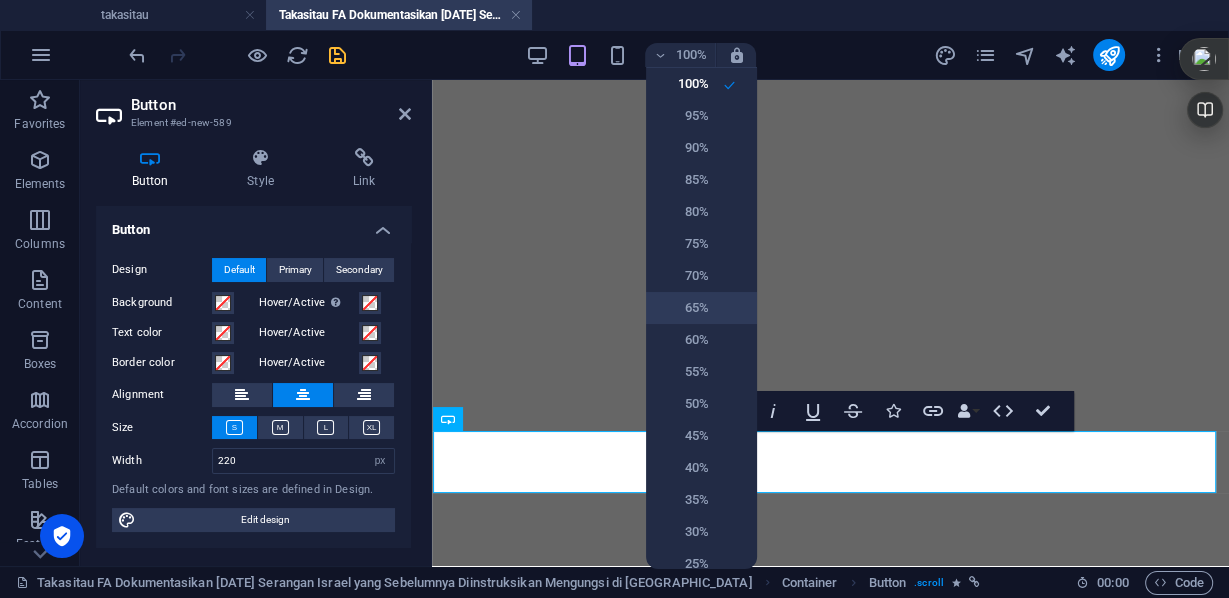 click on "65%" at bounding box center [683, 308] 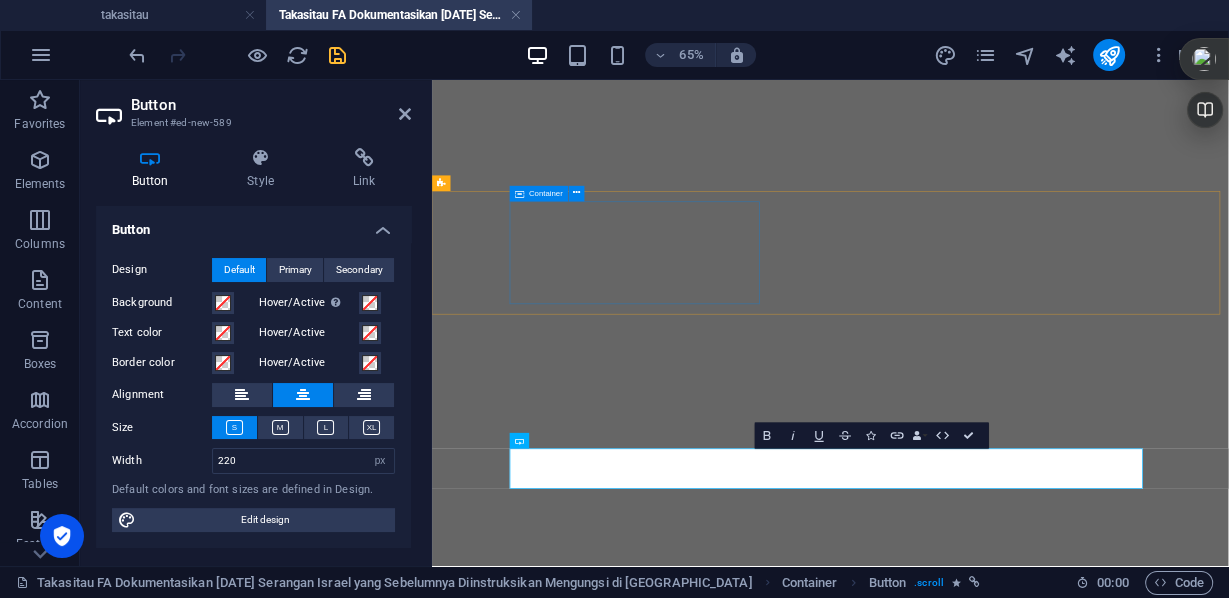scroll, scrollTop: 1548, scrollLeft: 0, axis: vertical 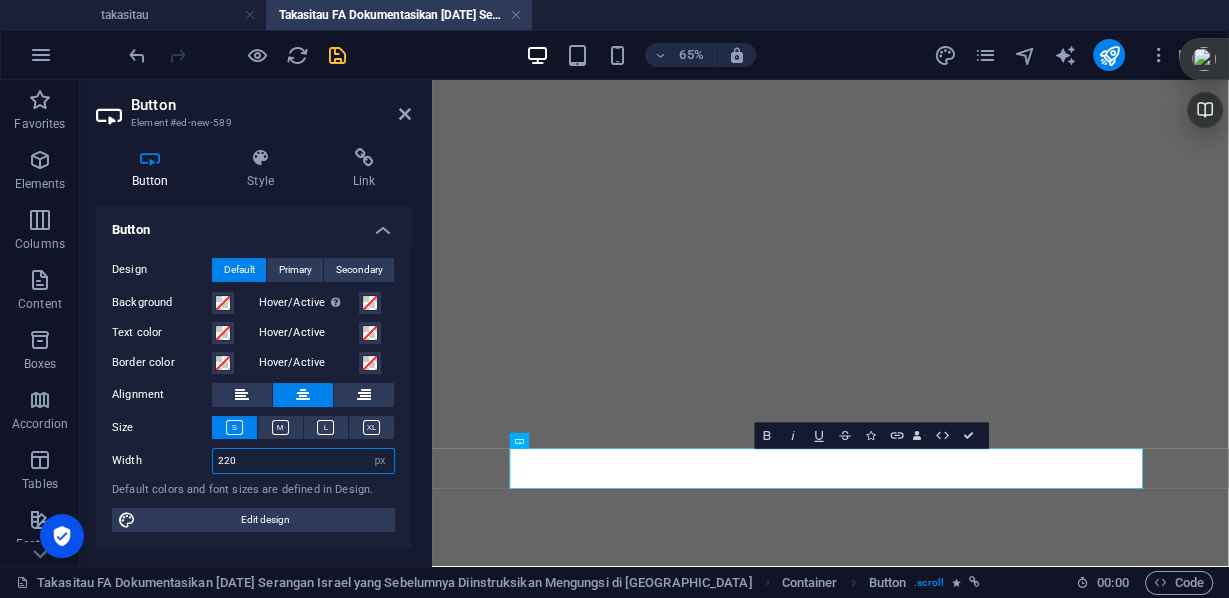 drag, startPoint x: 240, startPoint y: 464, endPoint x: 199, endPoint y: 455, distance: 41.976185 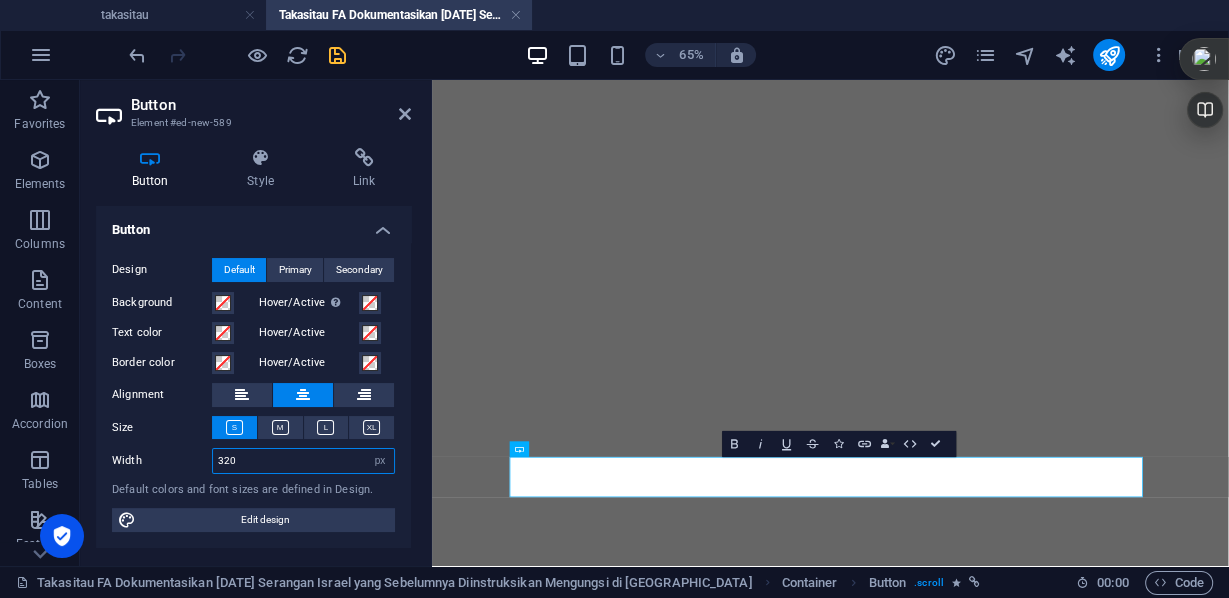 scroll, scrollTop: 1535, scrollLeft: 0, axis: vertical 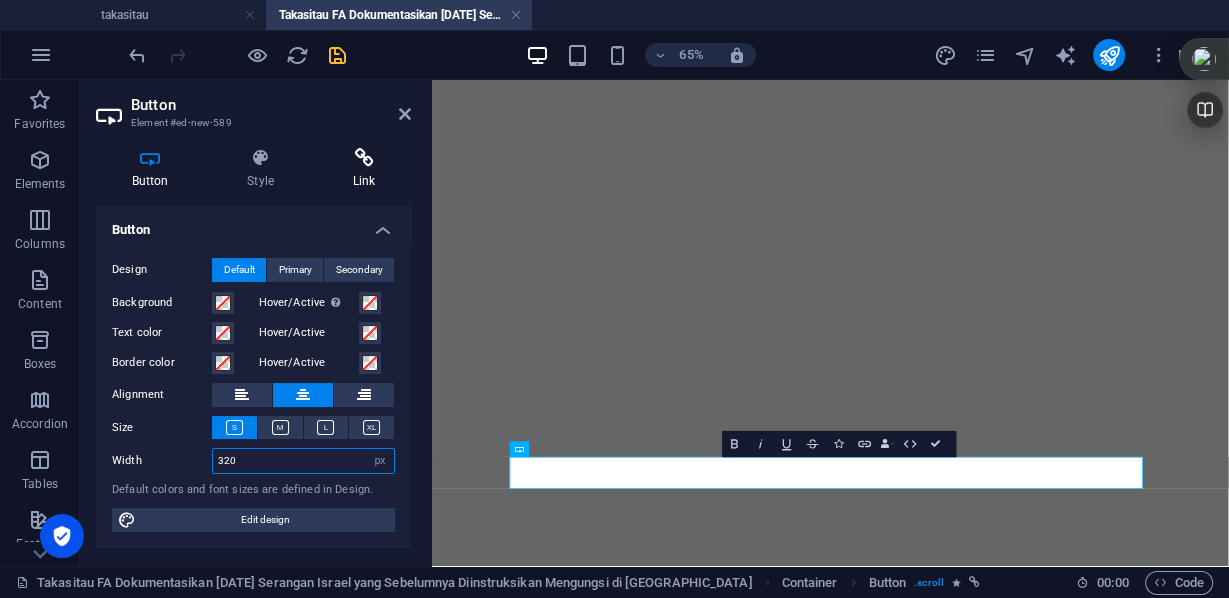 type on "320" 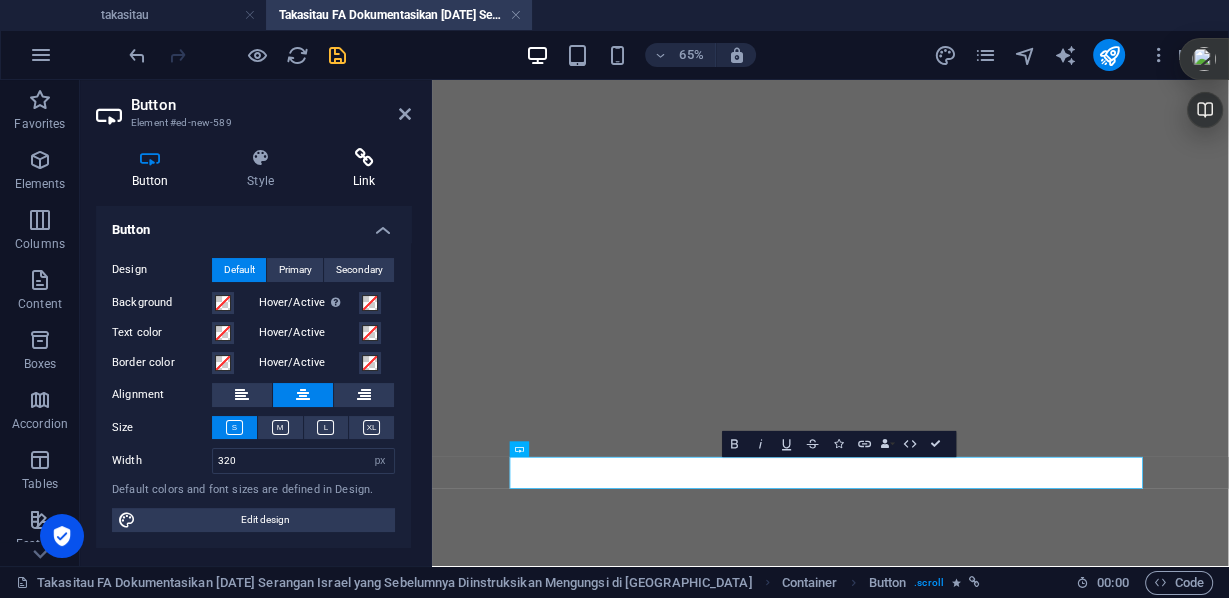 click at bounding box center [364, 158] 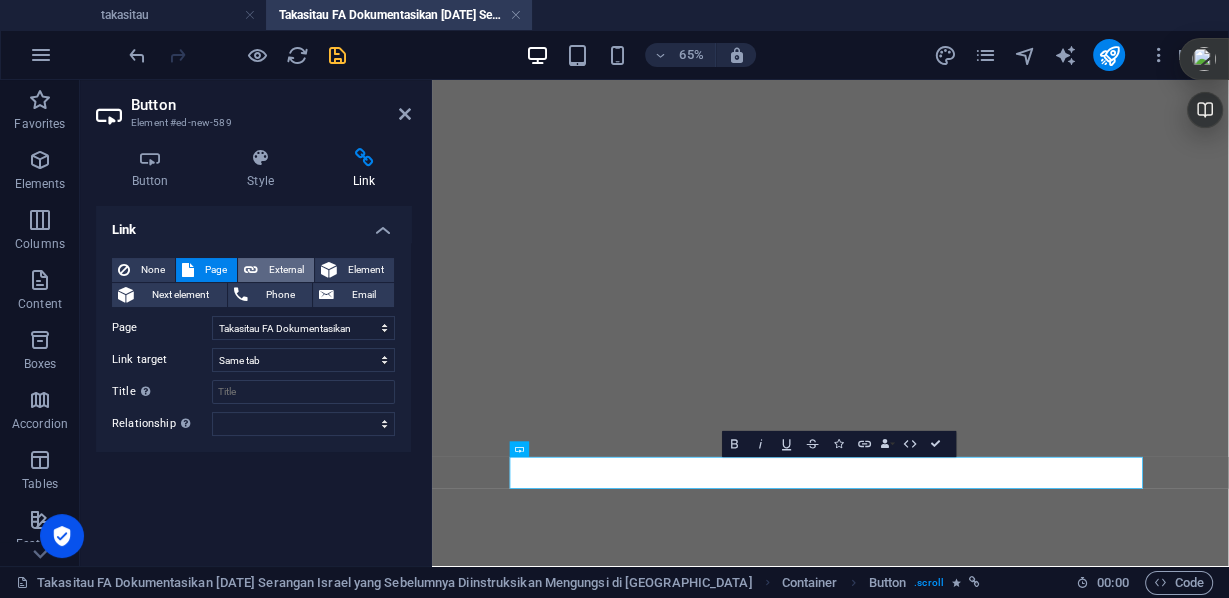 click on "External" at bounding box center [286, 270] 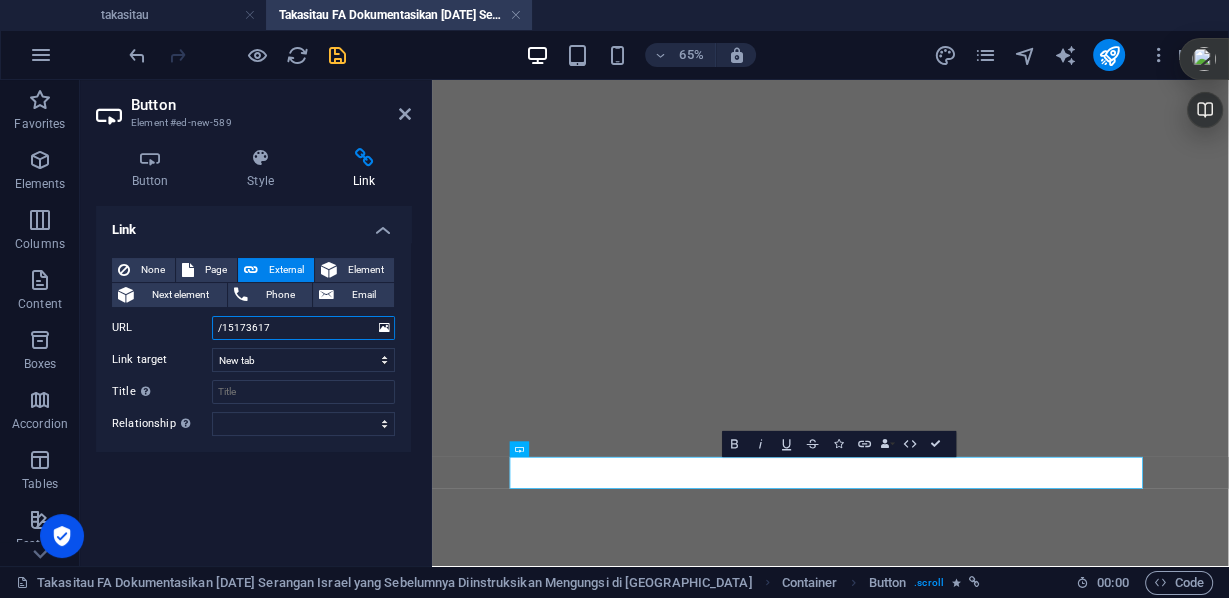 drag, startPoint x: 284, startPoint y: 330, endPoint x: 204, endPoint y: 321, distance: 80.50466 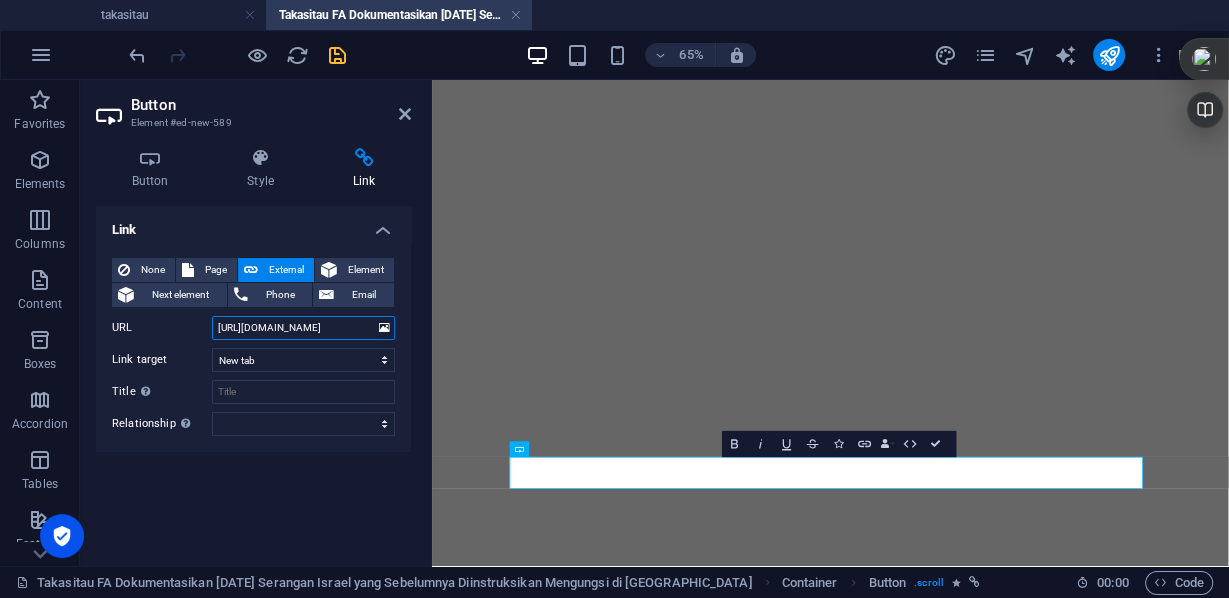 scroll, scrollTop: 0, scrollLeft: 0, axis: both 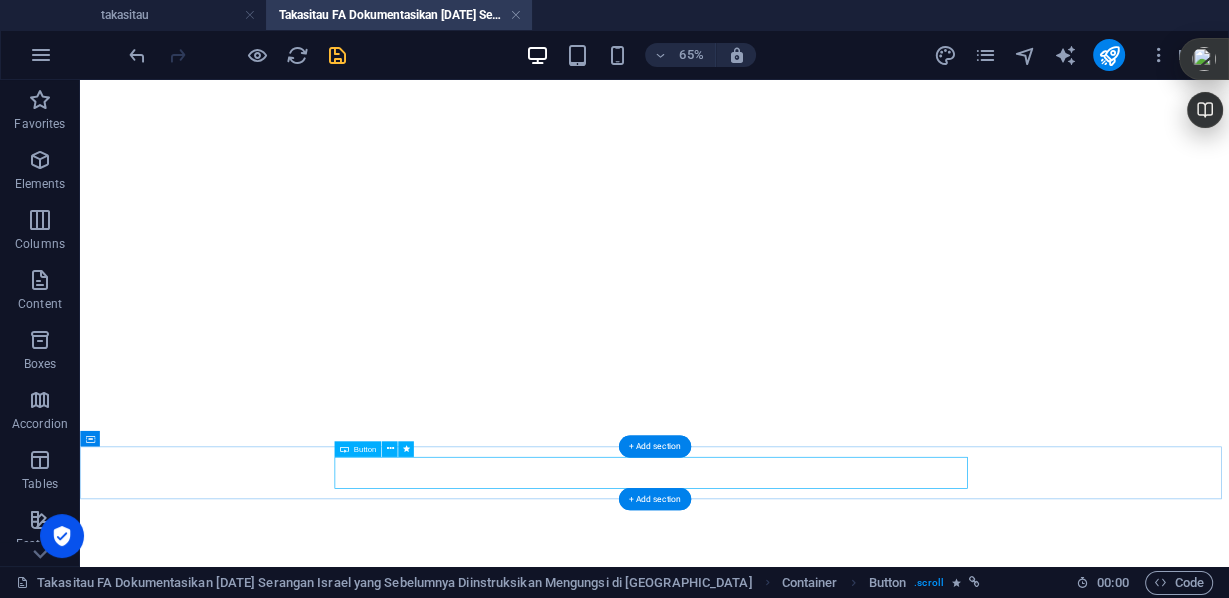 click on "warning: lihat video korban pengeboman saat mengantri makanan di Deir al-Balah, [GEOGRAPHIC_DATA]" at bounding box center [964, 5475] 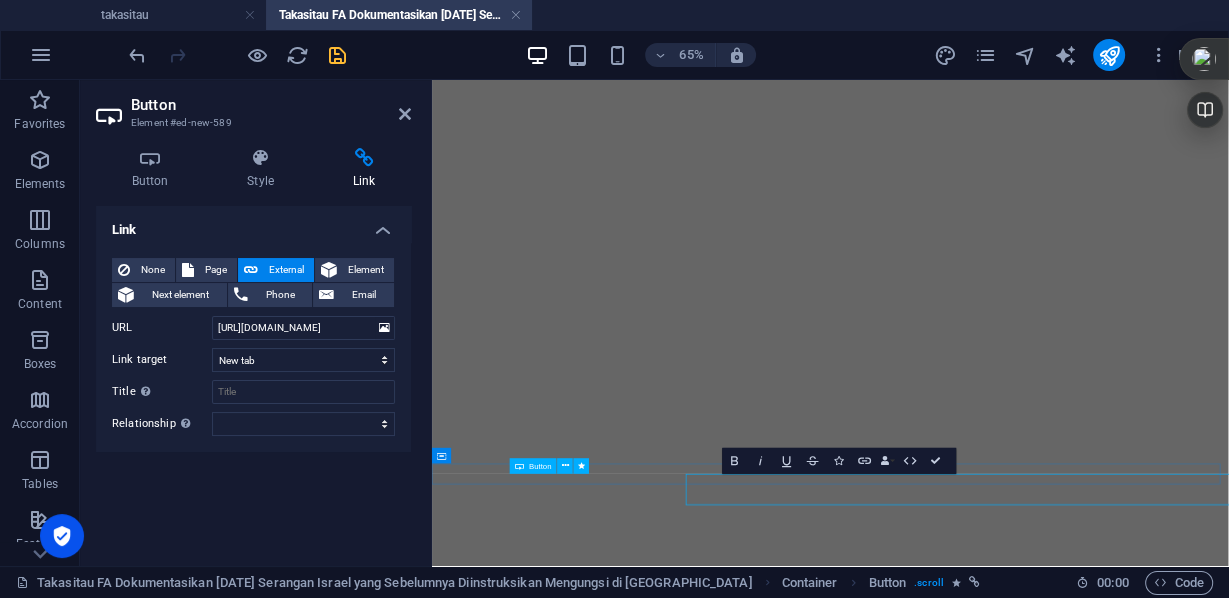 scroll, scrollTop: 1509, scrollLeft: 0, axis: vertical 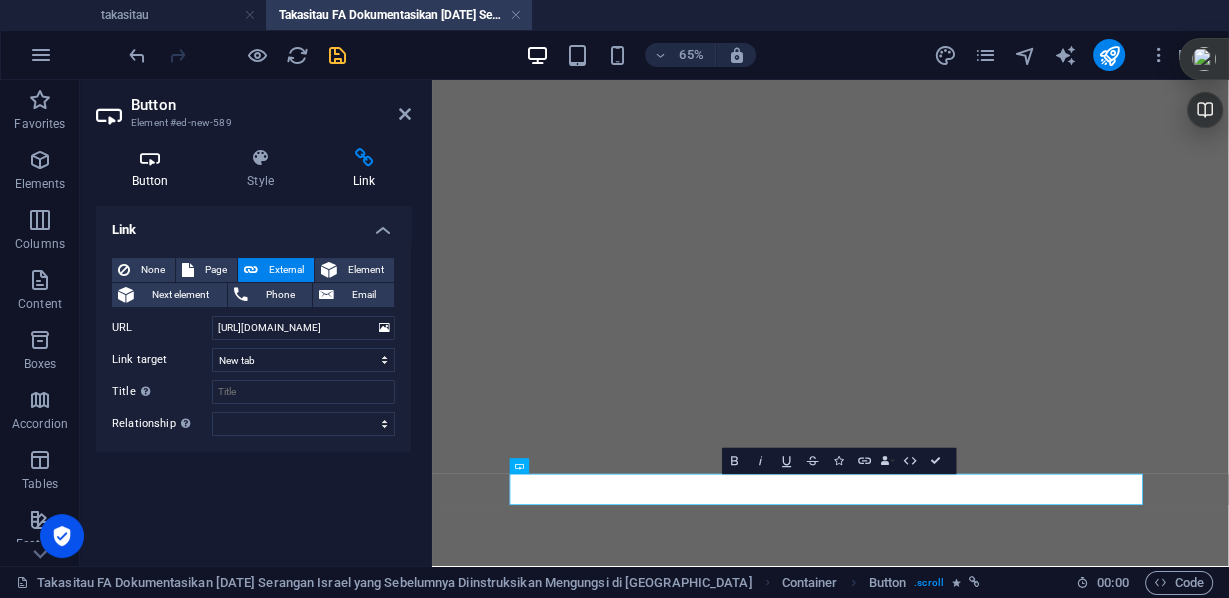 click on "Button" at bounding box center [154, 169] 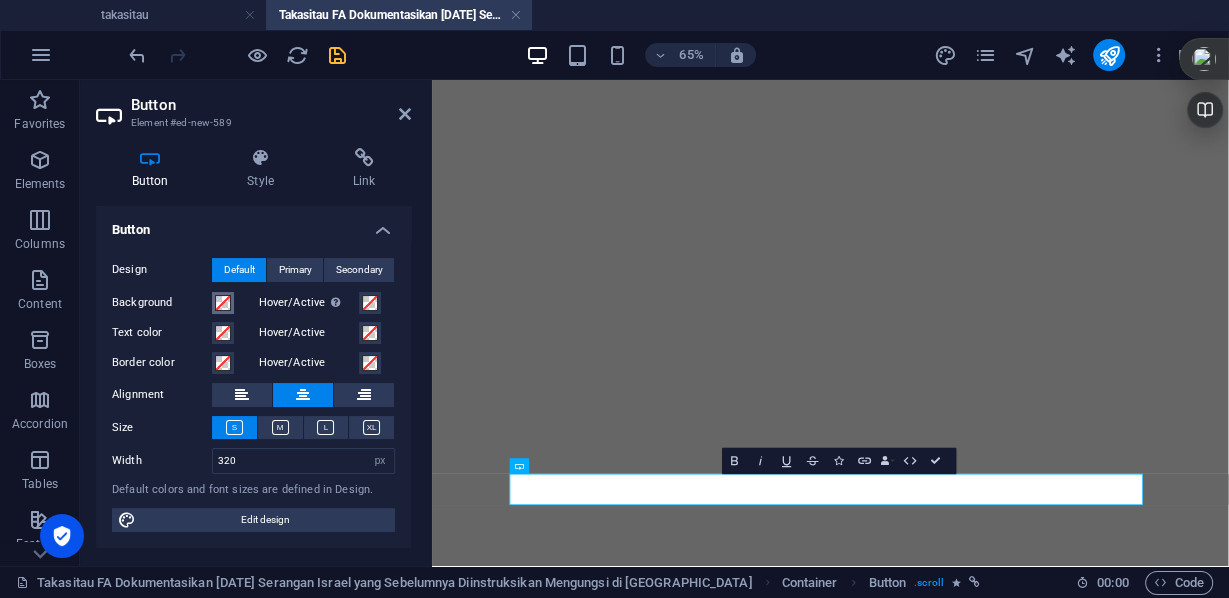 click at bounding box center [223, 303] 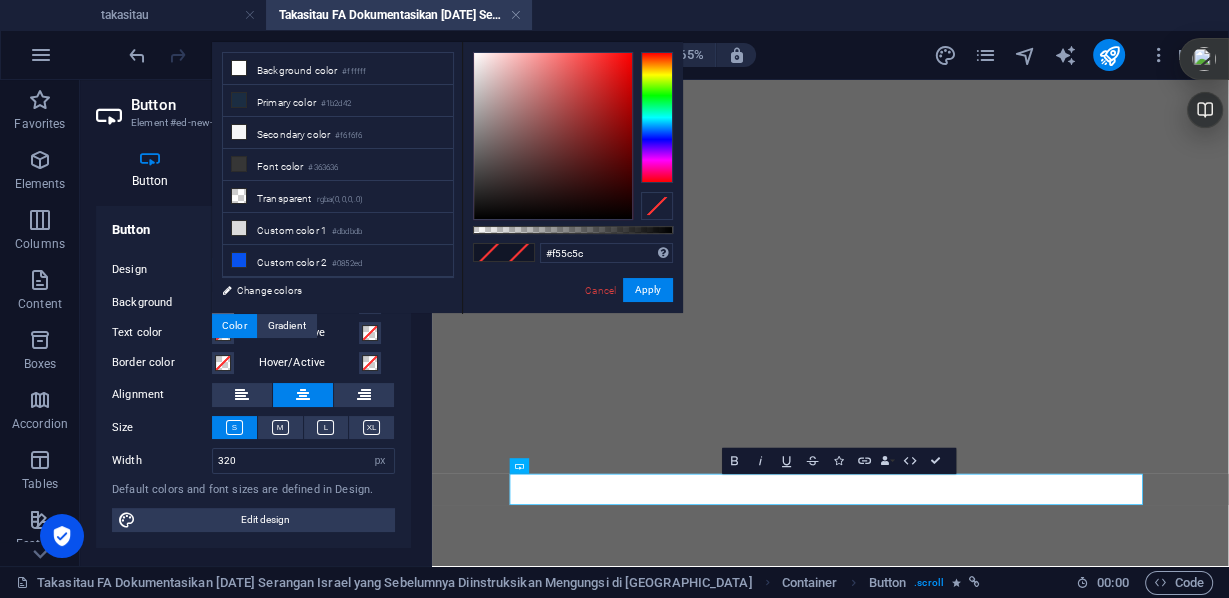 click at bounding box center [553, 136] 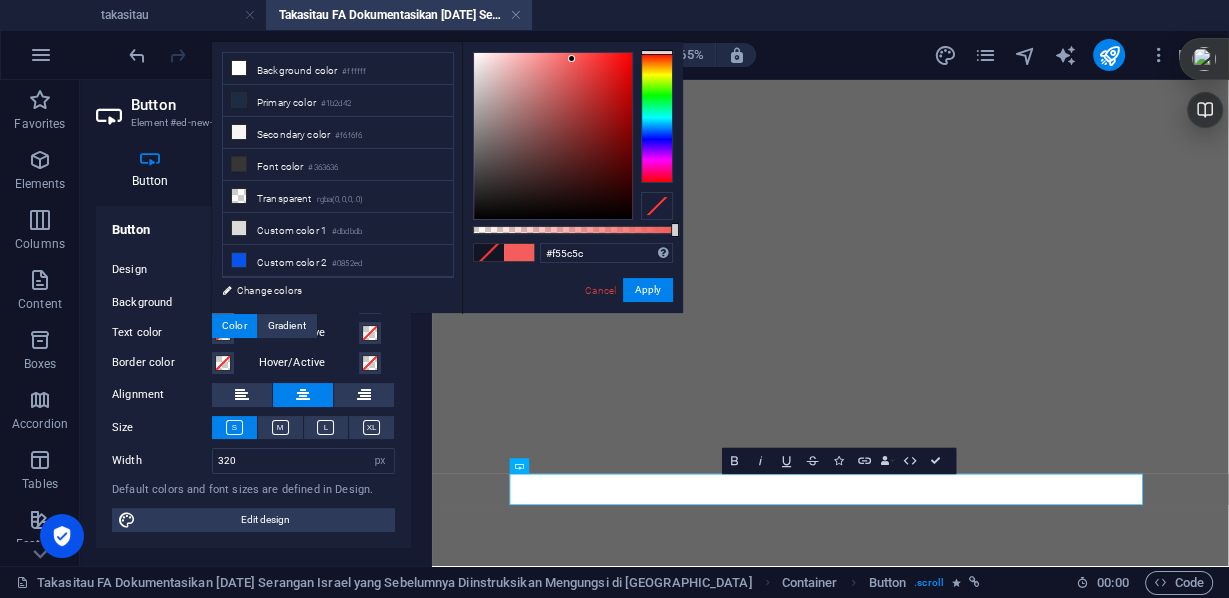 type on "#fe7272" 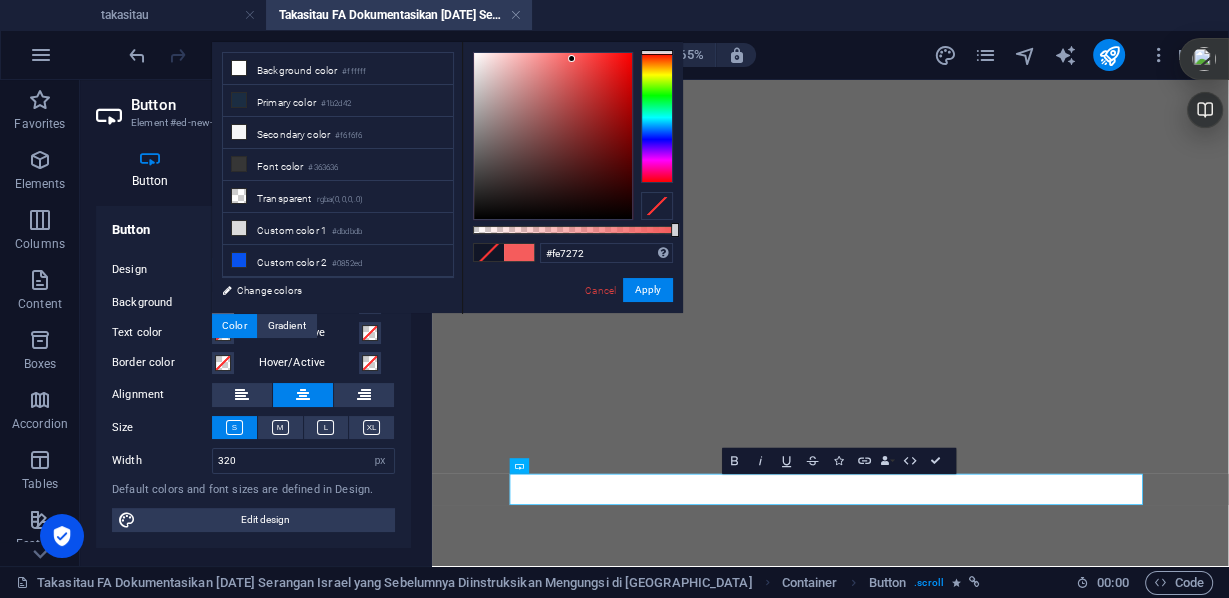 click at bounding box center [553, 136] 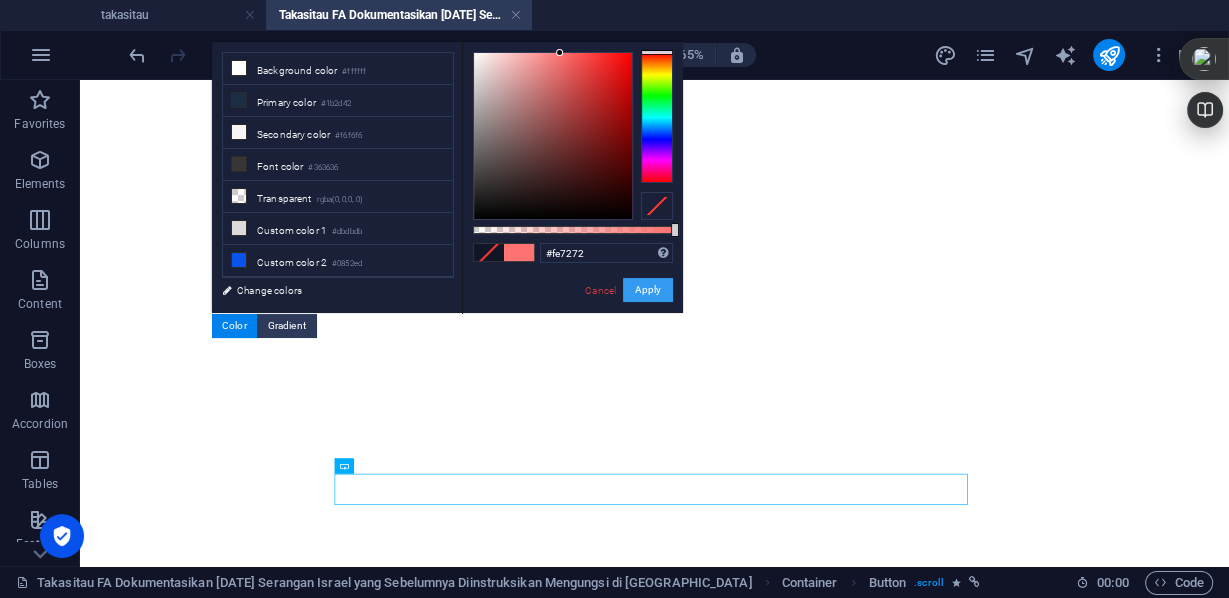 click on "Apply" at bounding box center [648, 290] 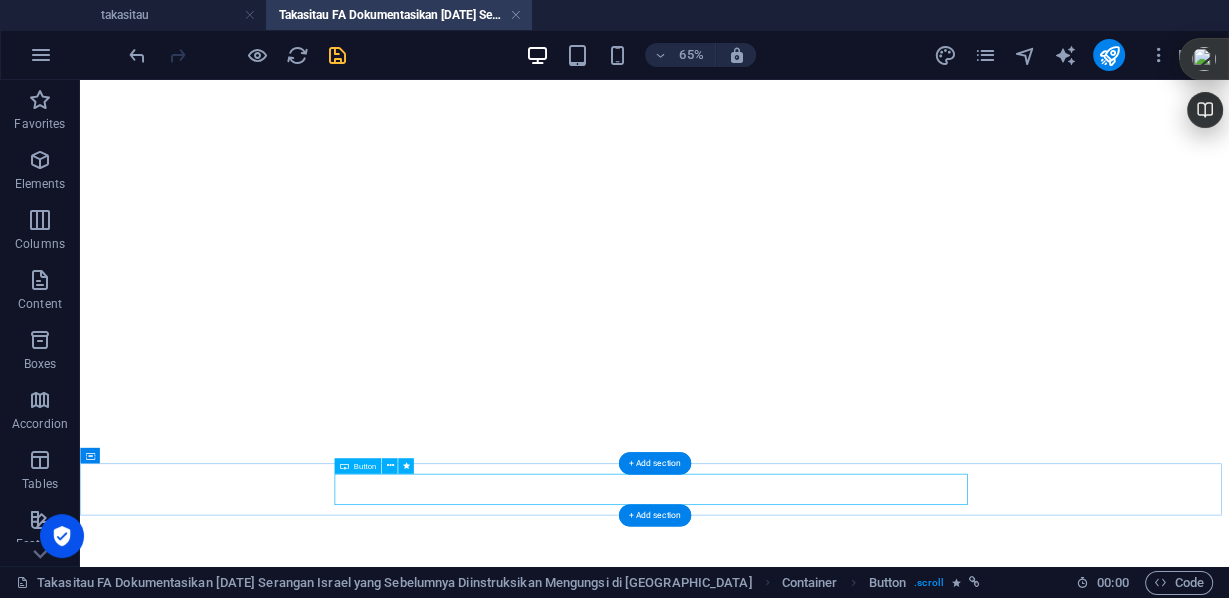 click on "warning: lihat video korban pengeboman saat mengantri makanan di Deir al-Balah, [GEOGRAPHIC_DATA]" at bounding box center (964, 5501) 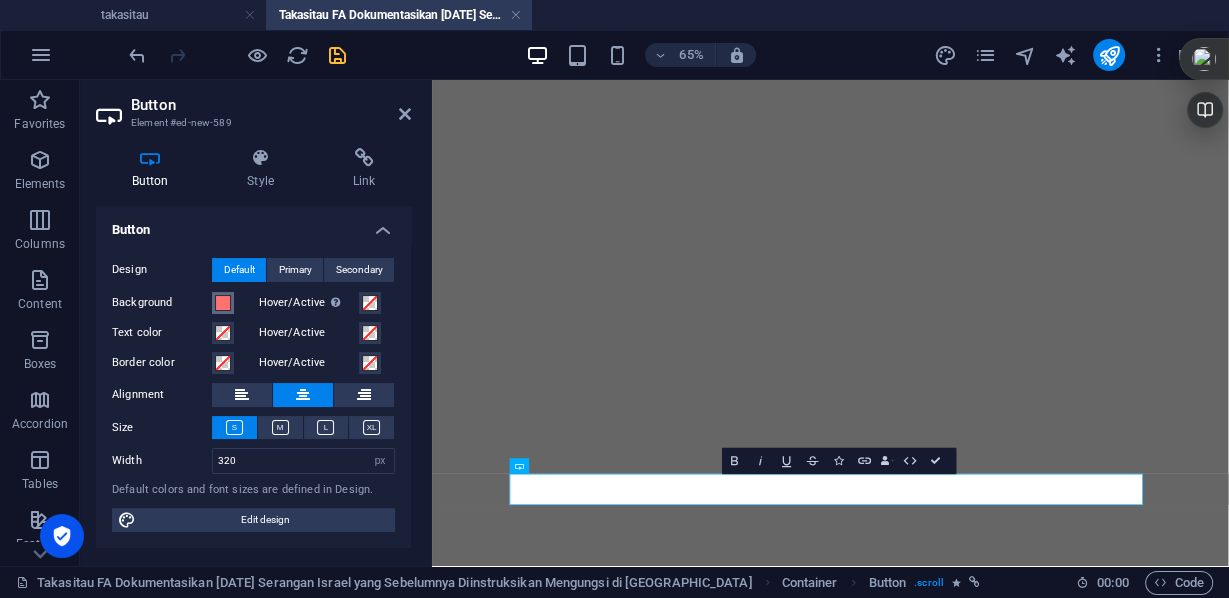 click at bounding box center (223, 303) 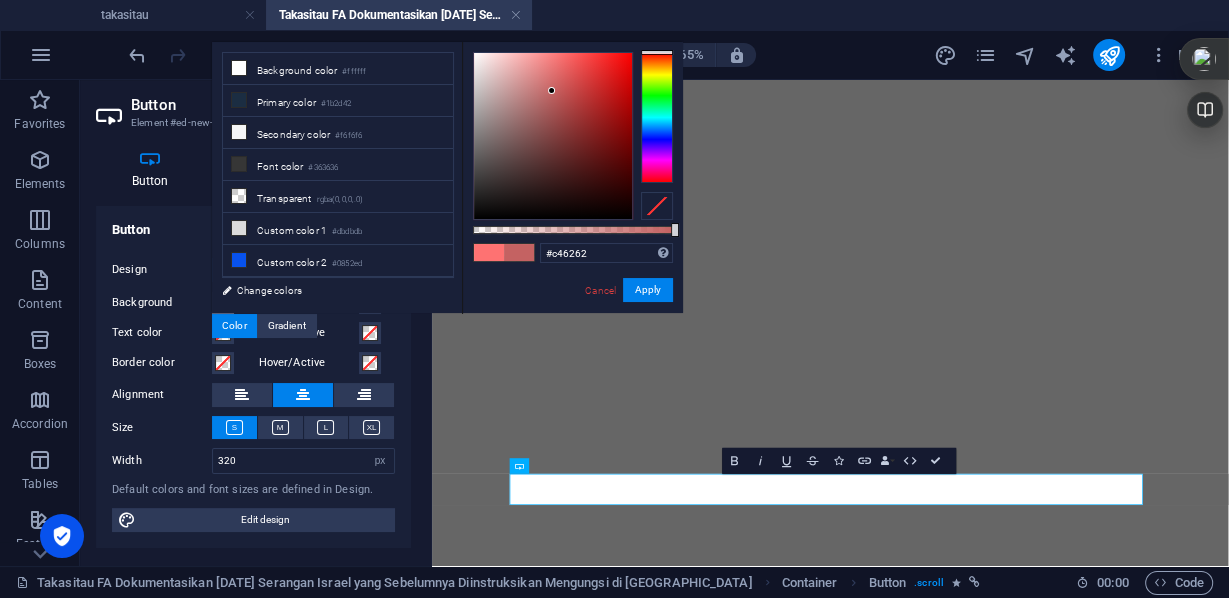 click at bounding box center (553, 136) 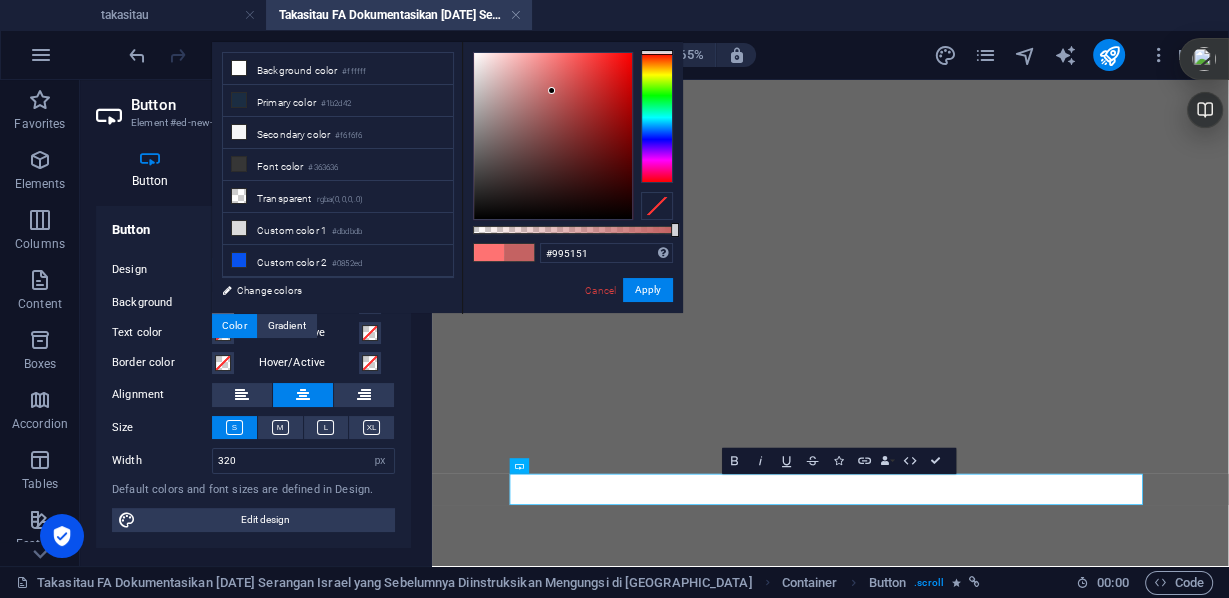 click at bounding box center [553, 136] 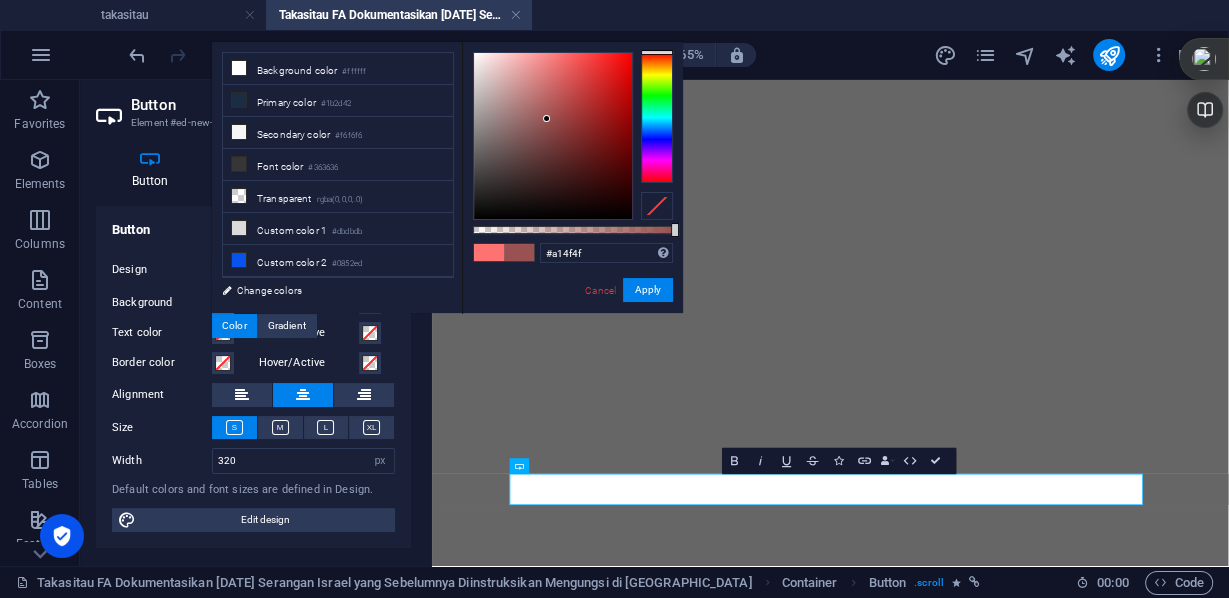 click at bounding box center (553, 136) 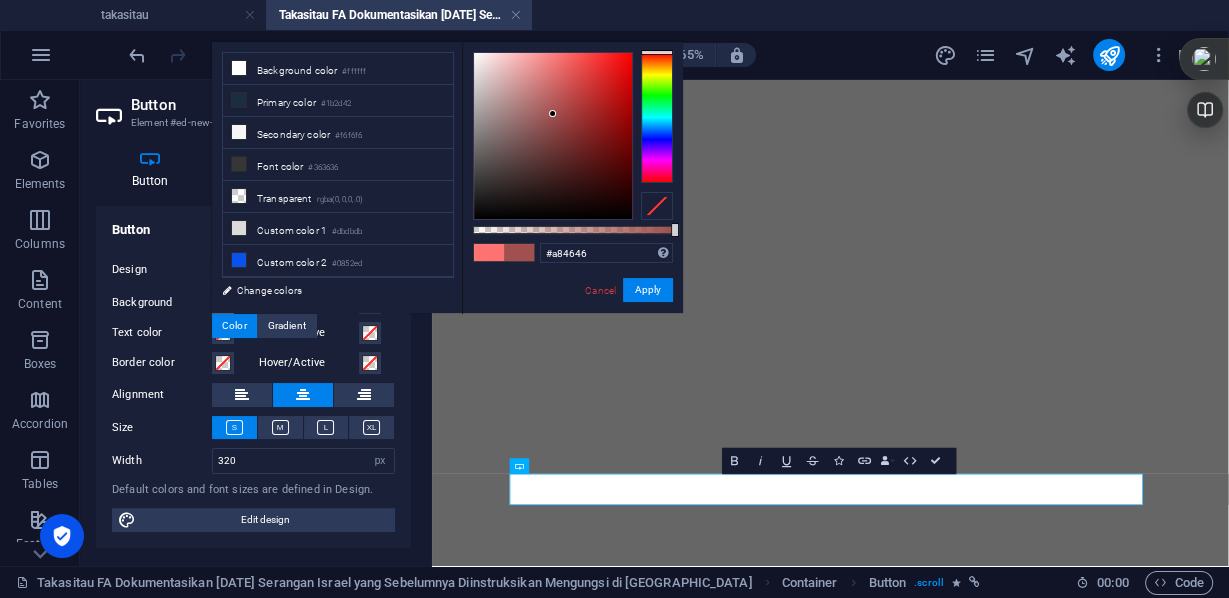 click at bounding box center [553, 136] 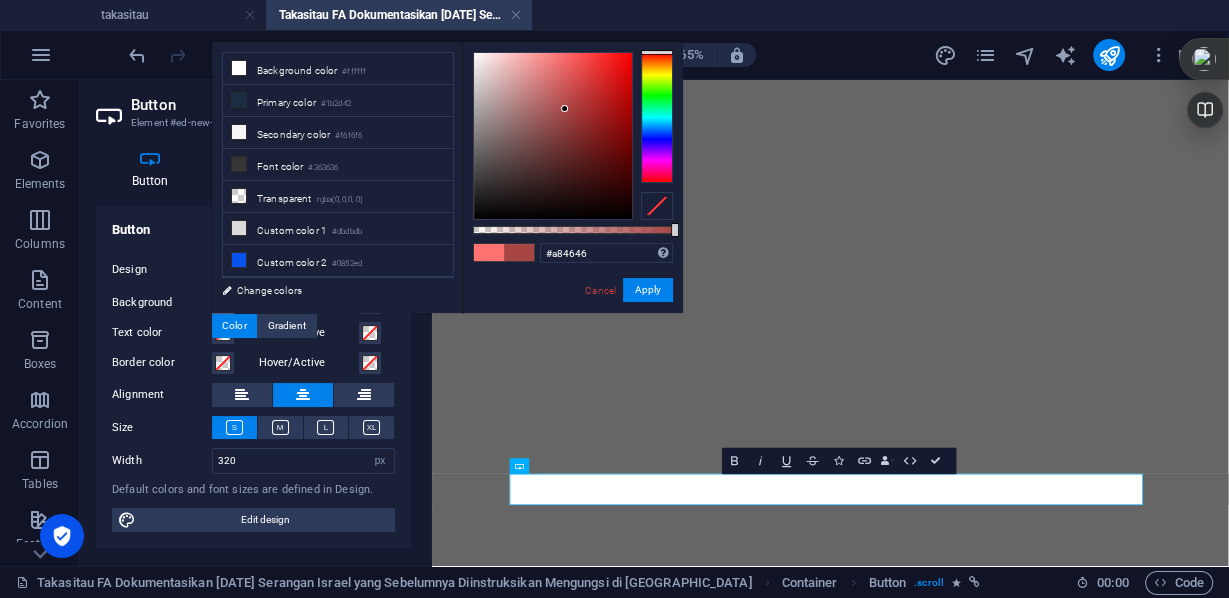 type on "#ad2828" 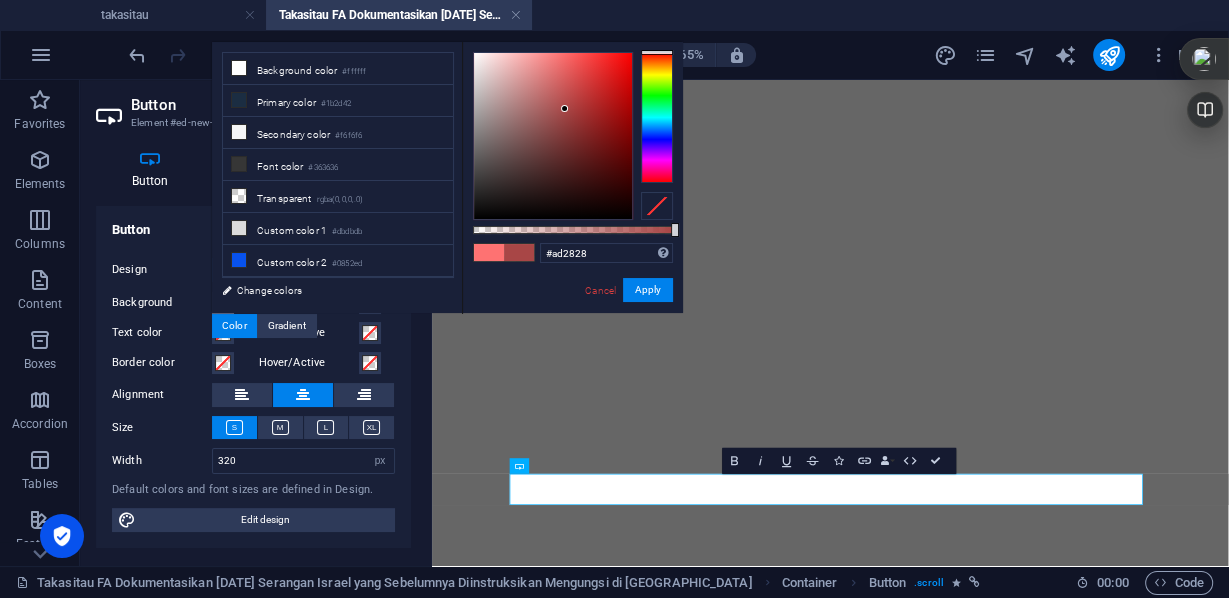 click at bounding box center (553, 136) 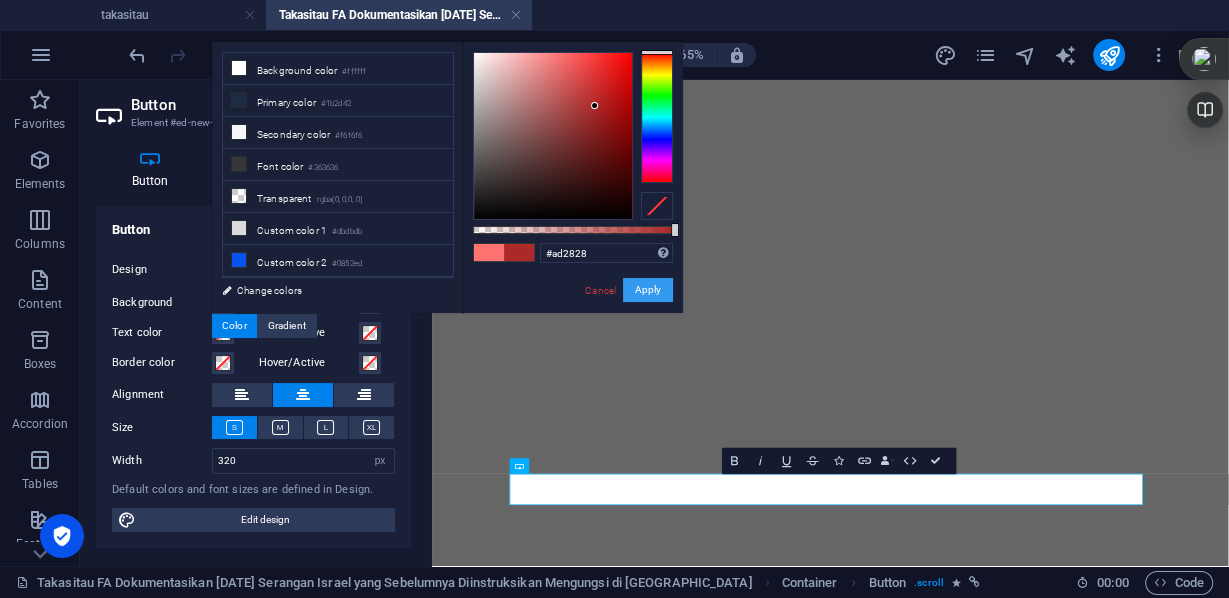 drag, startPoint x: 657, startPoint y: 290, endPoint x: 354, endPoint y: 324, distance: 304.9016 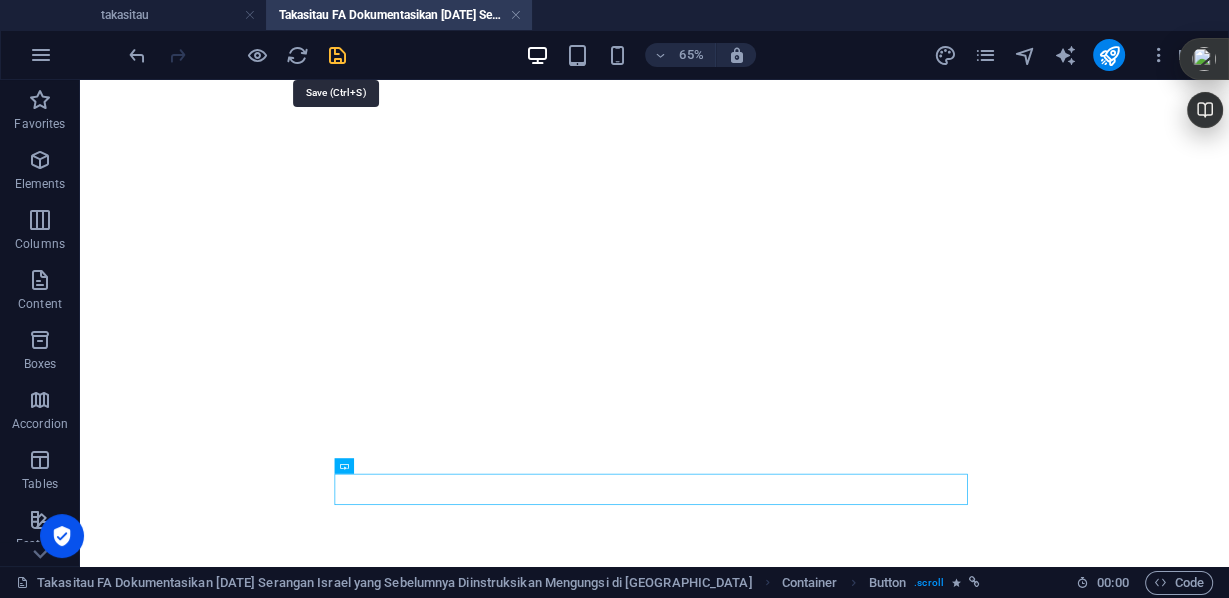 click at bounding box center [337, 55] 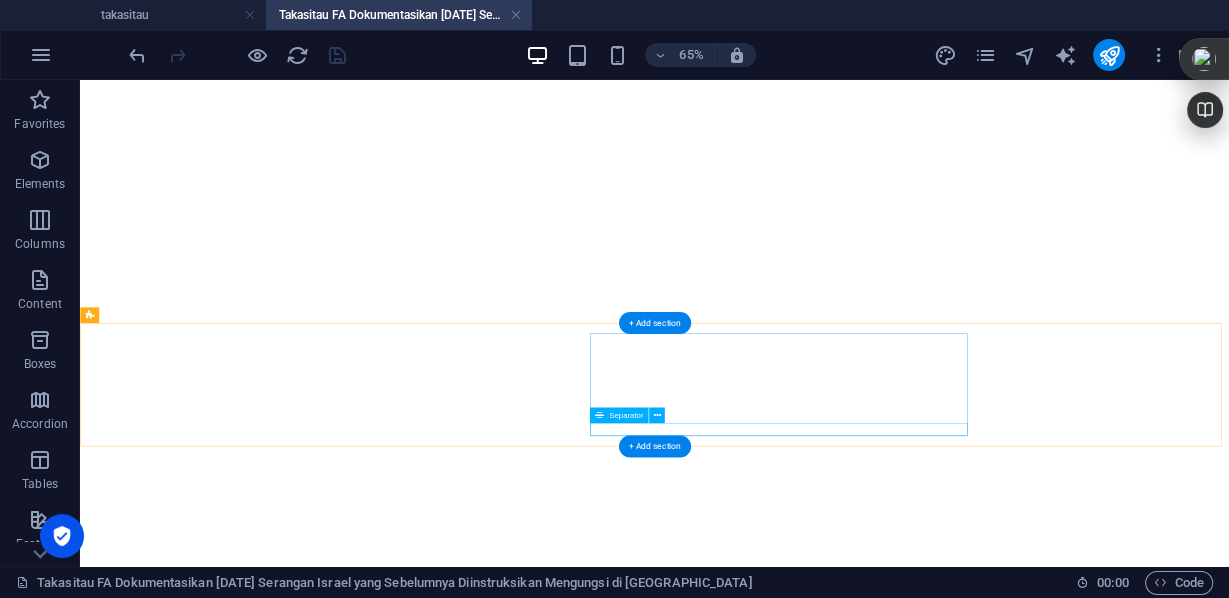 scroll, scrollTop: 1535, scrollLeft: 0, axis: vertical 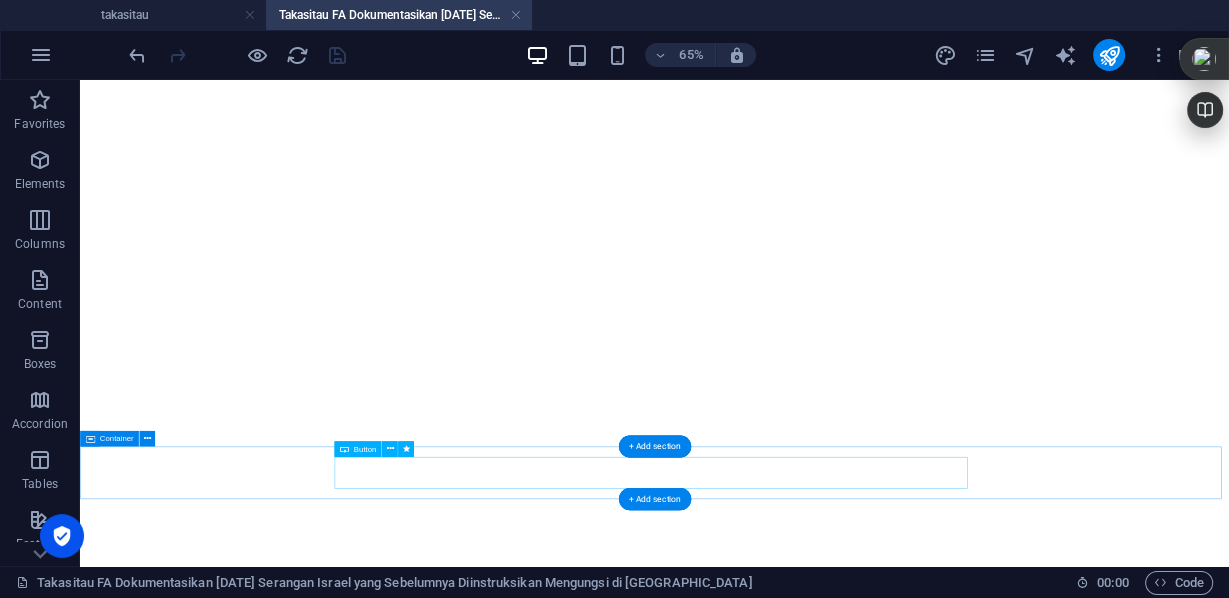 click on "warning: lihat video korban pengeboman saat mengantri makanan di Deir al-Balah, [GEOGRAPHIC_DATA]" at bounding box center (964, 5475) 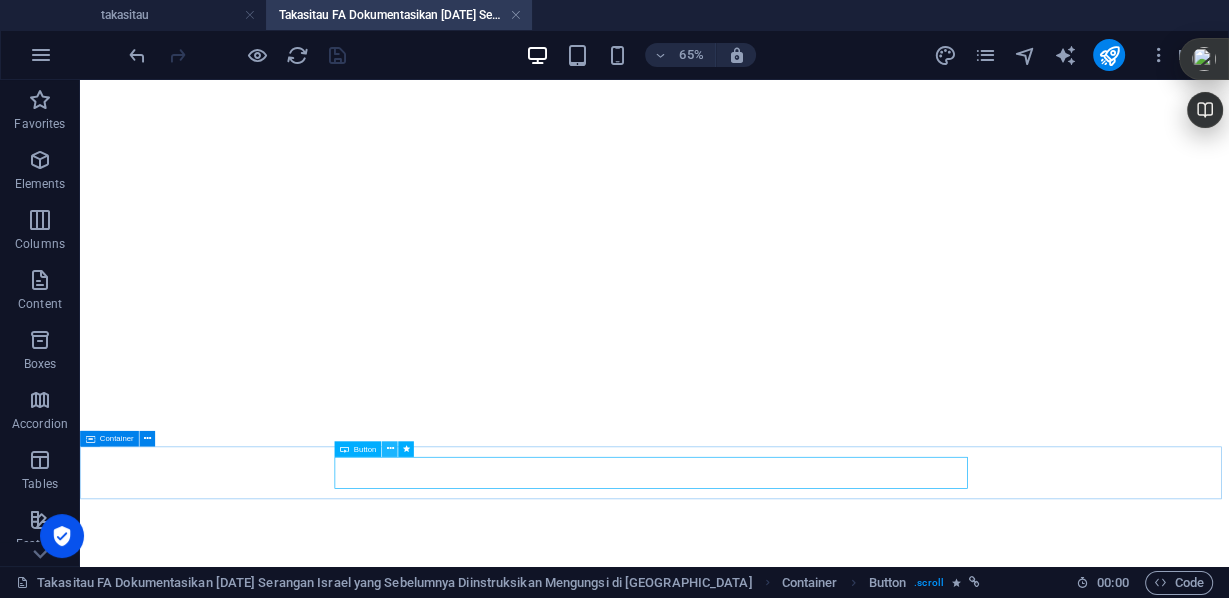 click at bounding box center (389, 449) 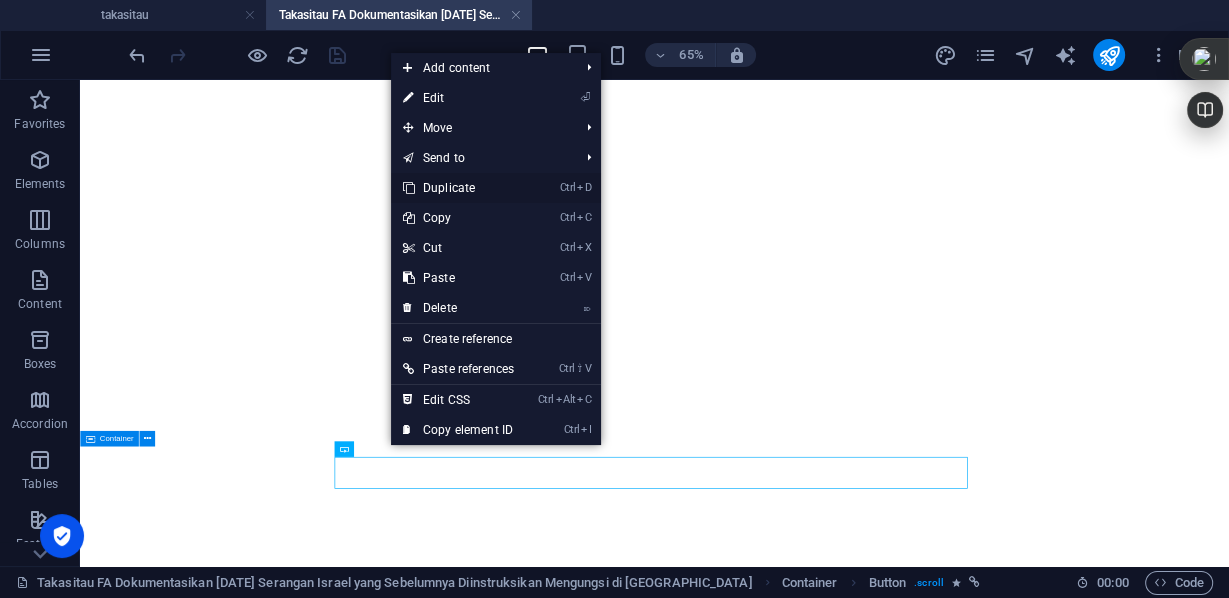 click on "Ctrl D  Duplicate" at bounding box center (458, 188) 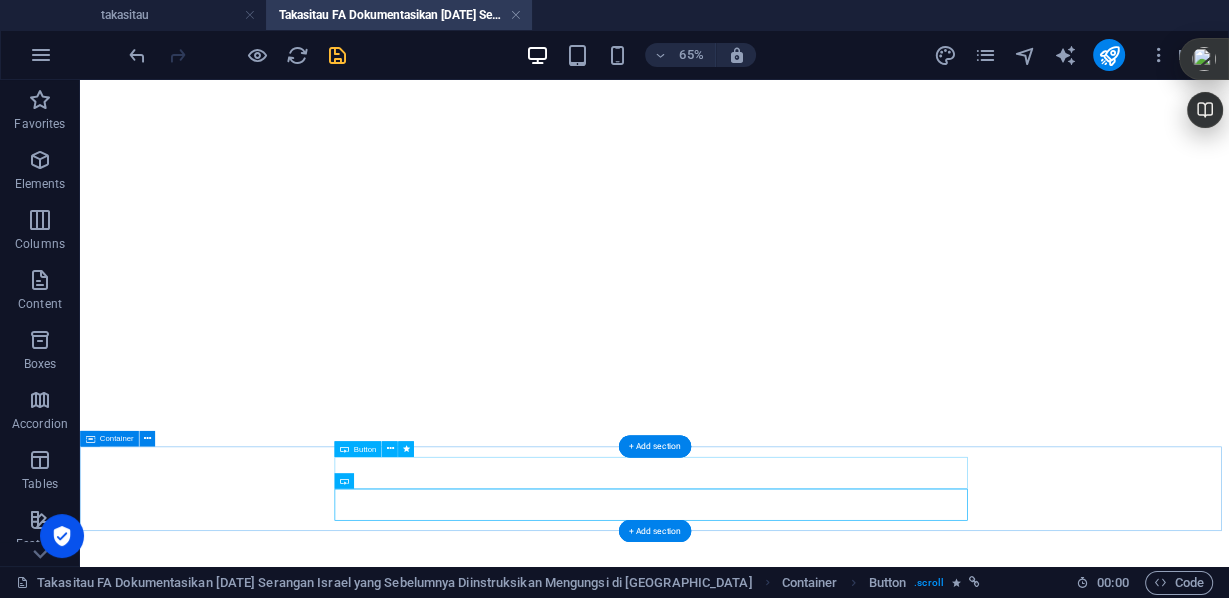 click on "warning: lihat video korban pengeboman saat mengantri makanan di Deir al-Balah, [GEOGRAPHIC_DATA]" at bounding box center [964, 5475] 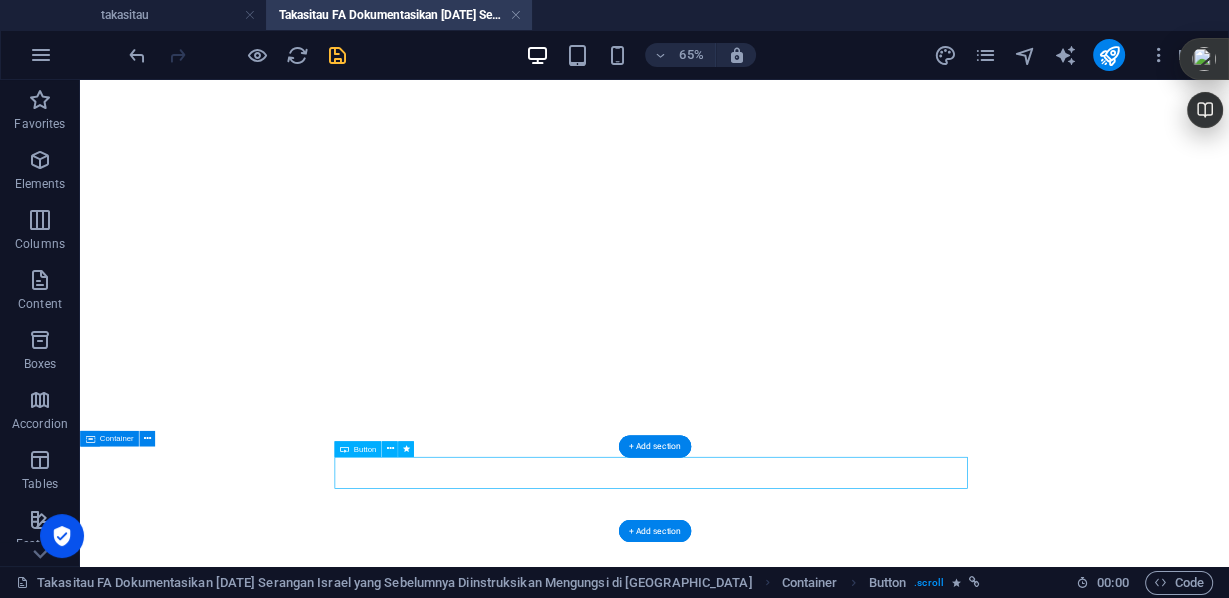 click on "warning: lihat video korban pengeboman saat mengantri makanan di Deir al-Balah, [GEOGRAPHIC_DATA]" at bounding box center [964, 5475] 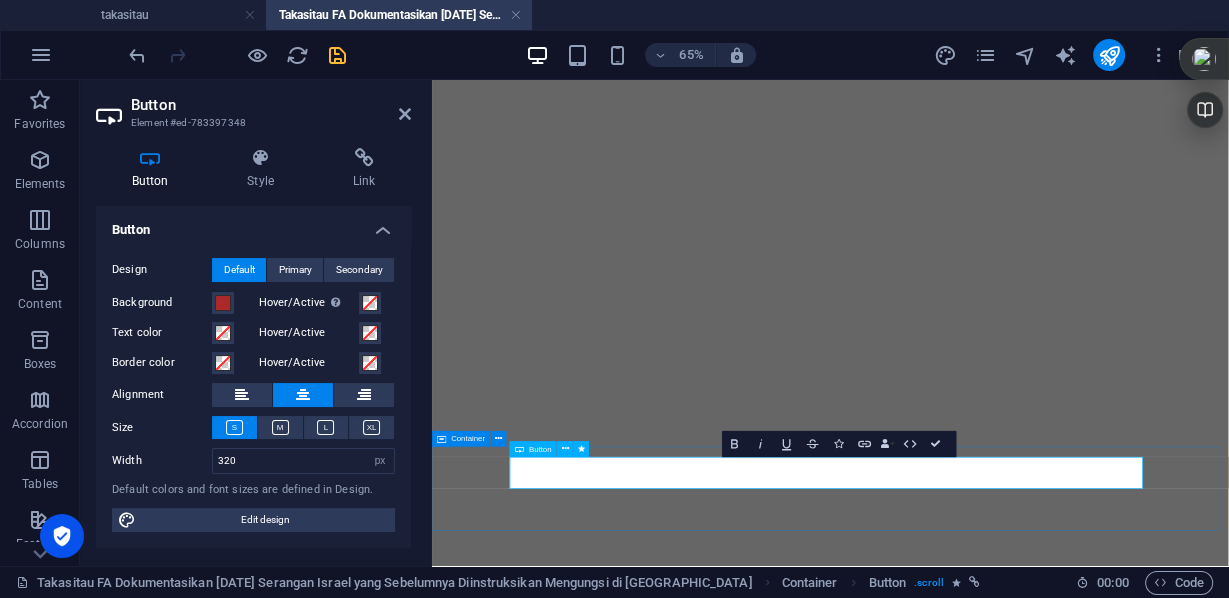 click on "warning: lihat video korban pengeboman saat mengantri makanan di Deir al-Balah, [GEOGRAPHIC_DATA]" at bounding box center [1045, 4928] 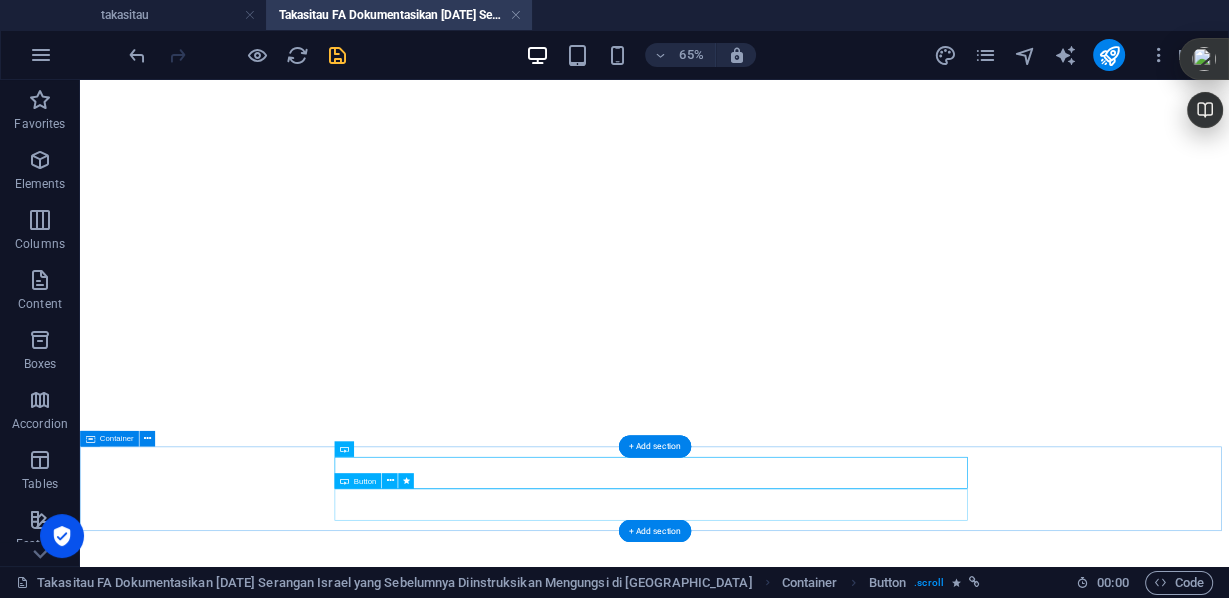 click on "warning: lihat video korban pengeboman saat mengantri makanan di Deir al-Balah, [GEOGRAPHIC_DATA]" at bounding box center (964, 5493) 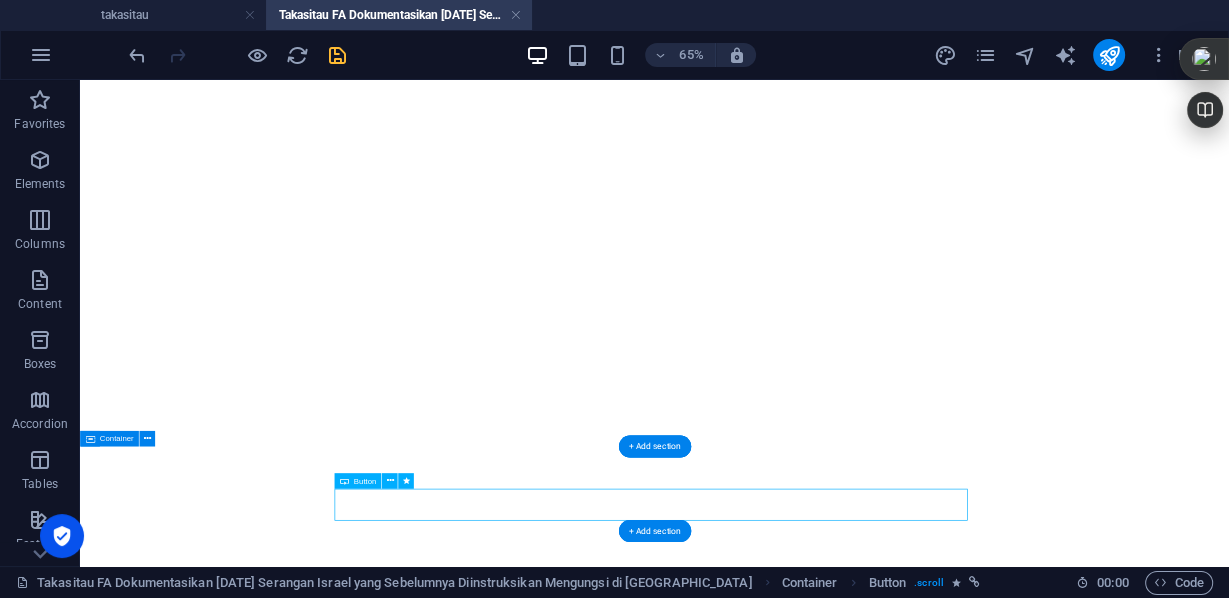 click on "warning: lihat video korban pengeboman saat mengantri makanan di Deir al-Balah, [GEOGRAPHIC_DATA]" at bounding box center (964, 5493) 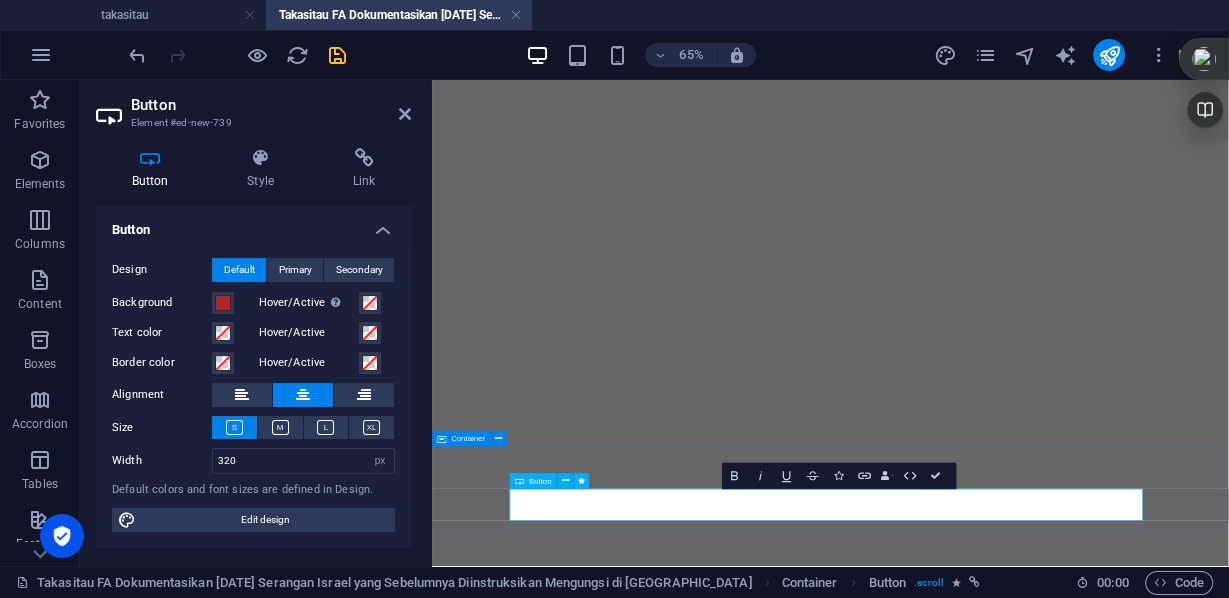 click on "warning: lihat video korban pengeboman saat mengantri makanan di Deir al-Balah, [GEOGRAPHIC_DATA]" at bounding box center (1045, 4946) 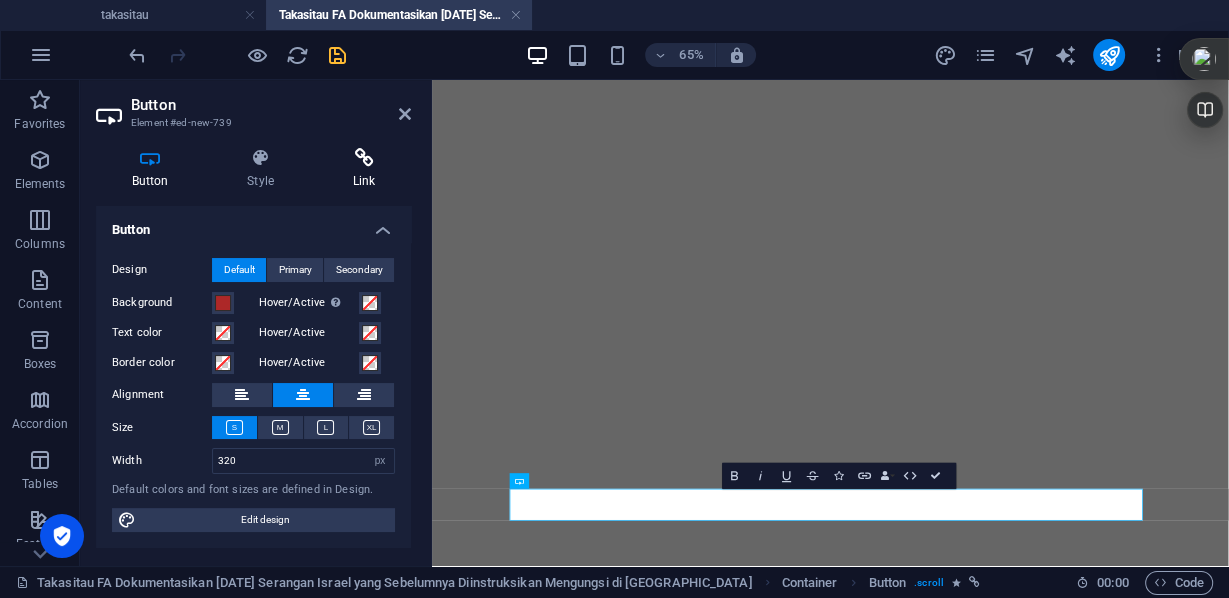 click on "Link" at bounding box center (364, 169) 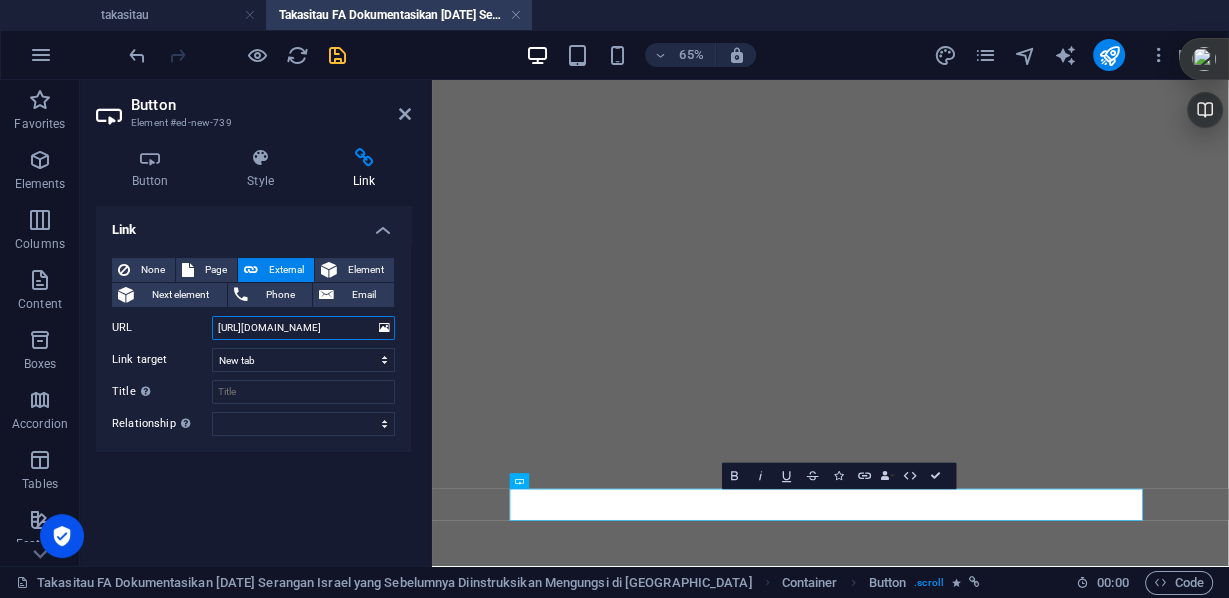 scroll, scrollTop: 0, scrollLeft: 0, axis: both 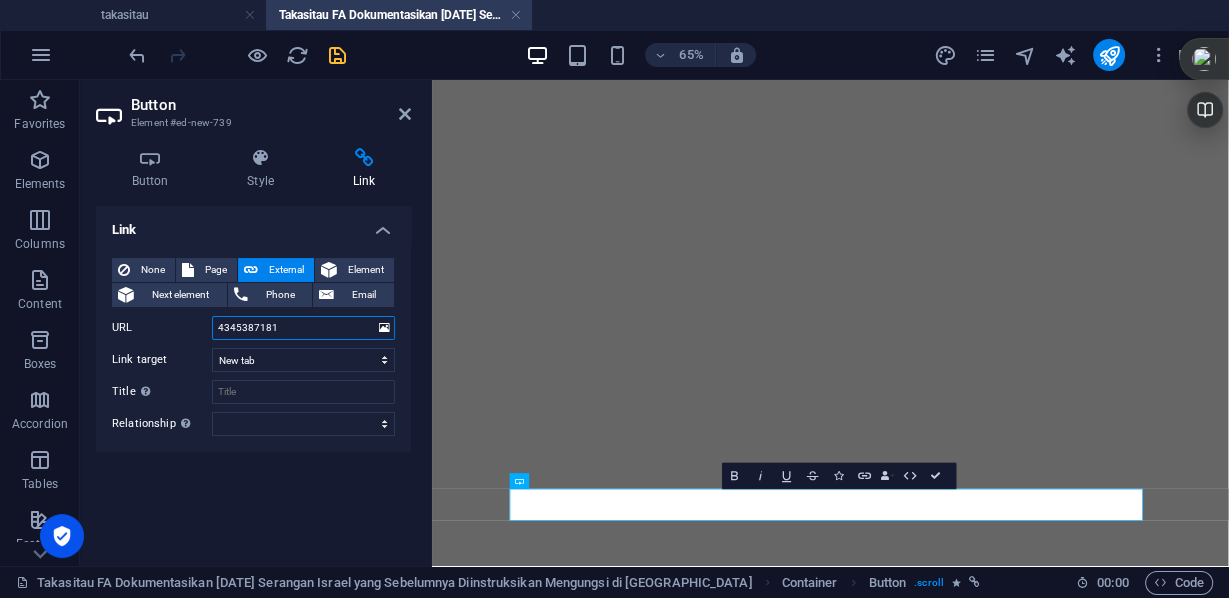 drag, startPoint x: 305, startPoint y: 326, endPoint x: 186, endPoint y: 323, distance: 119.03781 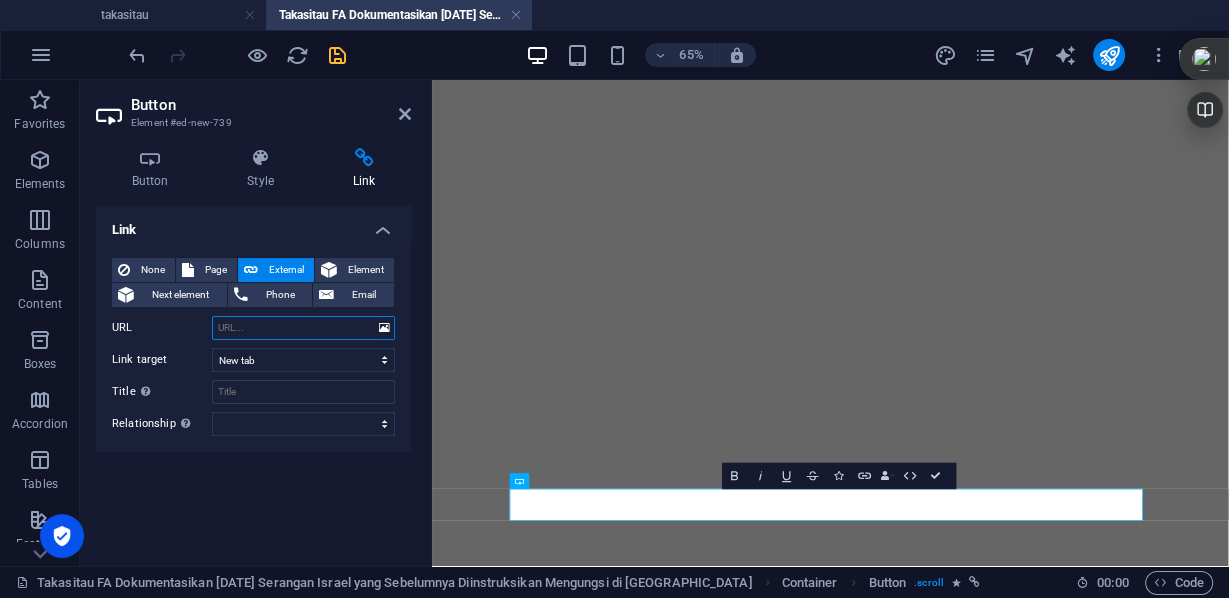 paste on "[URL][DOMAIN_NAME]" 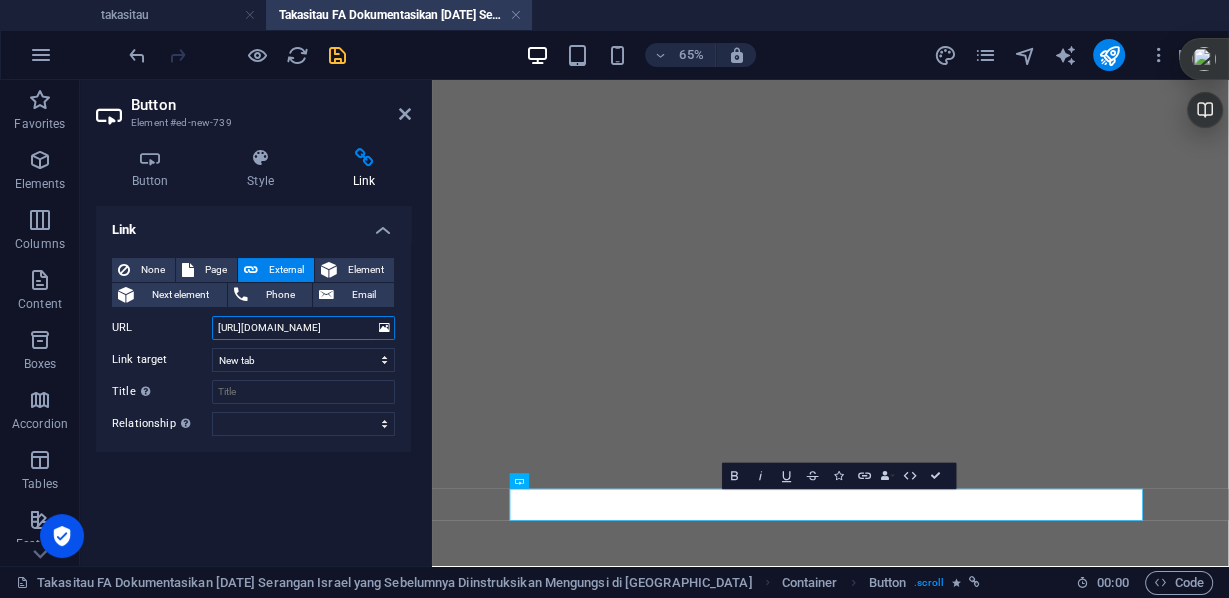 scroll, scrollTop: 0, scrollLeft: 56, axis: horizontal 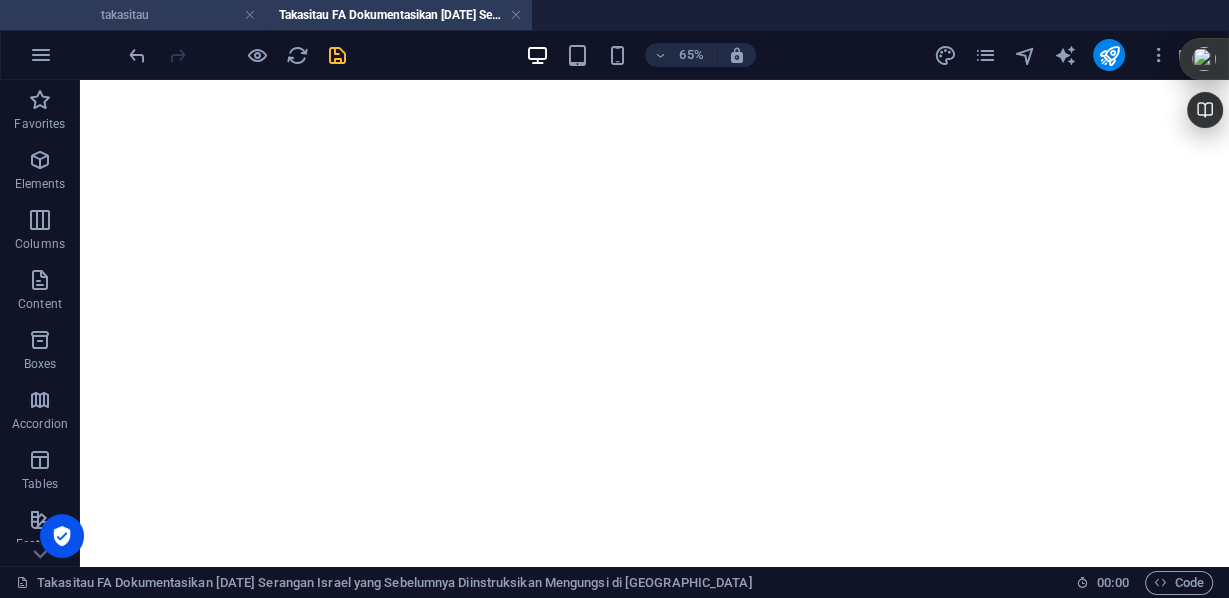 click on "takasitau" at bounding box center [133, 15] 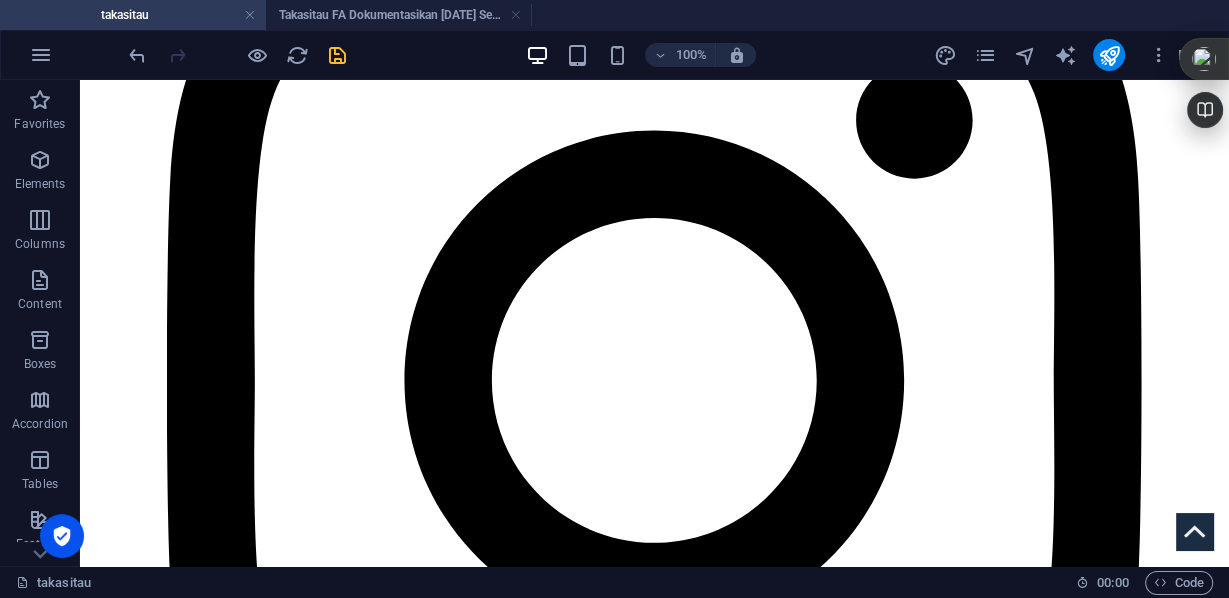scroll, scrollTop: 0, scrollLeft: 0, axis: both 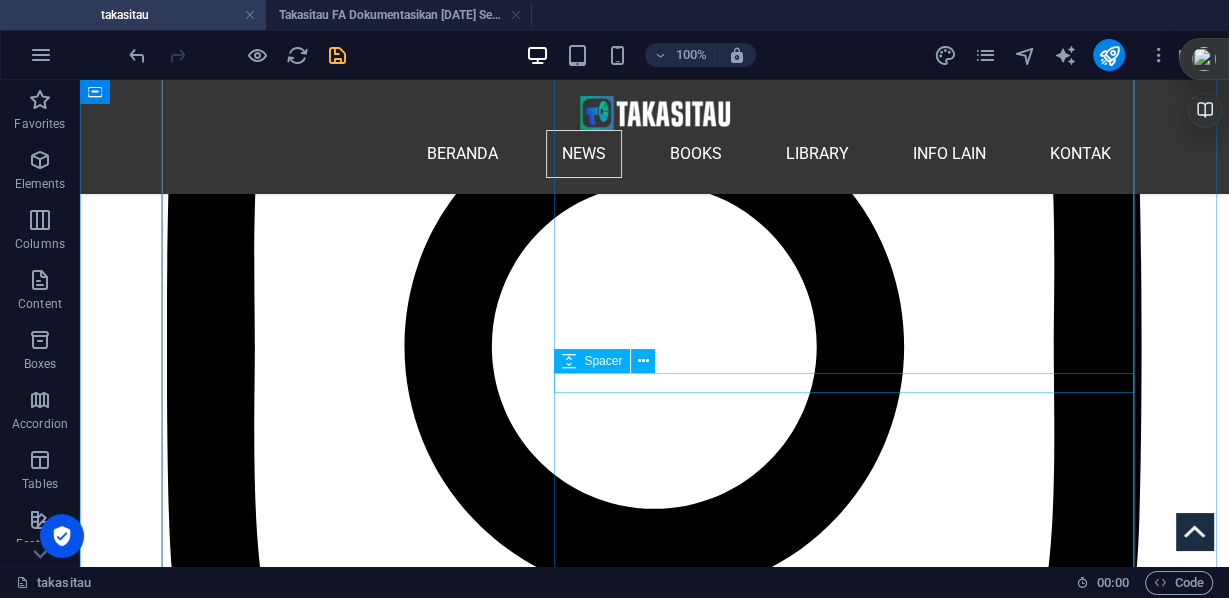 click at bounding box center (654, 33254) 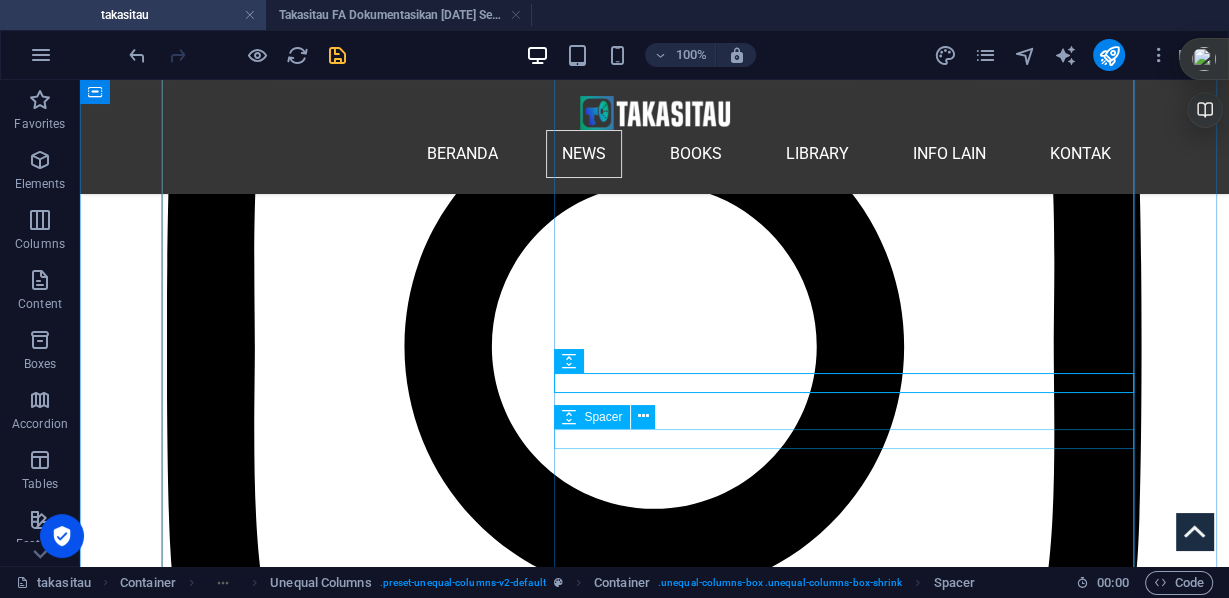click at bounding box center (654, 33311) 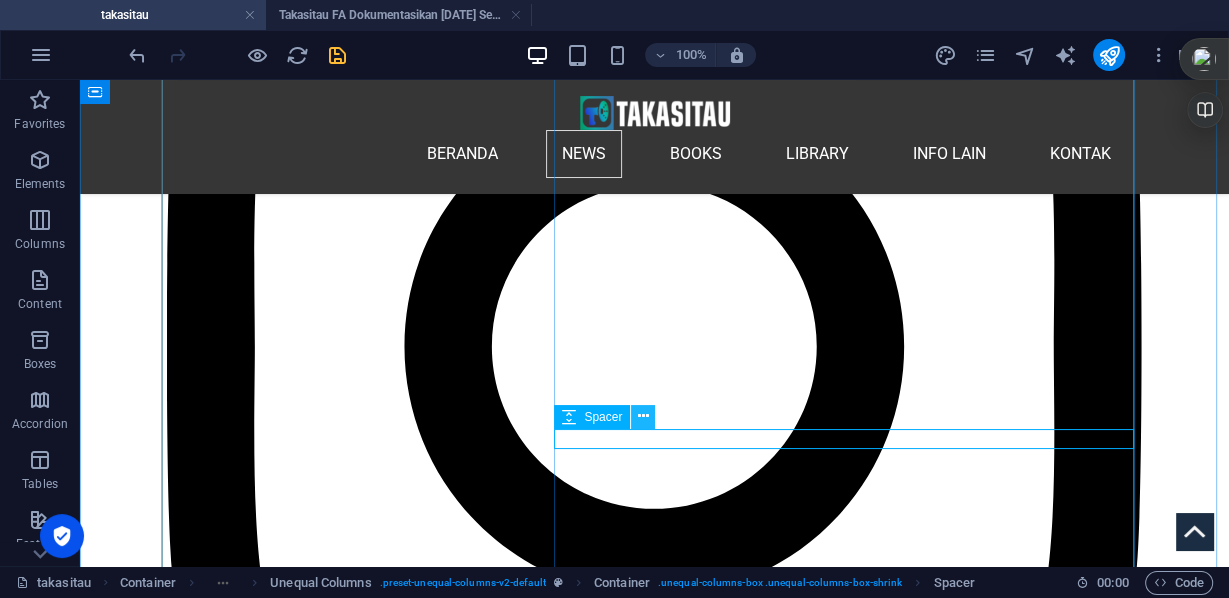 click at bounding box center (643, 416) 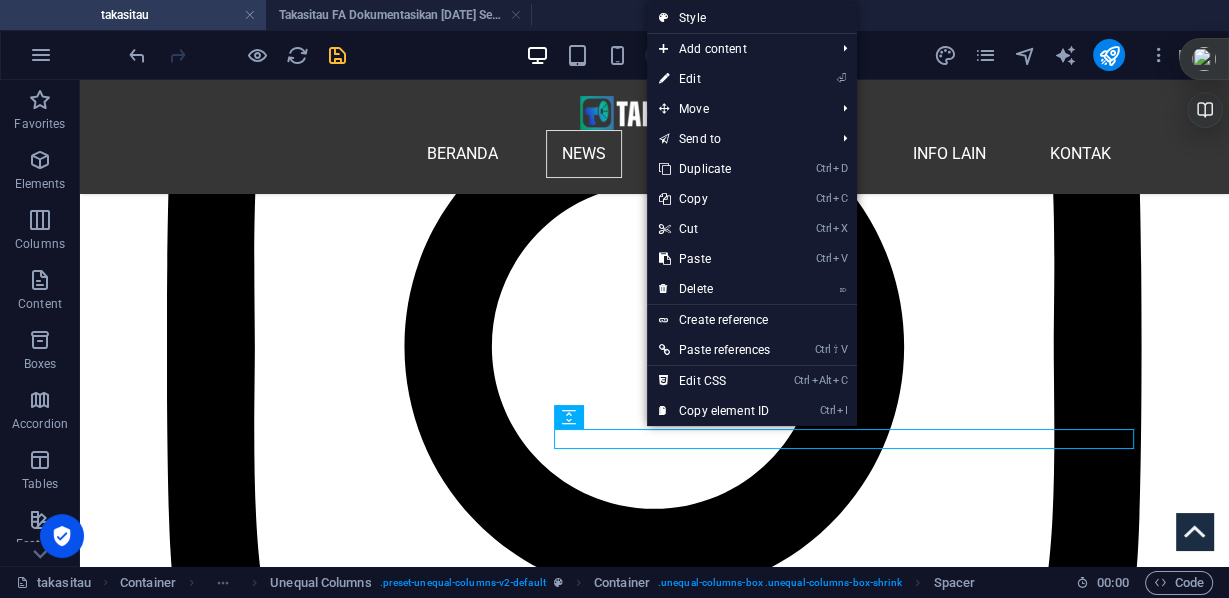 scroll, scrollTop: 2920, scrollLeft: 0, axis: vertical 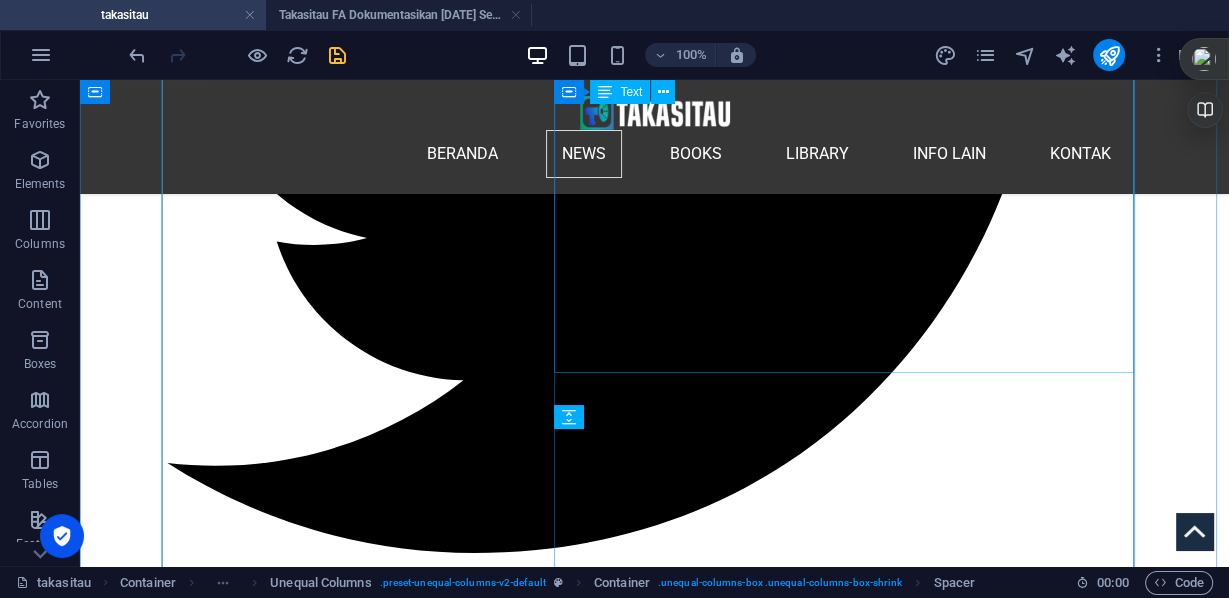 click on "T his is not business as usual . Laporan PBB yang baru dari saya,  Economy of Occupation to Economy of [MEDICAL_DATA]  (Dari Ekonomi Pendudukan ke Ekonomi Genosida), dirilis hari ini. Ini menunjukkan bagaimana perusahaan-perusahaan telah memicu dan melegitimasi penghancuran [GEOGRAPHIC_DATA]. Genosida, tampaknya, menguntungkan. Ini tidak bisa terus terjadi, akuntabilitas harus menyusul (dipertanggung-jawabkan). Statement dikeluarkan [DATE] oleh [PERSON_NAME], UN Special Rapporteur oPt @FranceskAlbs.   Laporan " From Economy of Occupation to Economy of [MEDICAL_DATA] " oleh [PERSON_NAME], Pelapor Khusus (Special Rapporteur) PBB untuk situasi hak asasi manusia di wilayah [GEOGRAPHIC_DATA] yang diduduki sejak 1967, disampaikan pada sesi ke-59 Dewan Hak Asasi Manusia PBB ([DATE]-[DATE]). Menganalisis bagaimana entitas korporasi global mendukung proyek kolonial Israel dalam mendesak dan menggantikan populasi Palestina di wilayah pendudukan, yang menurut [PERSON_NAME] telah berkembang dari " ekonomi pendudukan " menjadi " "." at bounding box center [654, 20779] 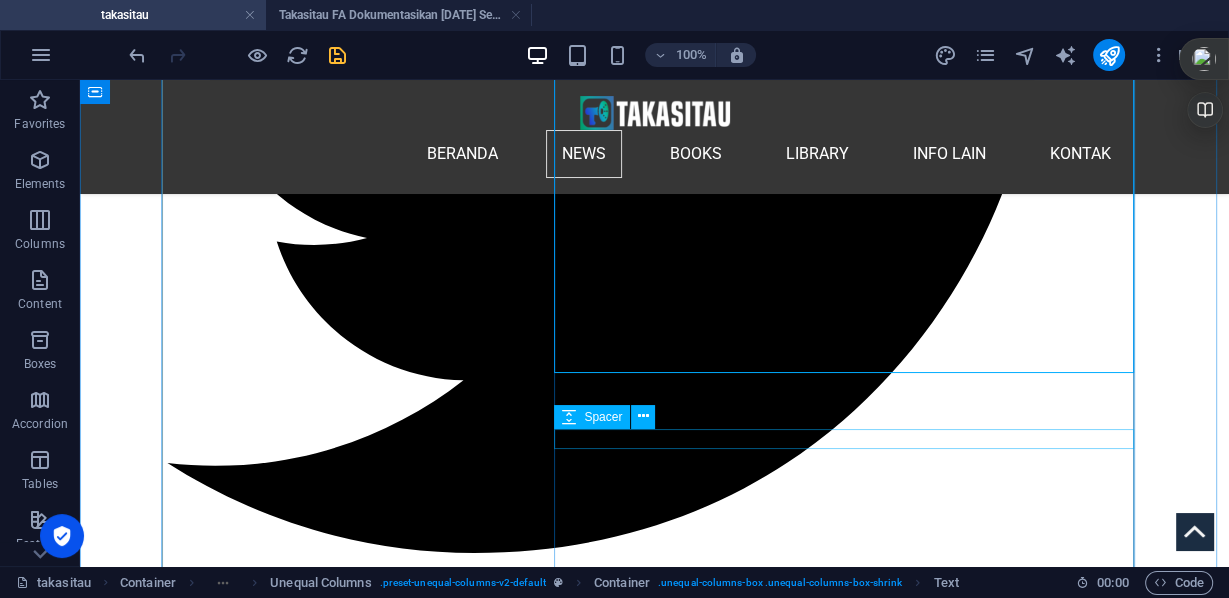 click at bounding box center (654, 21054) 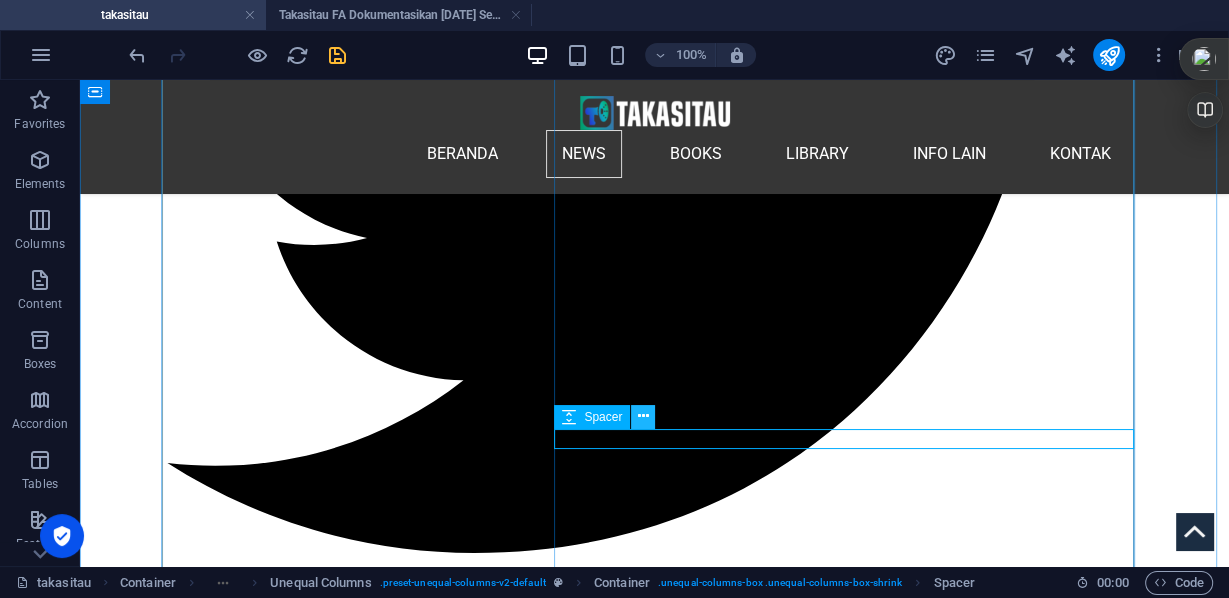 click at bounding box center [643, 416] 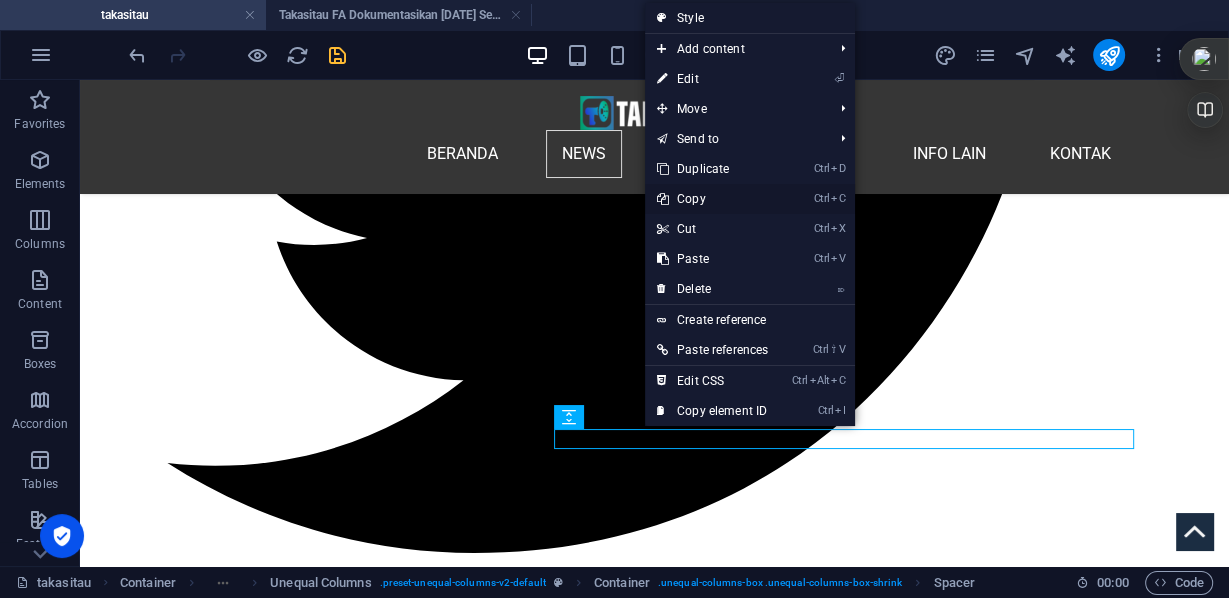 click on "Ctrl C  Copy" at bounding box center (712, 199) 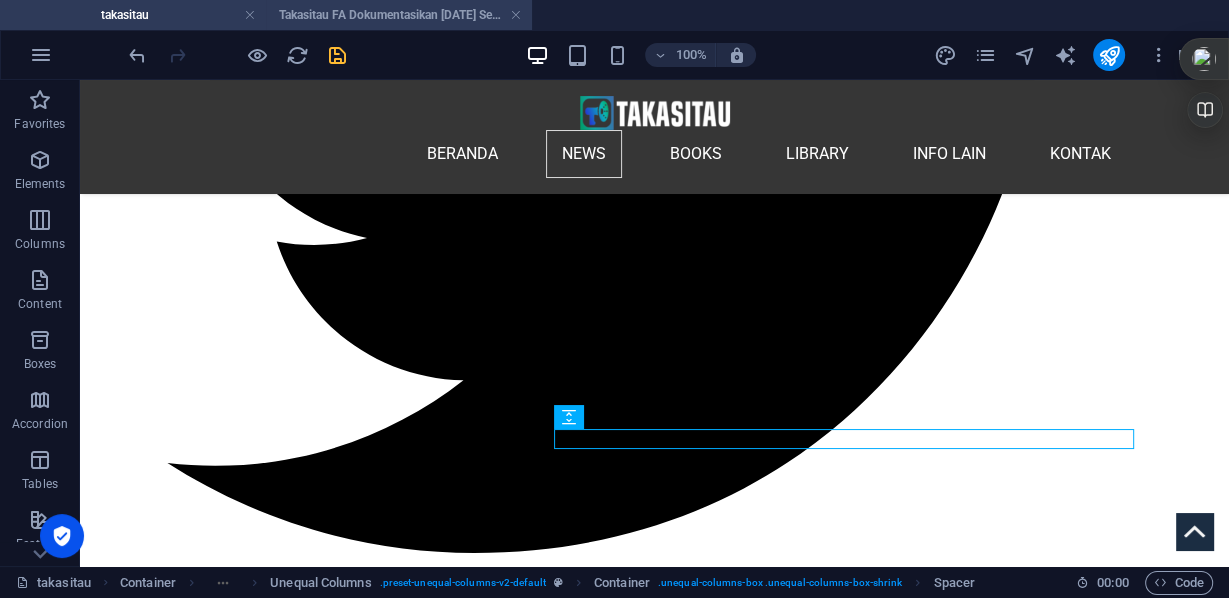click on "Takasitau  FA Dokumentasikan [DATE] Serangan Israel yang Sebelumnya Diinstruksikan Mengungsi di [GEOGRAPHIC_DATA]" at bounding box center (399, 15) 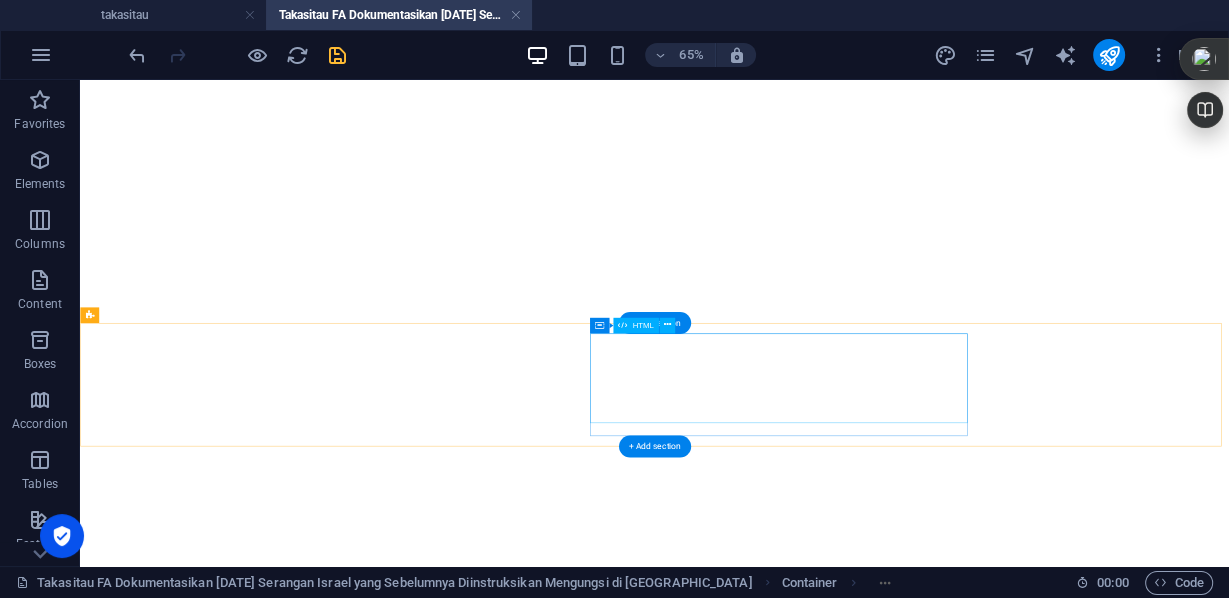 scroll, scrollTop: 1584, scrollLeft: 0, axis: vertical 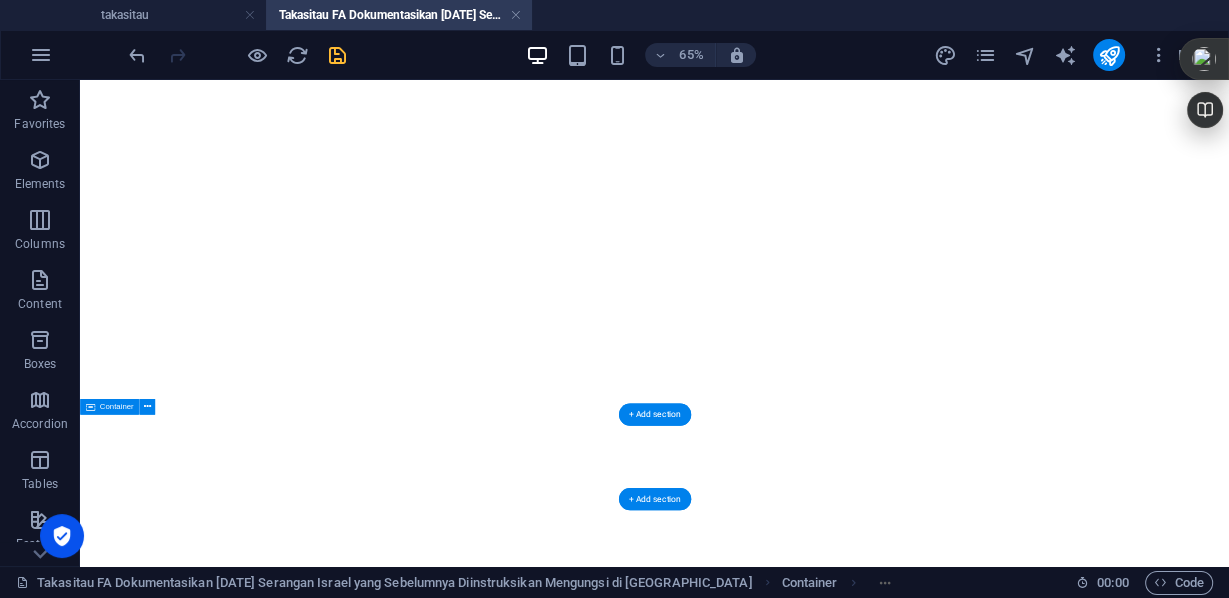 click on "warning: lihat video korban pengeboman saat mengantri makanan di Deir al-Balah, [GEOGRAPHIC_DATA] - 1 warning: lihat video korban pengeboman saat mengantri makanan di Deir al-Balah, [GEOGRAPHIC_DATA] - 2" at bounding box center [964, 5435] 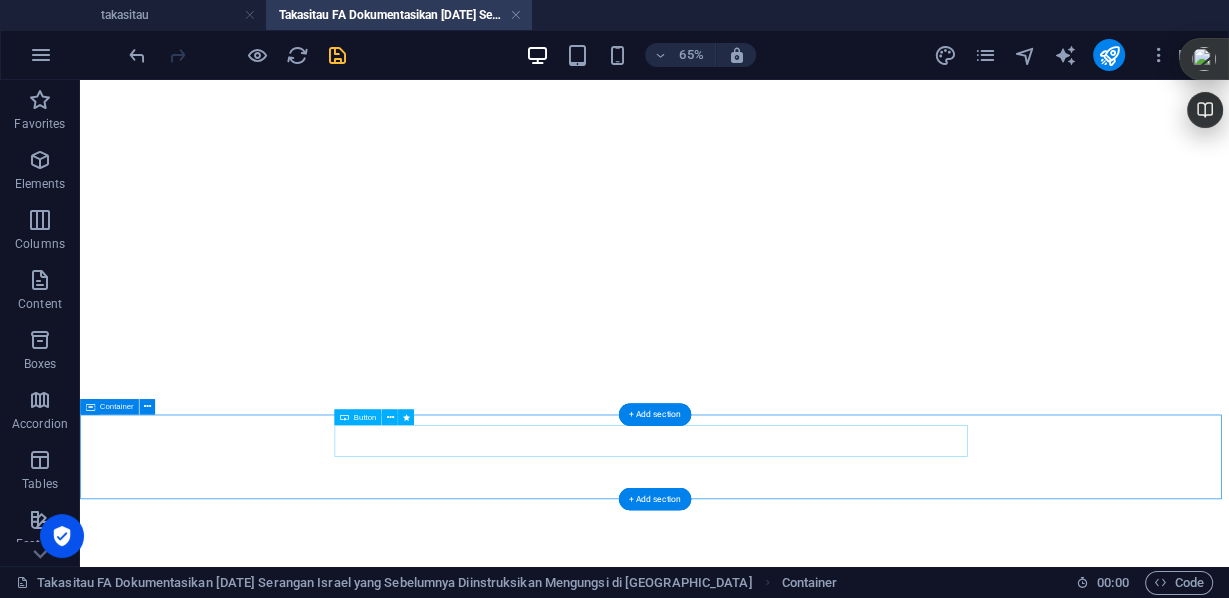 click on "warning: lihat video korban pengeboman saat mengantri makanan di Deir al-Balah, [GEOGRAPHIC_DATA] - 1" at bounding box center [964, 5426] 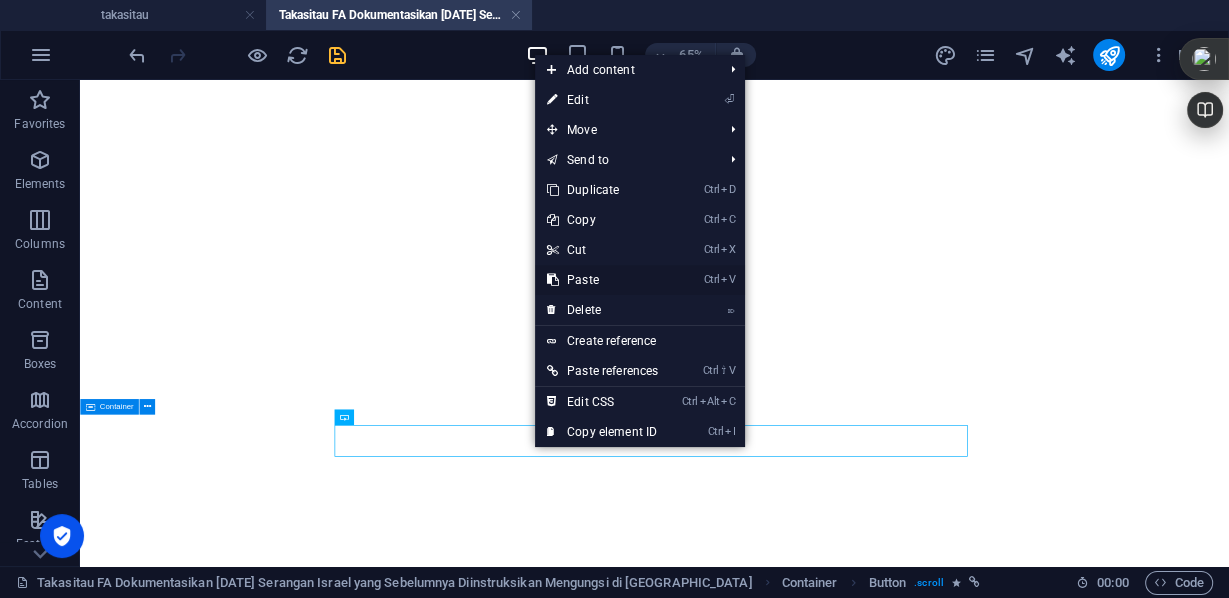 click on "Ctrl V  Paste" at bounding box center [602, 280] 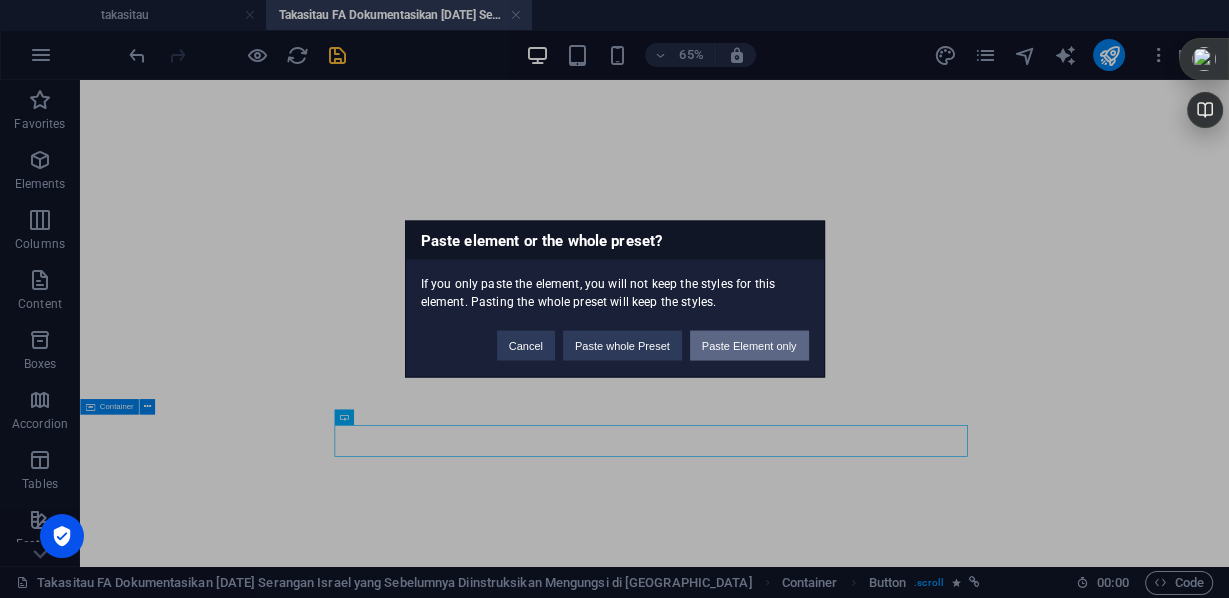 click on "Paste Element only" at bounding box center (749, 346) 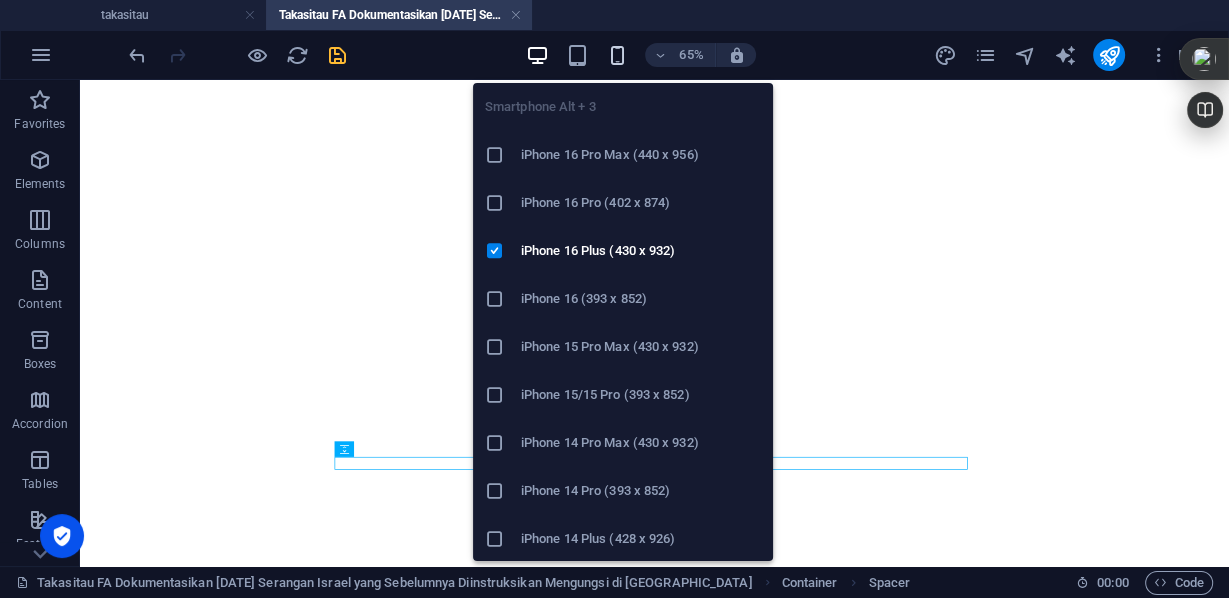 click at bounding box center (617, 55) 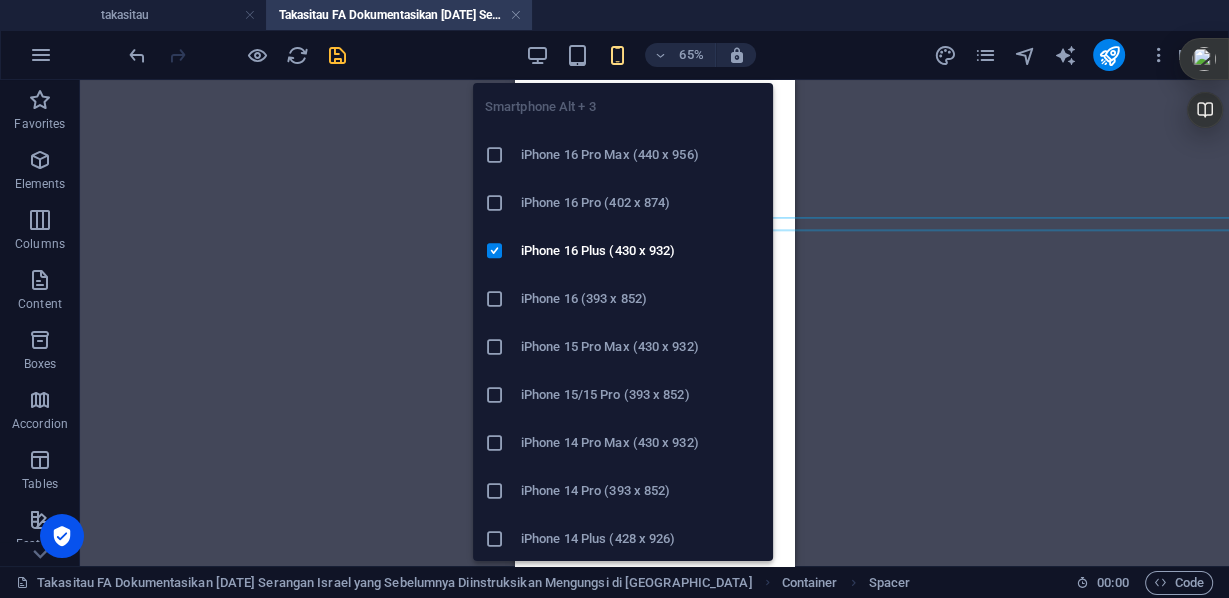 scroll, scrollTop: 1646, scrollLeft: 0, axis: vertical 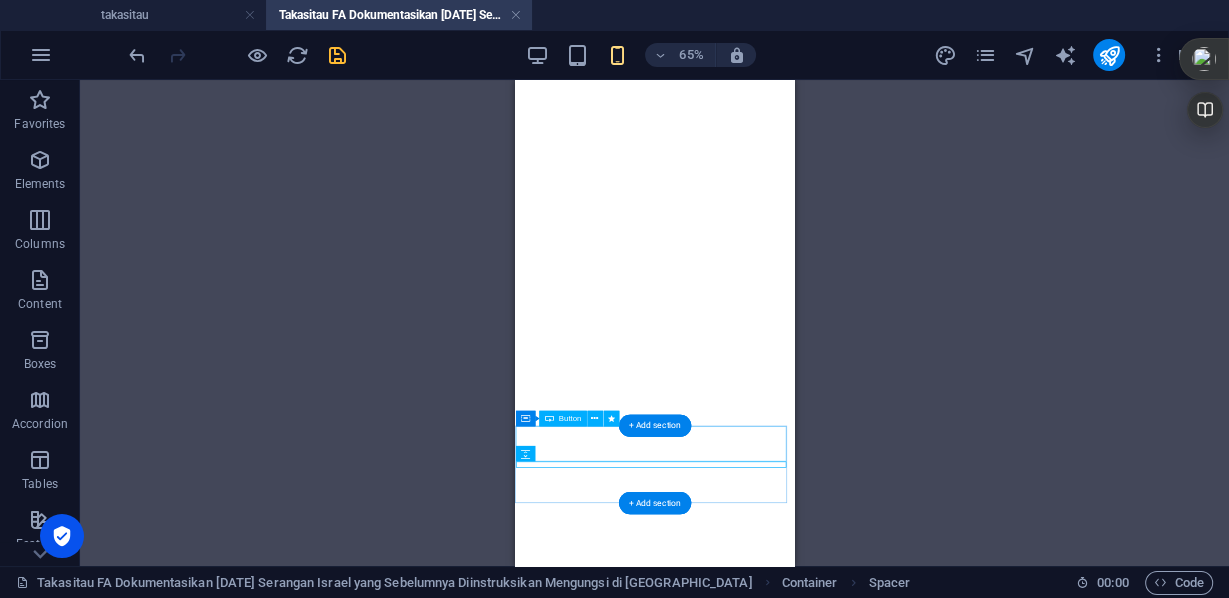 click on "warning: lihat video korban pengeboman saat mengantri makanan di Deir al-Balah, [GEOGRAPHIC_DATA] - 1" at bounding box center (729, 4920) 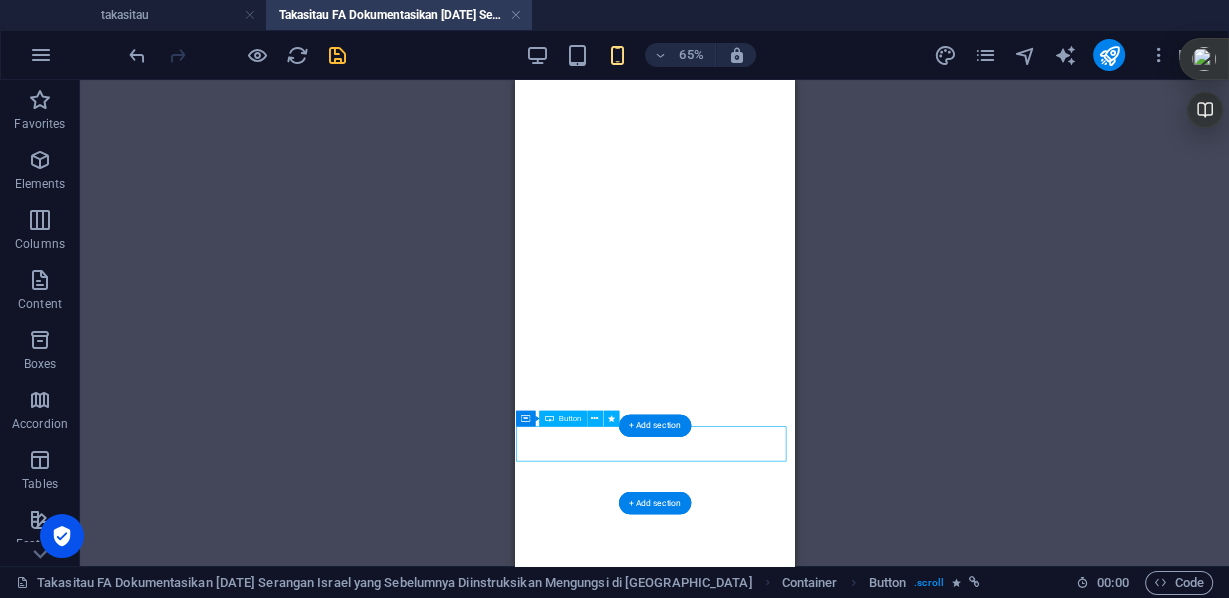 click on "warning: lihat video korban pengeboman saat mengantri makanan di Deir al-Balah, [GEOGRAPHIC_DATA] - 1" at bounding box center [729, 4920] 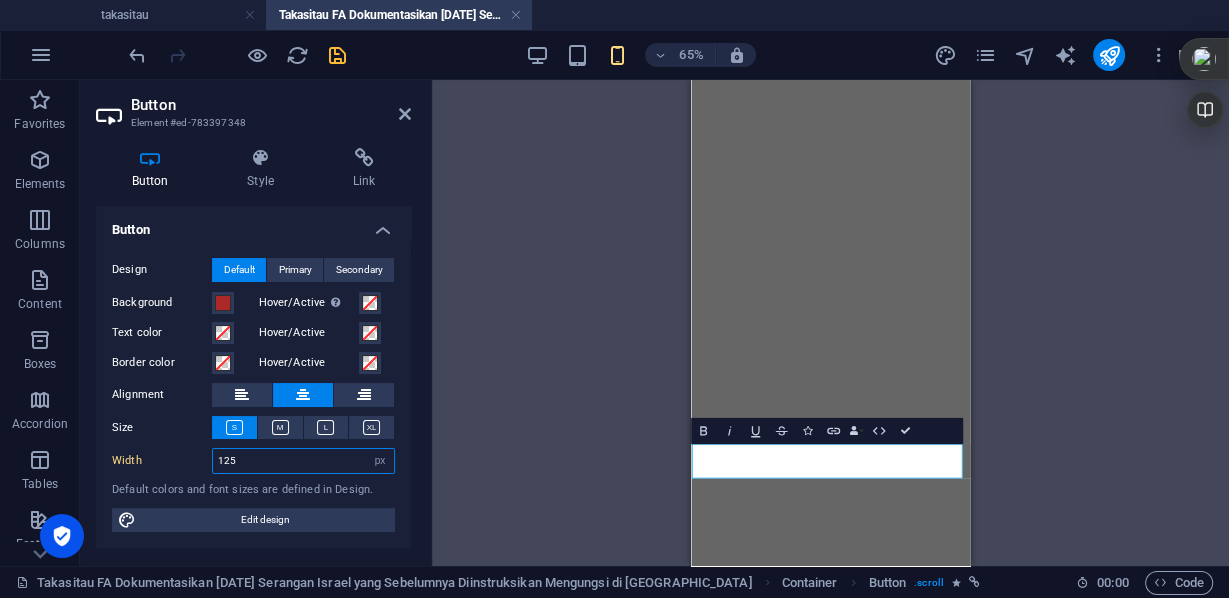 drag, startPoint x: 246, startPoint y: 454, endPoint x: 193, endPoint y: 451, distance: 53.08484 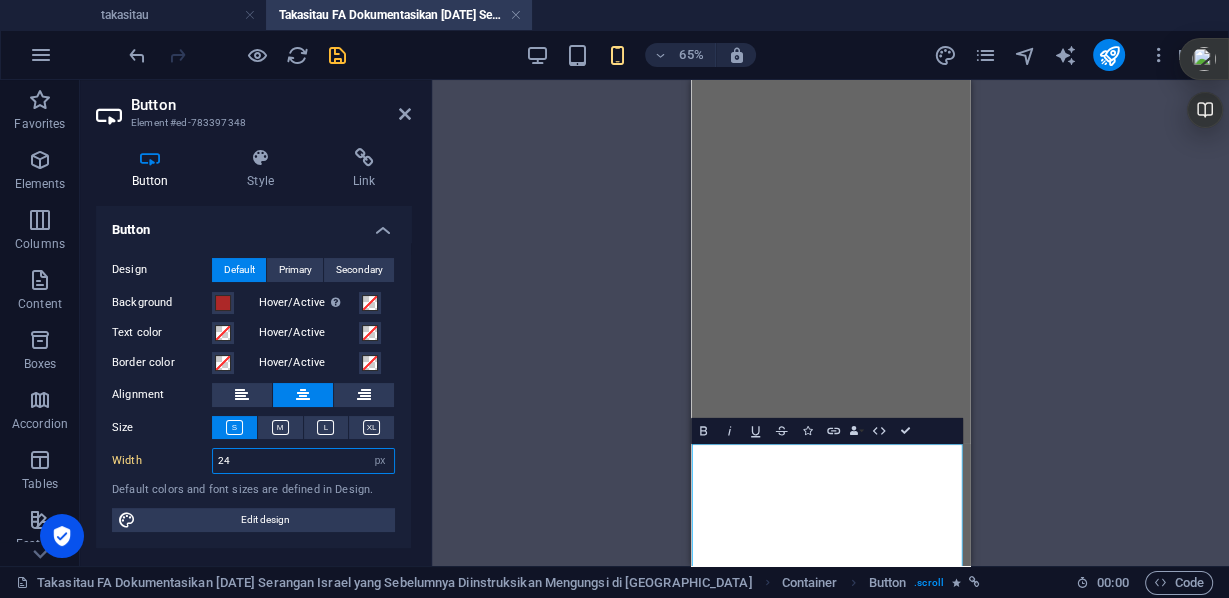 type on "240" 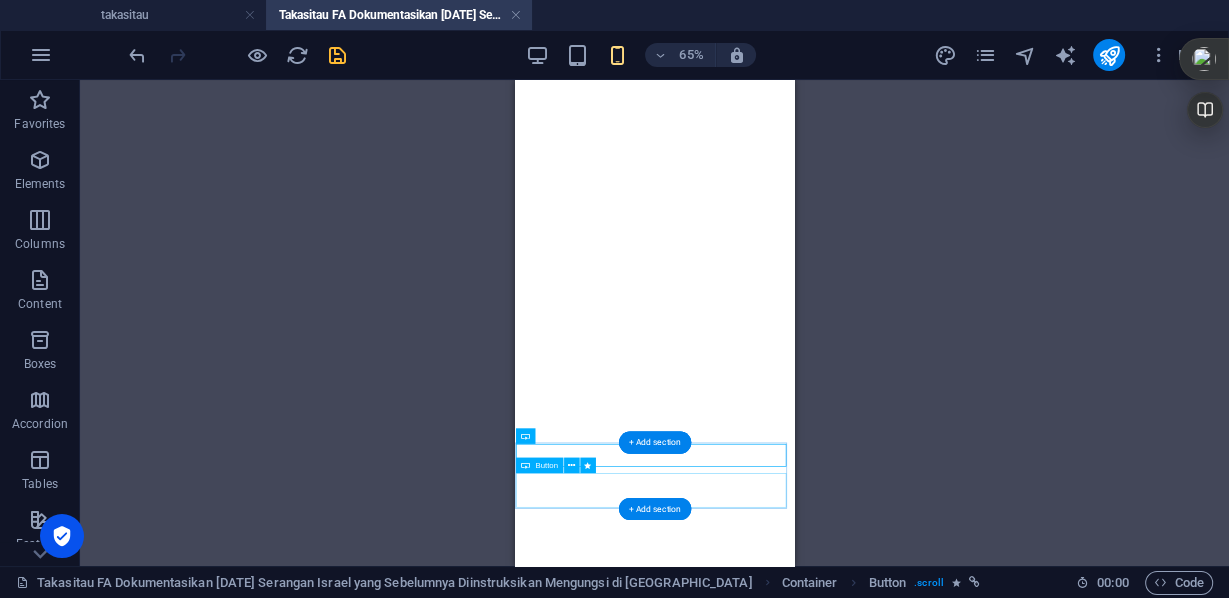 click on "warning: lihat video korban pengeboman saat mengantri makanan di Deir al-Balah, [GEOGRAPHIC_DATA] - 2" at bounding box center (729, 4992) 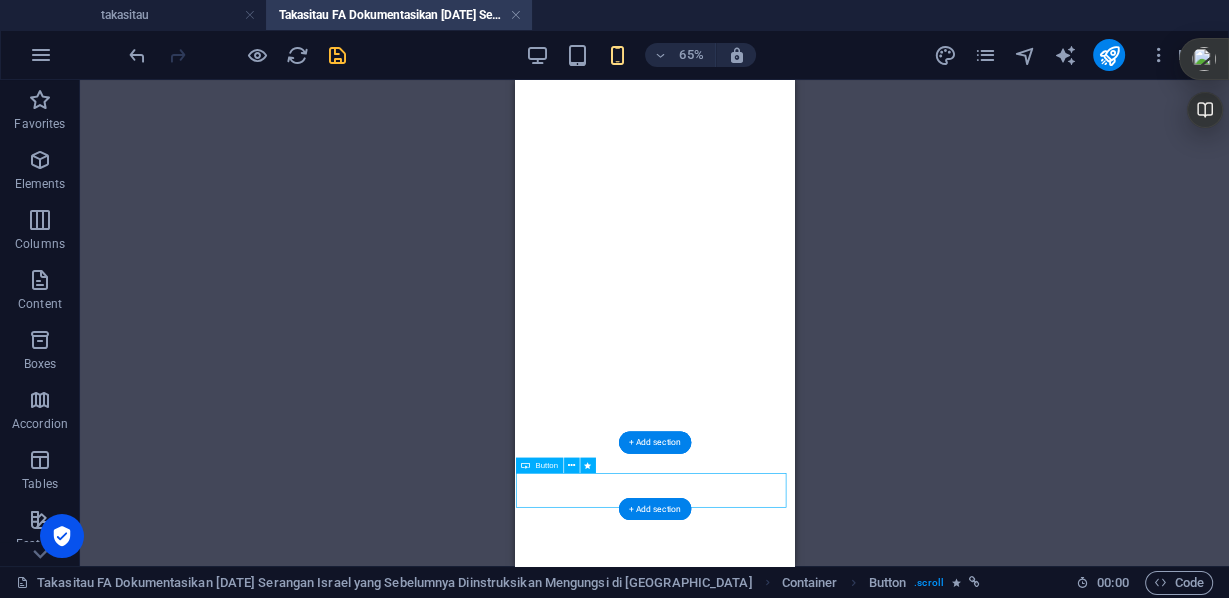 click on "warning: lihat video korban pengeboman saat mengantri makanan di Deir al-Balah, [GEOGRAPHIC_DATA] - 2" at bounding box center (729, 4992) 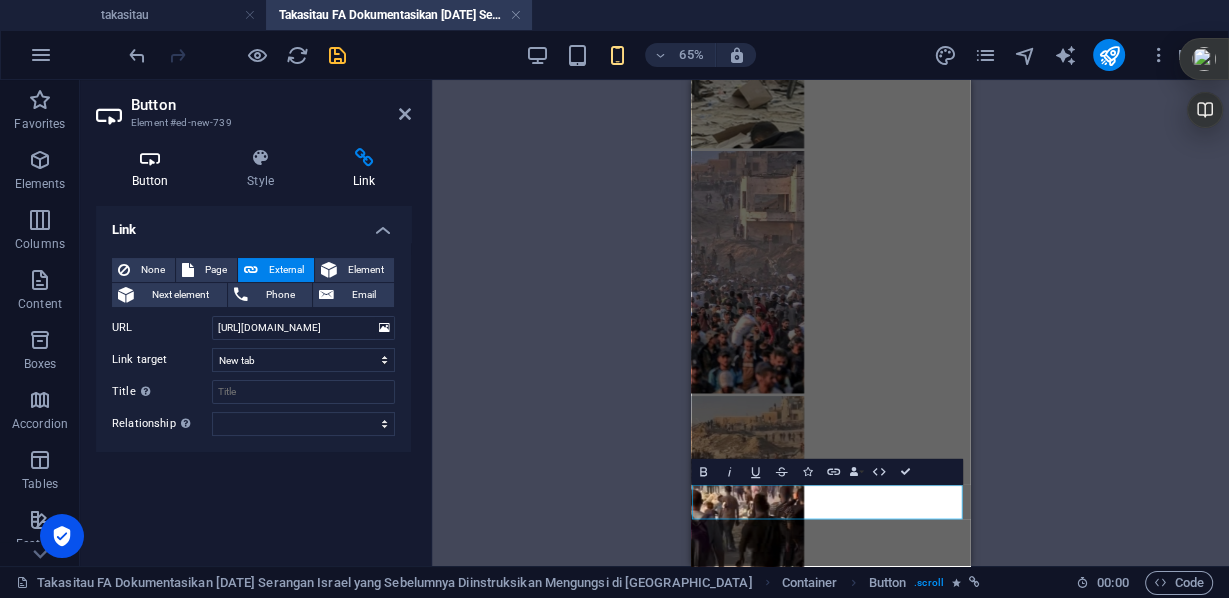 click at bounding box center (150, 158) 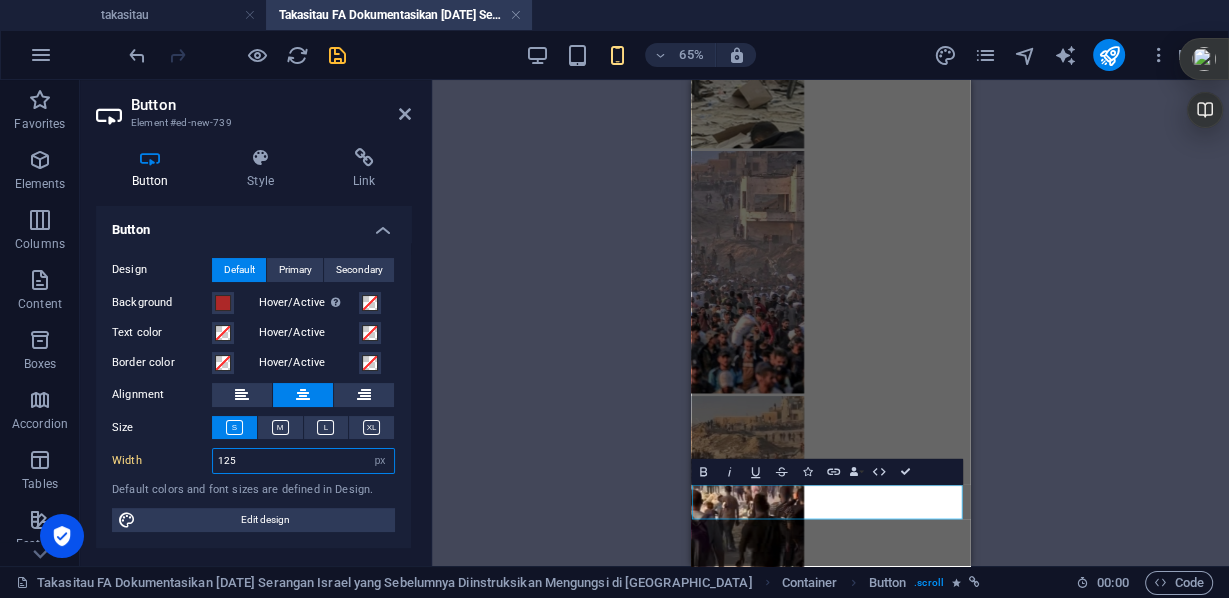 drag, startPoint x: 255, startPoint y: 459, endPoint x: 193, endPoint y: 454, distance: 62.201286 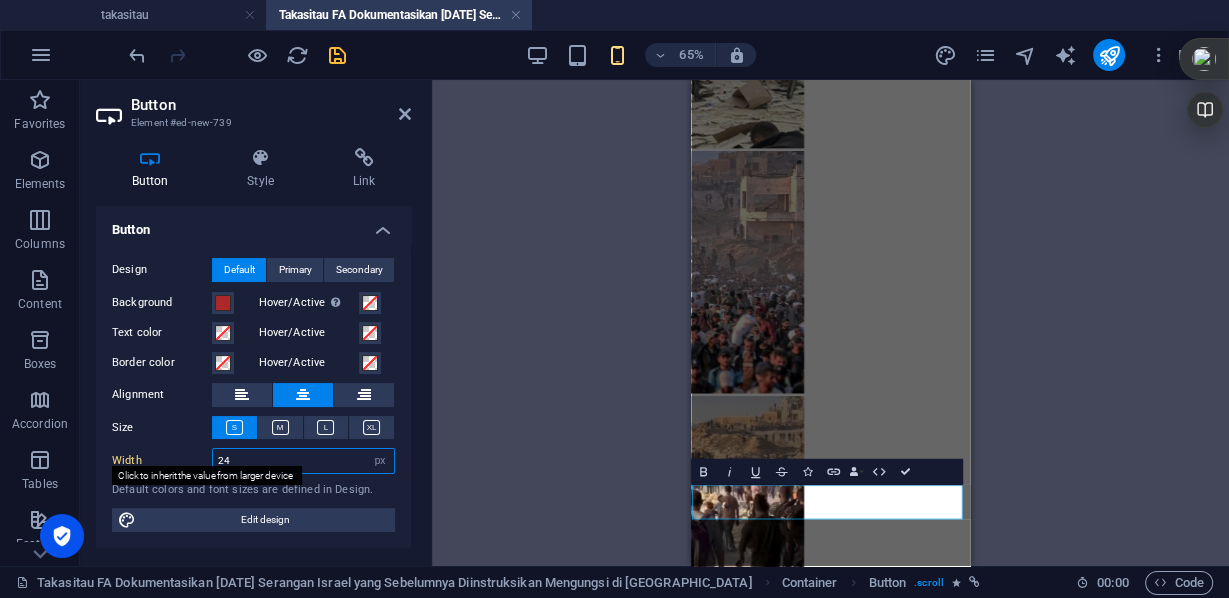 type on "240" 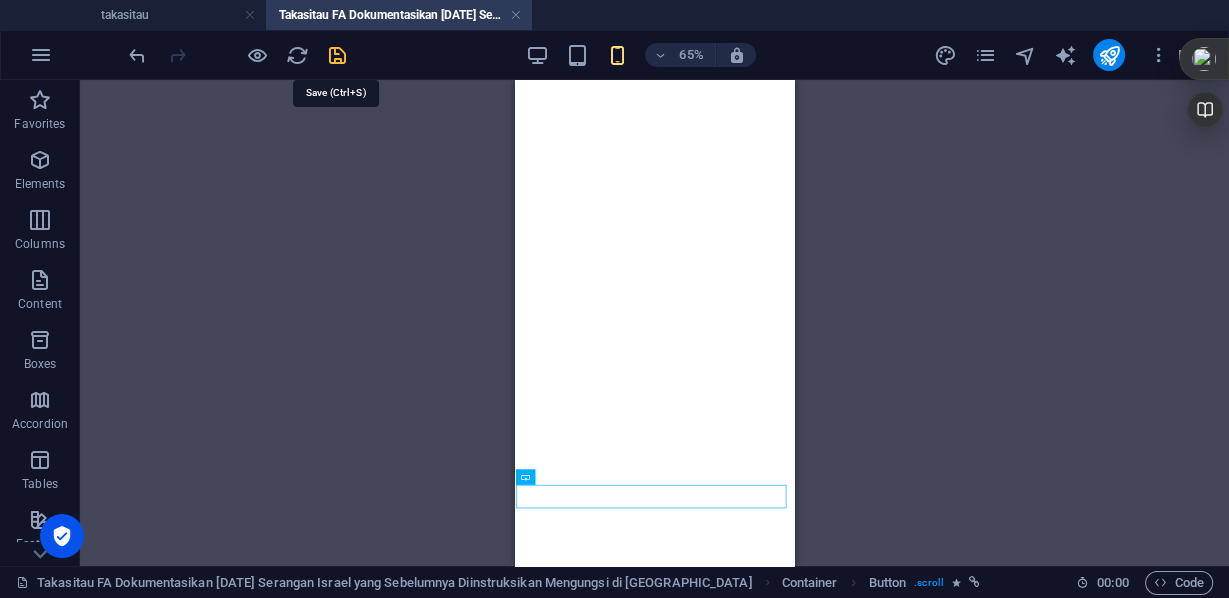 click at bounding box center [337, 55] 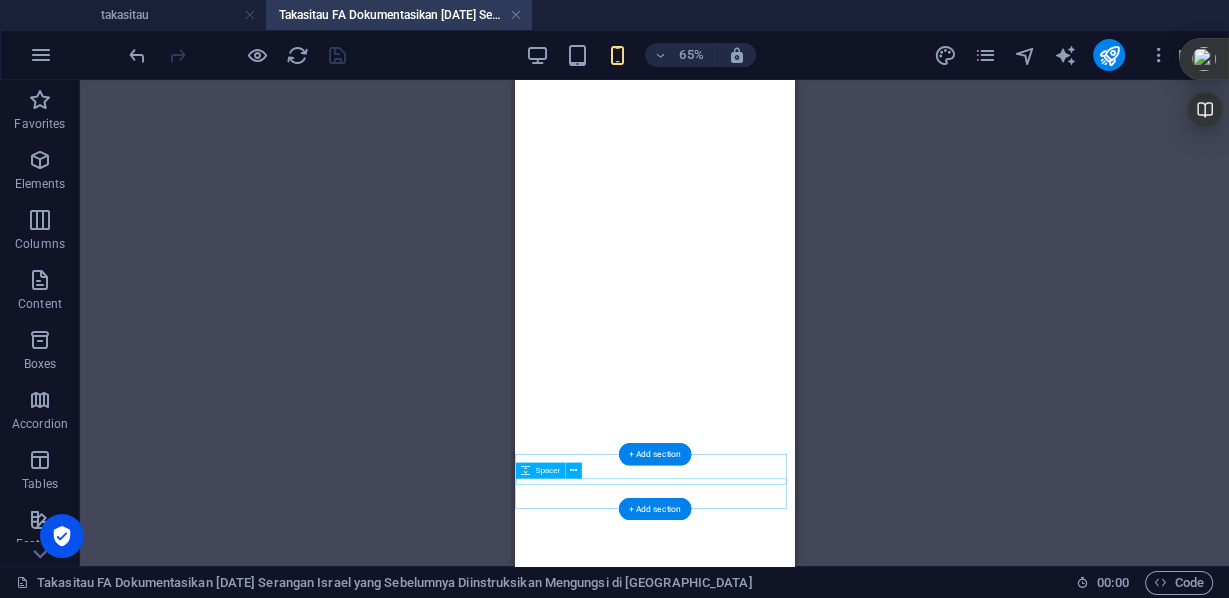 click at bounding box center [729, 4987] 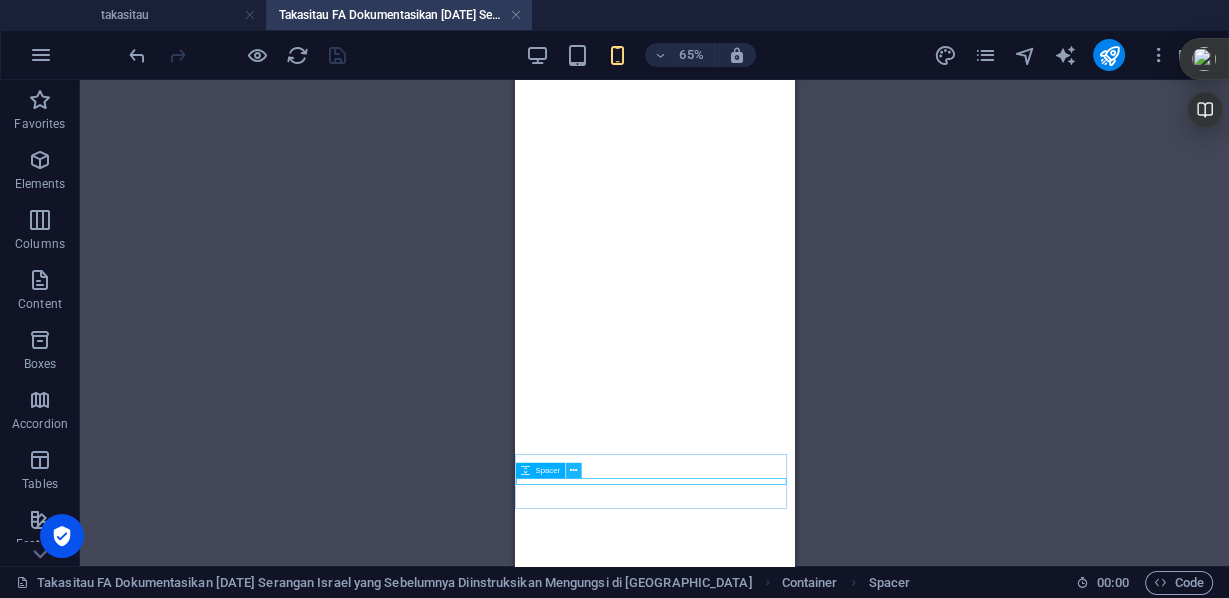 click at bounding box center (573, 471) 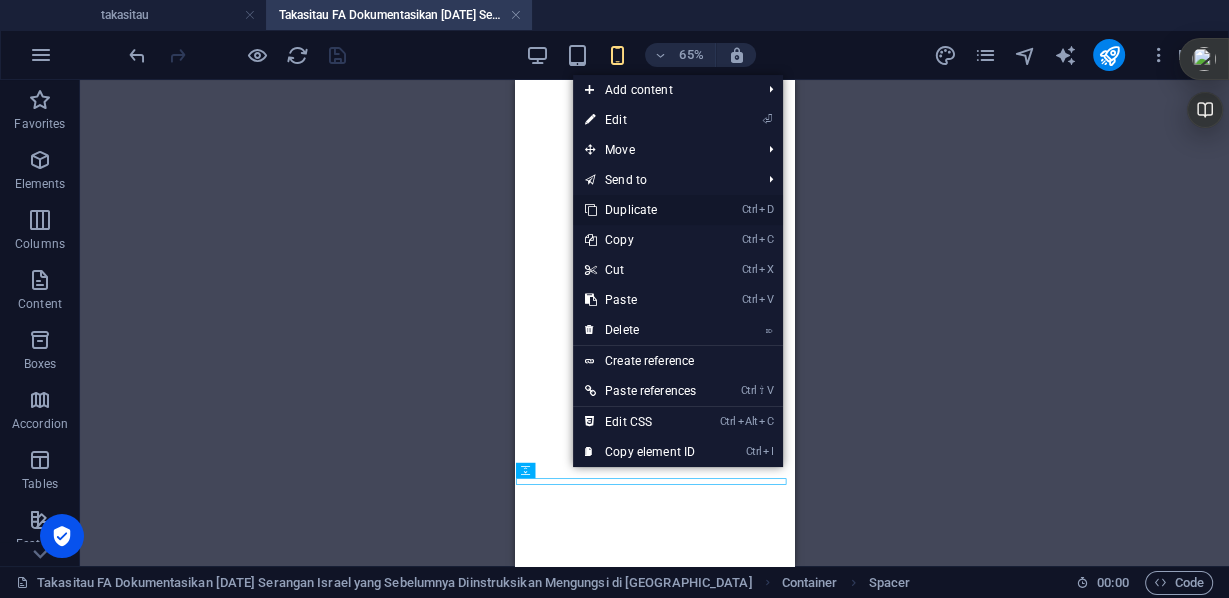 click on "Ctrl D  Duplicate" at bounding box center [640, 210] 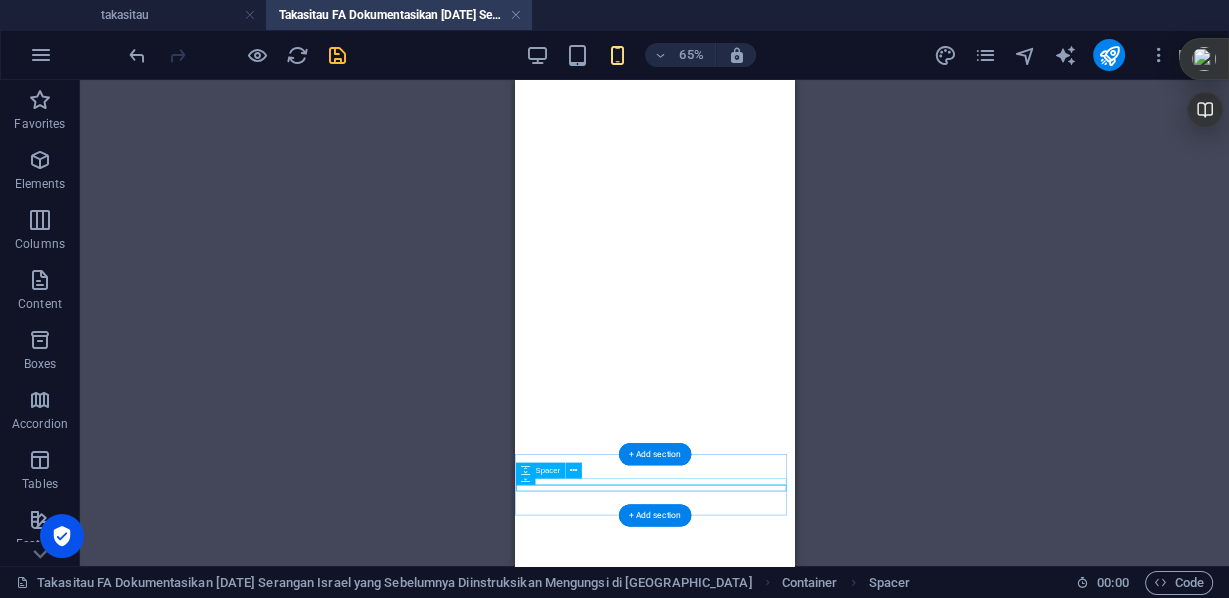 click at bounding box center [729, 4987] 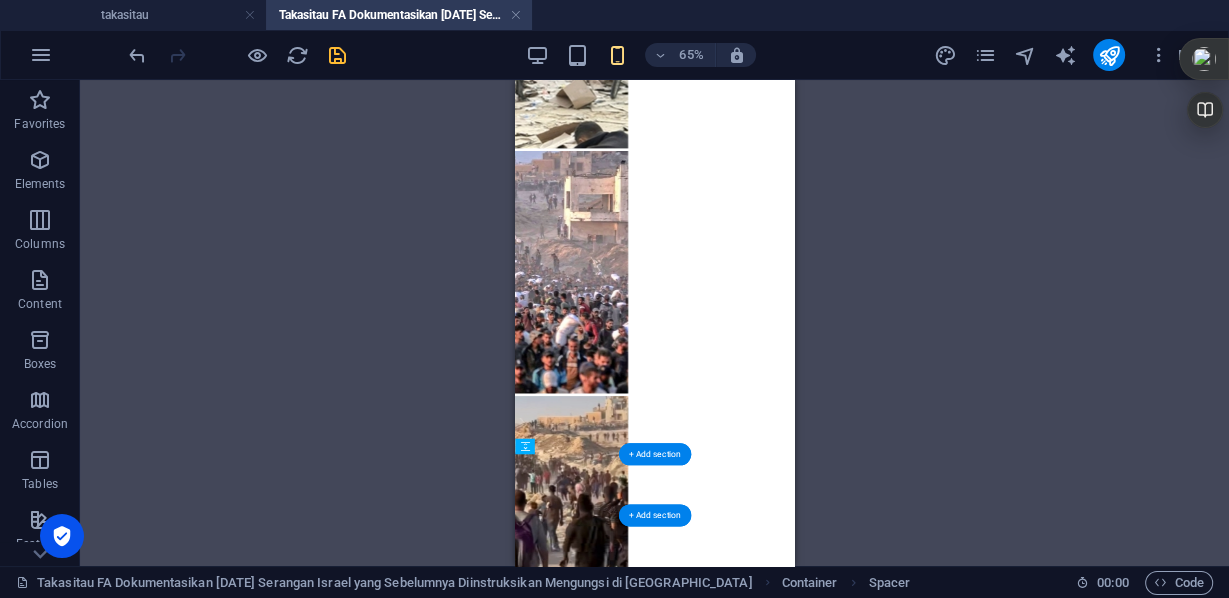 drag, startPoint x: 1062, startPoint y: 553, endPoint x: 571, endPoint y: 668, distance: 504.28763 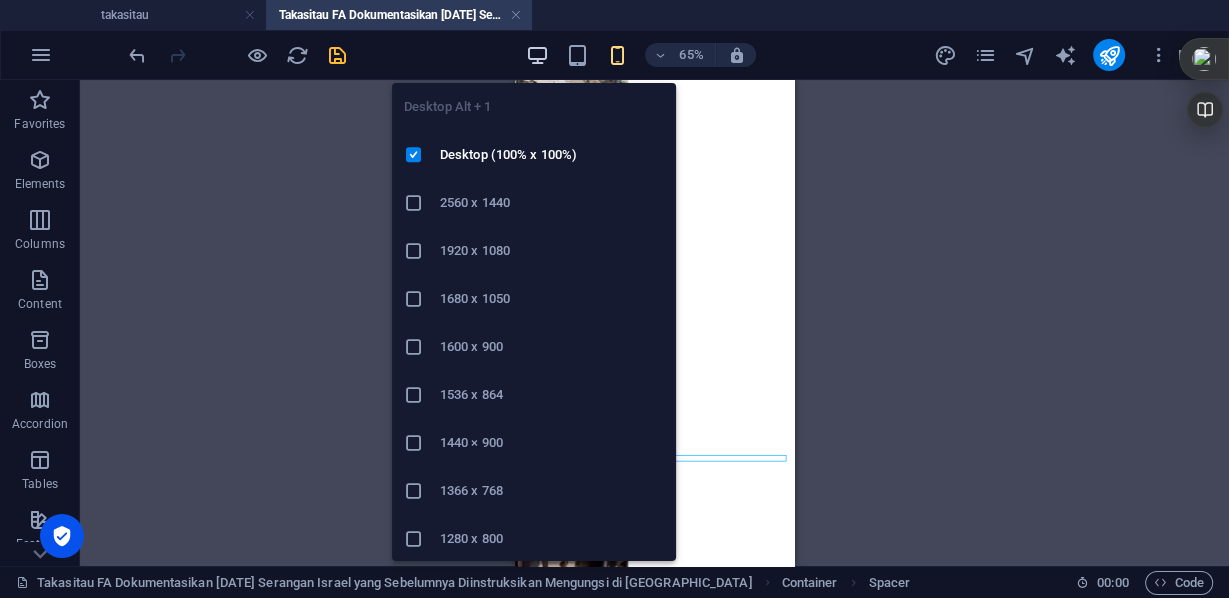 click at bounding box center (537, 55) 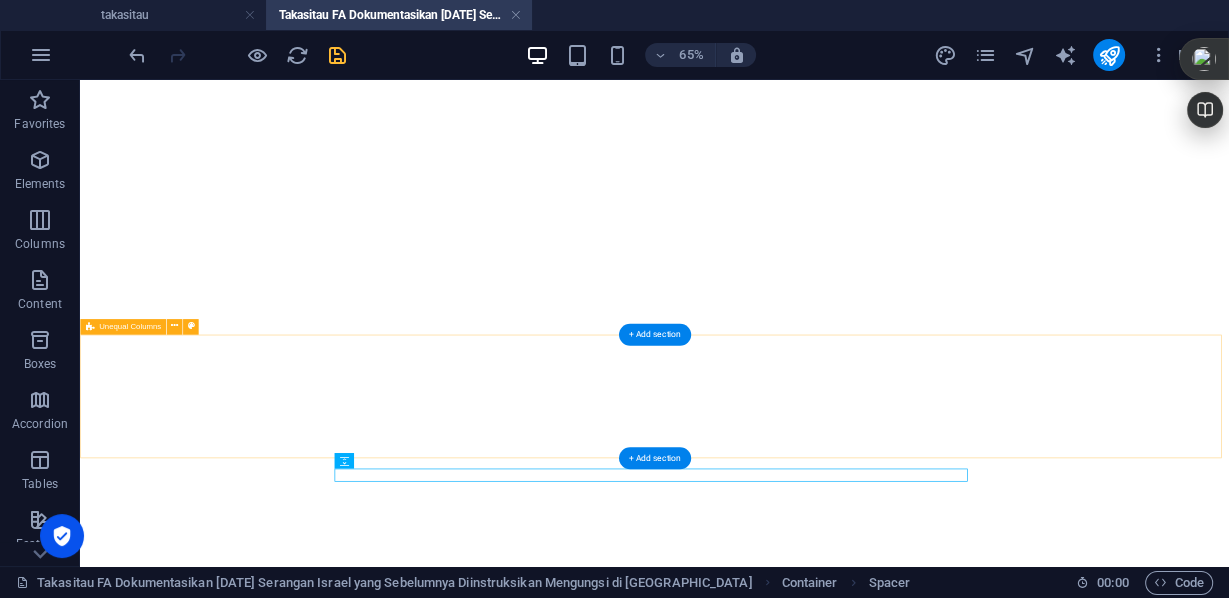 scroll, scrollTop: 1624, scrollLeft: 0, axis: vertical 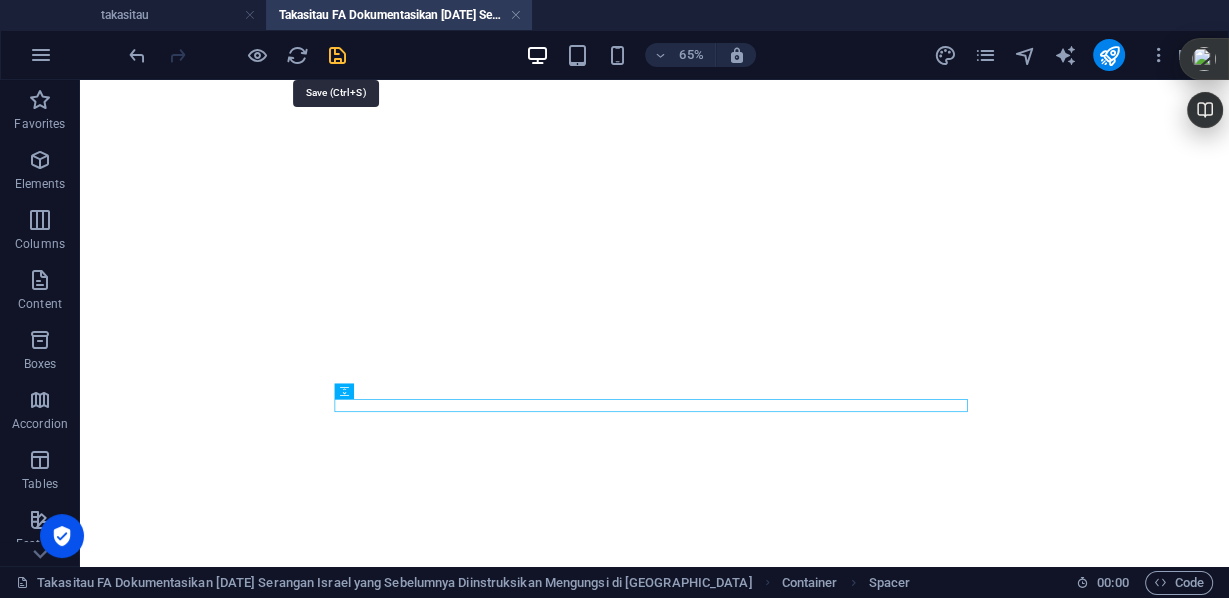 click at bounding box center [337, 55] 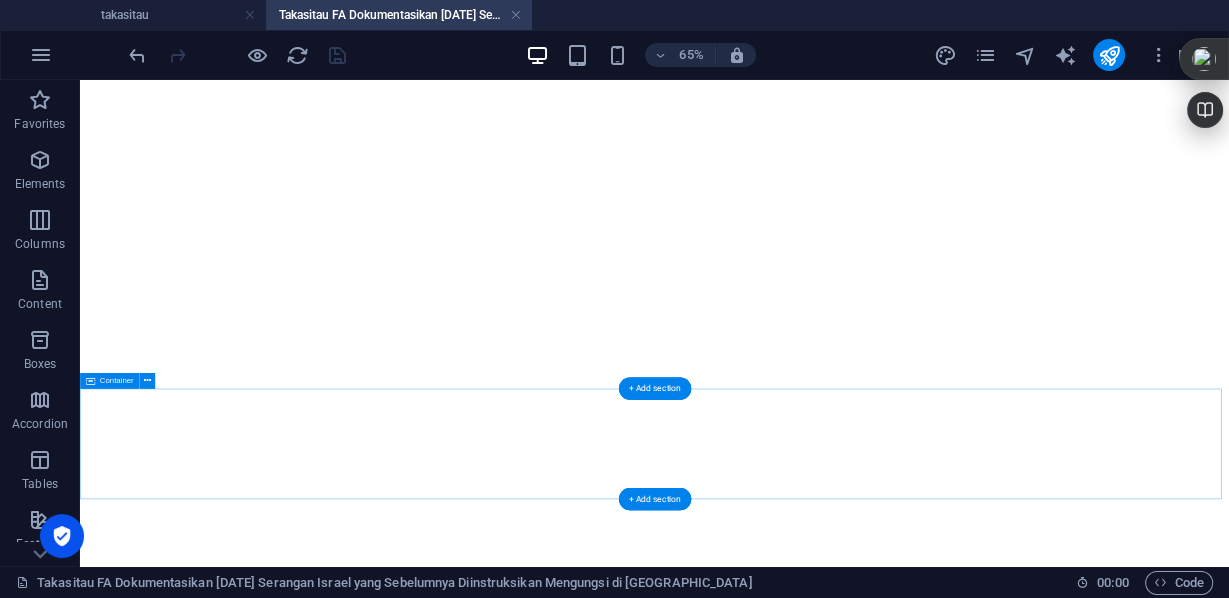 scroll, scrollTop: 1304, scrollLeft: 0, axis: vertical 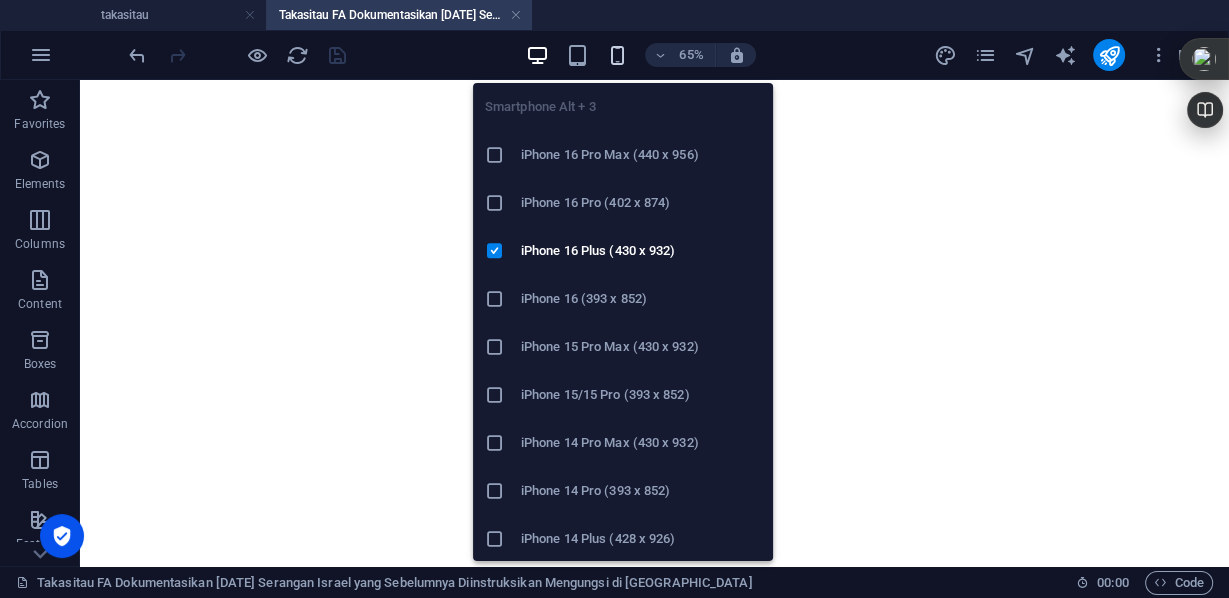 click at bounding box center (617, 55) 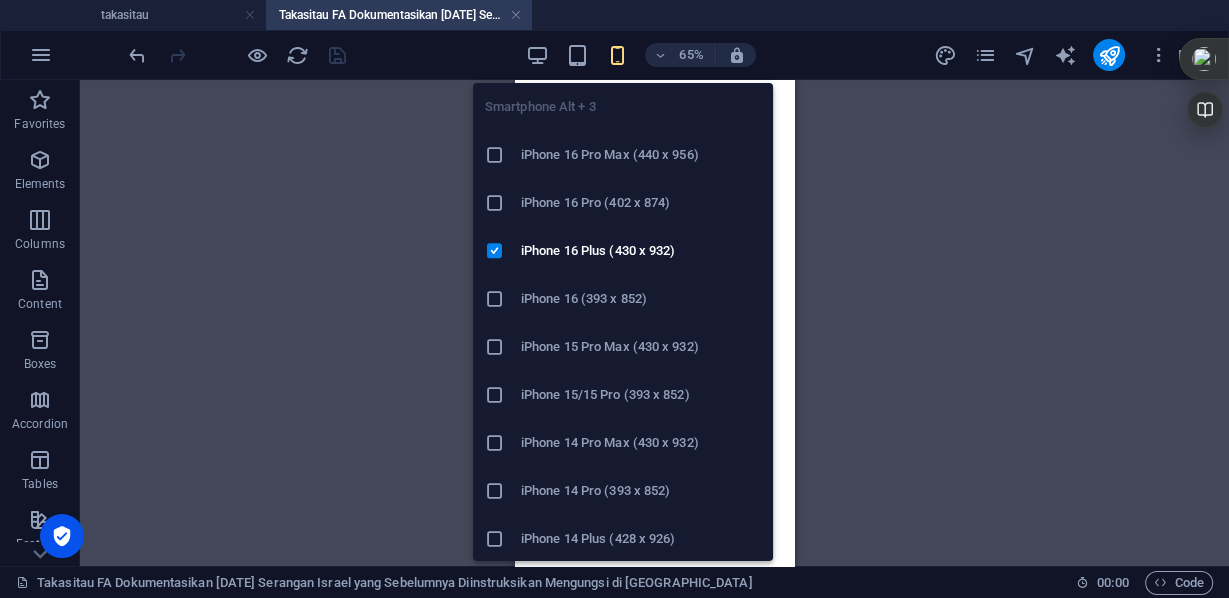 scroll, scrollTop: 996, scrollLeft: 0, axis: vertical 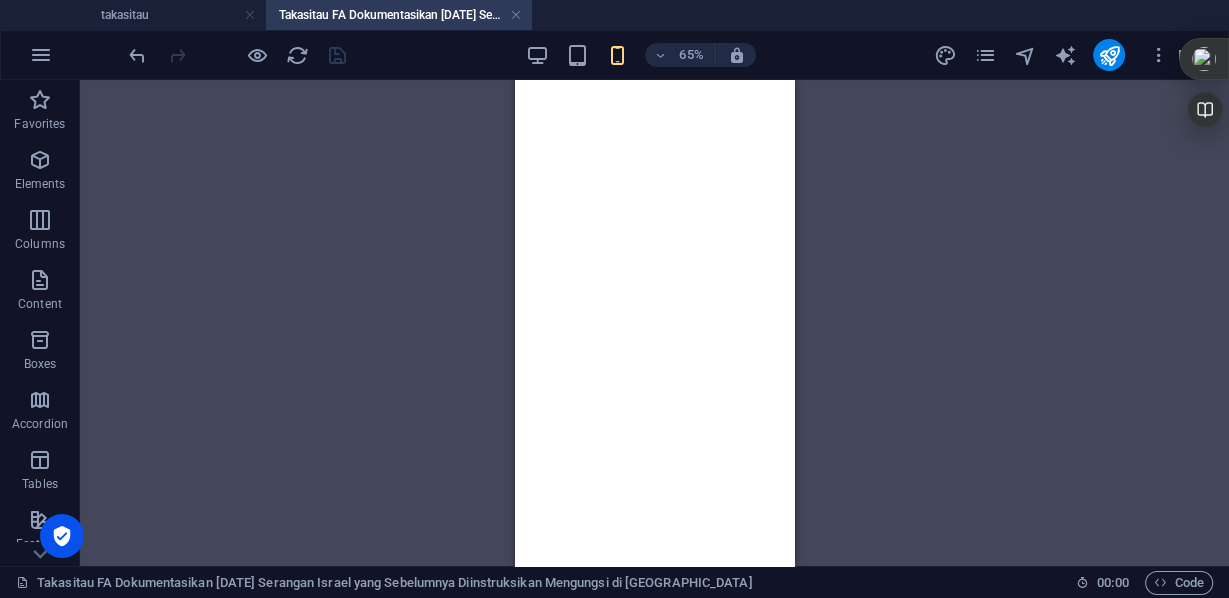 click on "65% More" at bounding box center [672, 55] 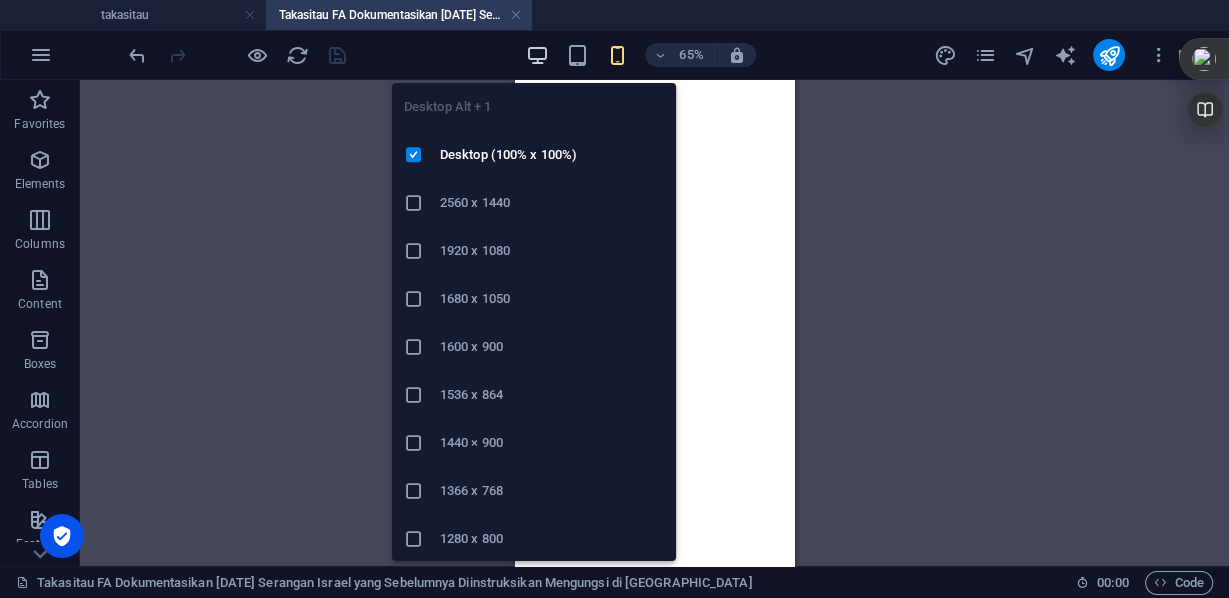 click at bounding box center (537, 55) 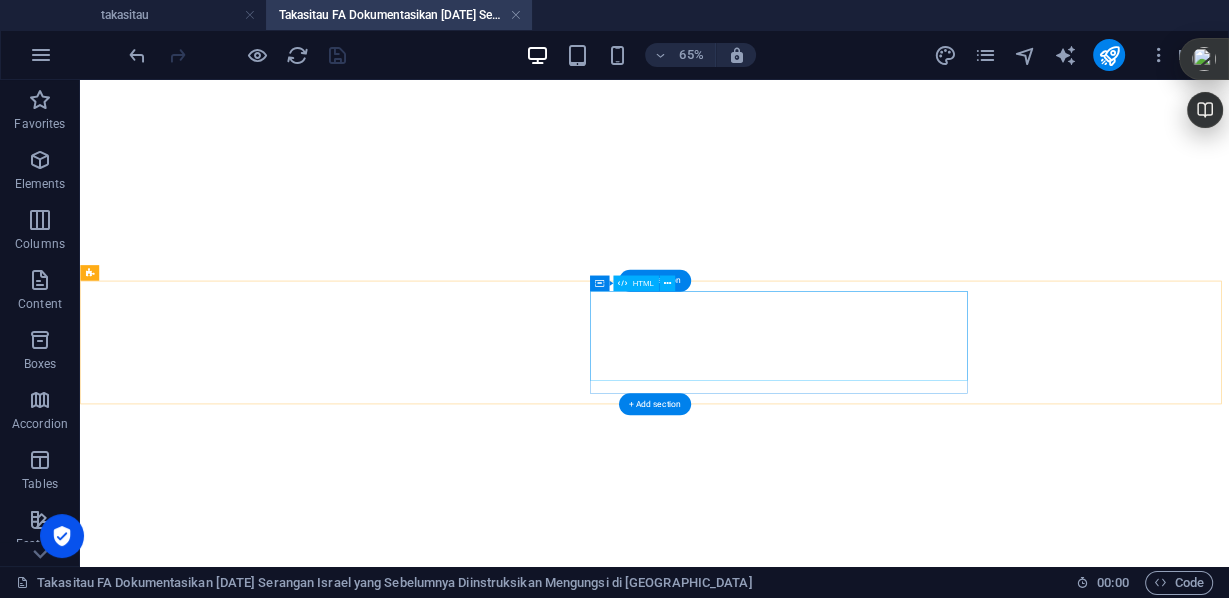 scroll, scrollTop: 1624, scrollLeft: 0, axis: vertical 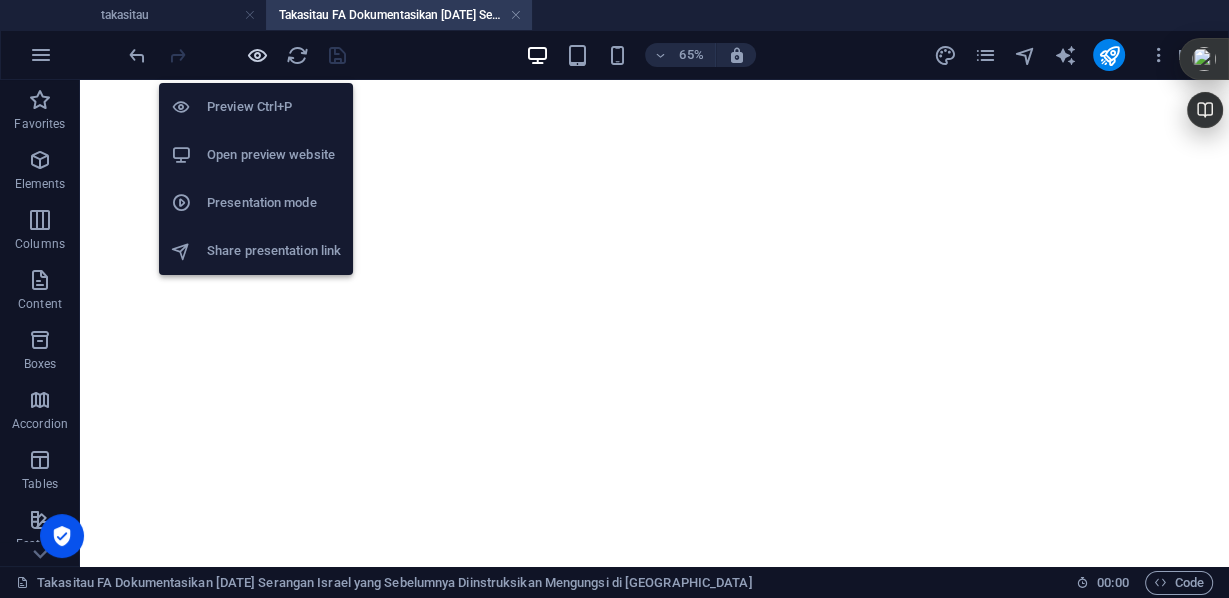 click at bounding box center [257, 55] 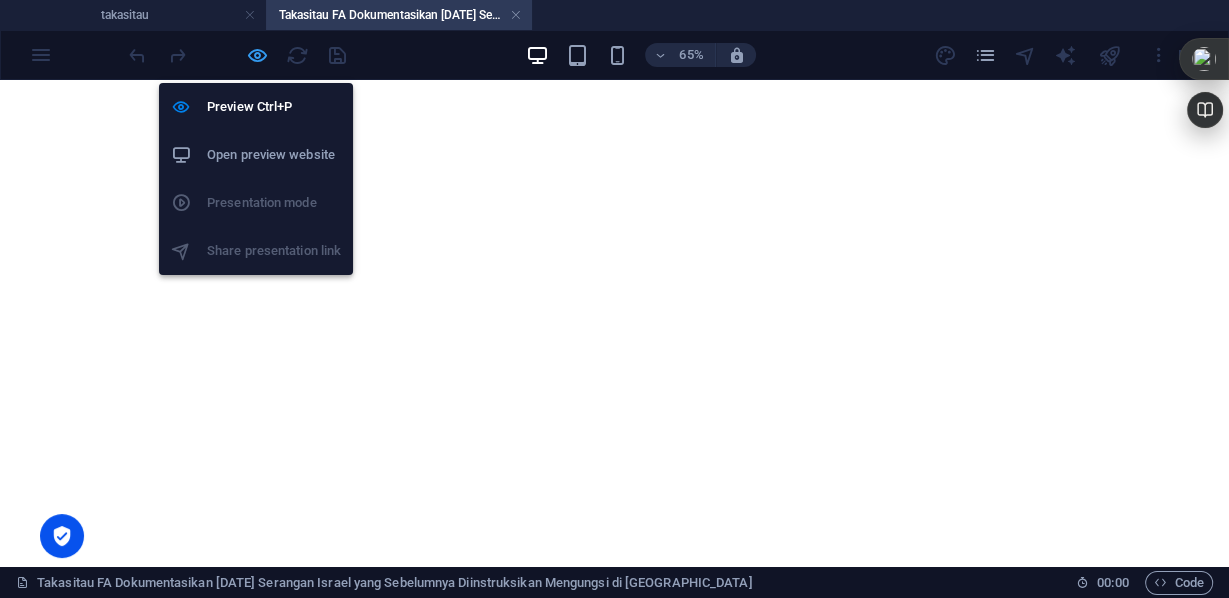 scroll, scrollTop: 1520, scrollLeft: 0, axis: vertical 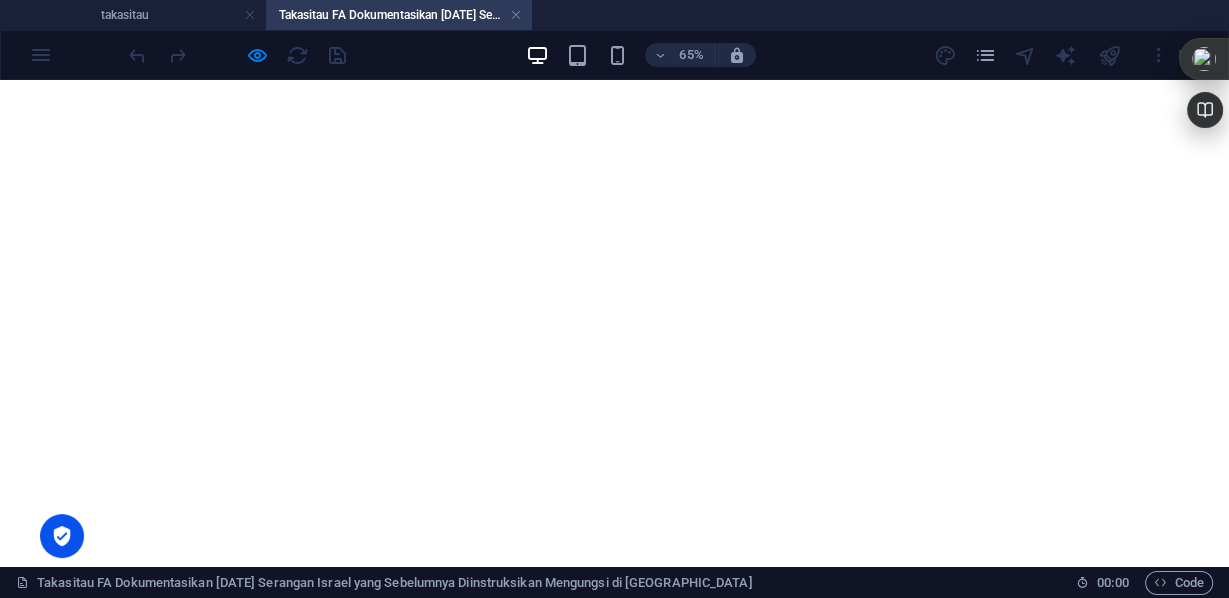 click on "warning: lihat video korban pengeboman saat mengantri makanan di Deir al-Balah, [GEOGRAPHIC_DATA] - 1" at bounding box center (945, 5663) 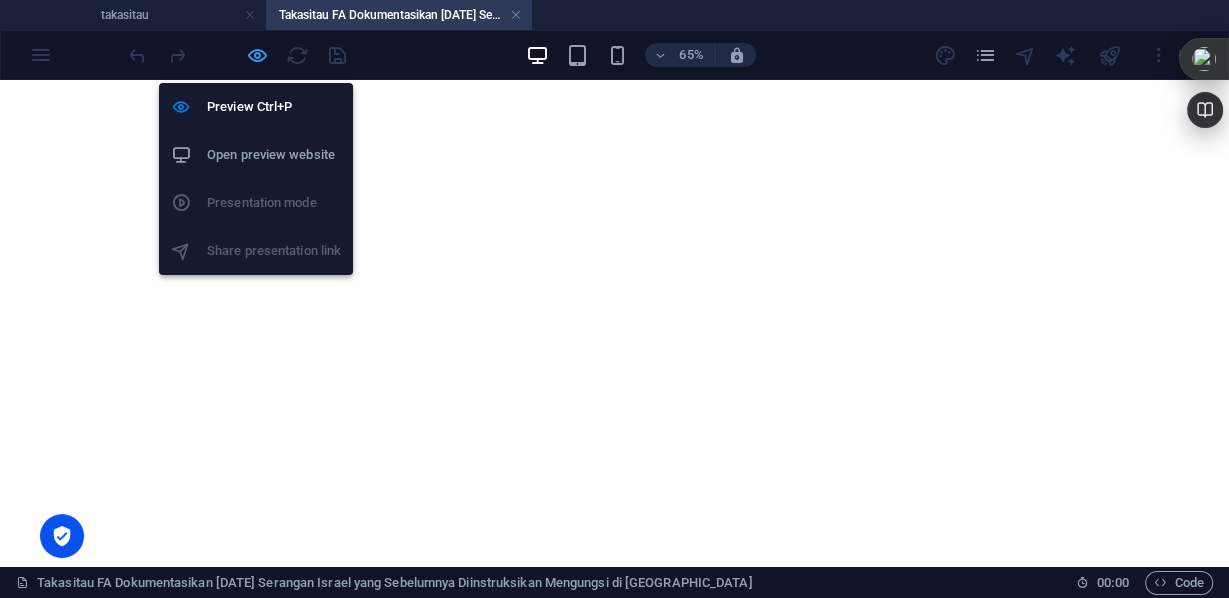 click at bounding box center [257, 55] 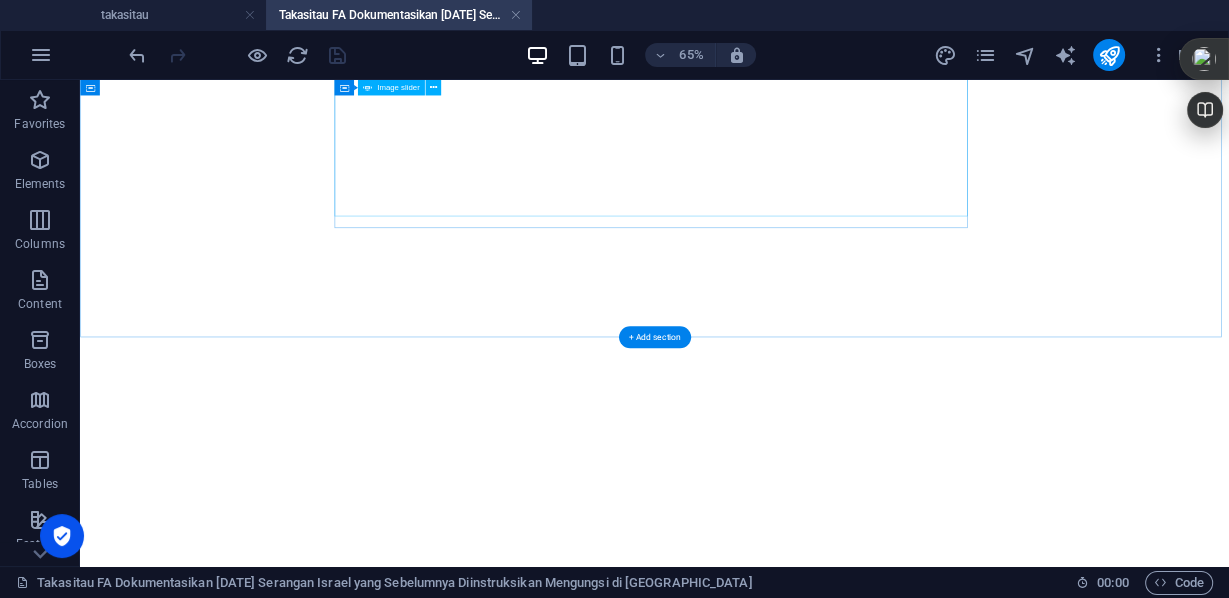 scroll, scrollTop: 0, scrollLeft: 0, axis: both 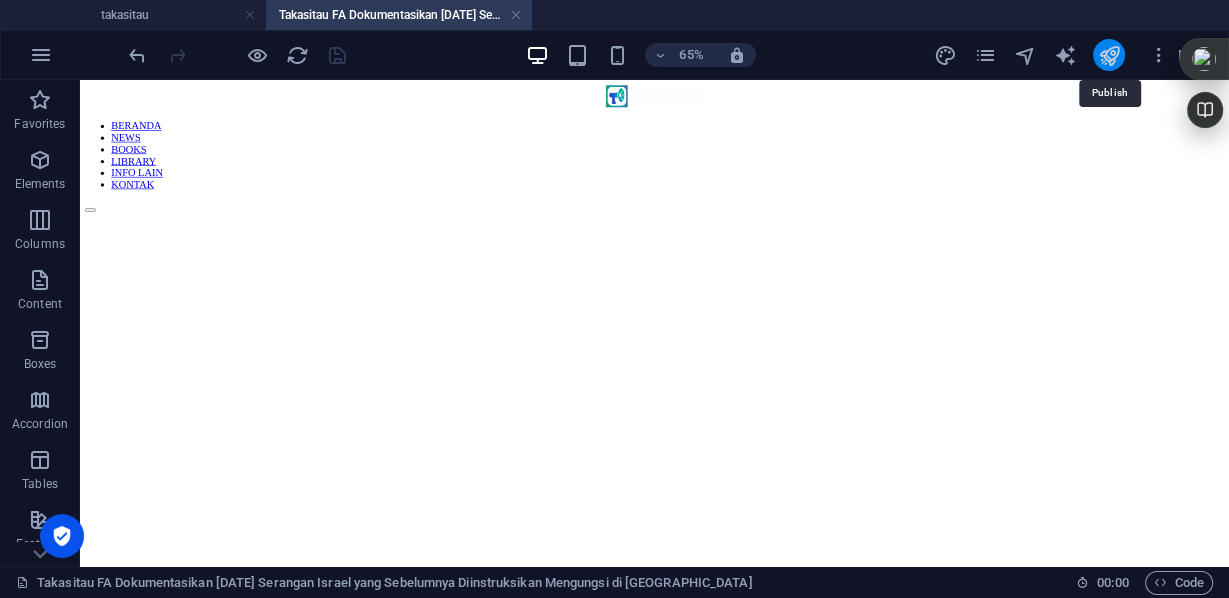click at bounding box center (1108, 55) 